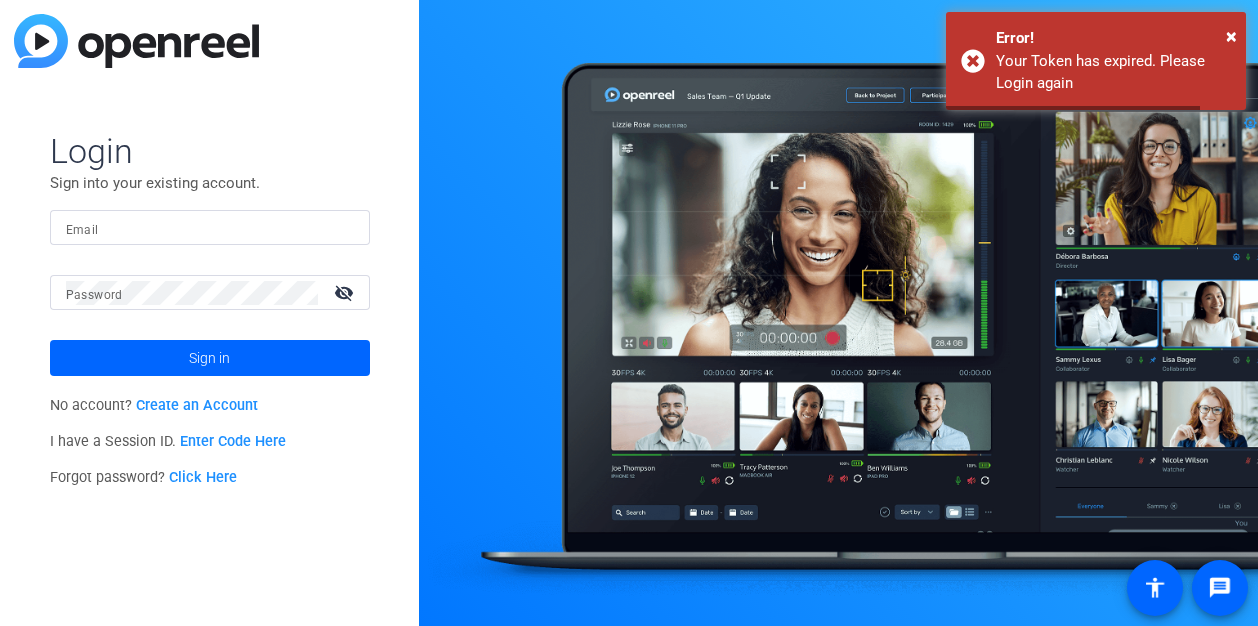 scroll, scrollTop: 0, scrollLeft: 0, axis: both 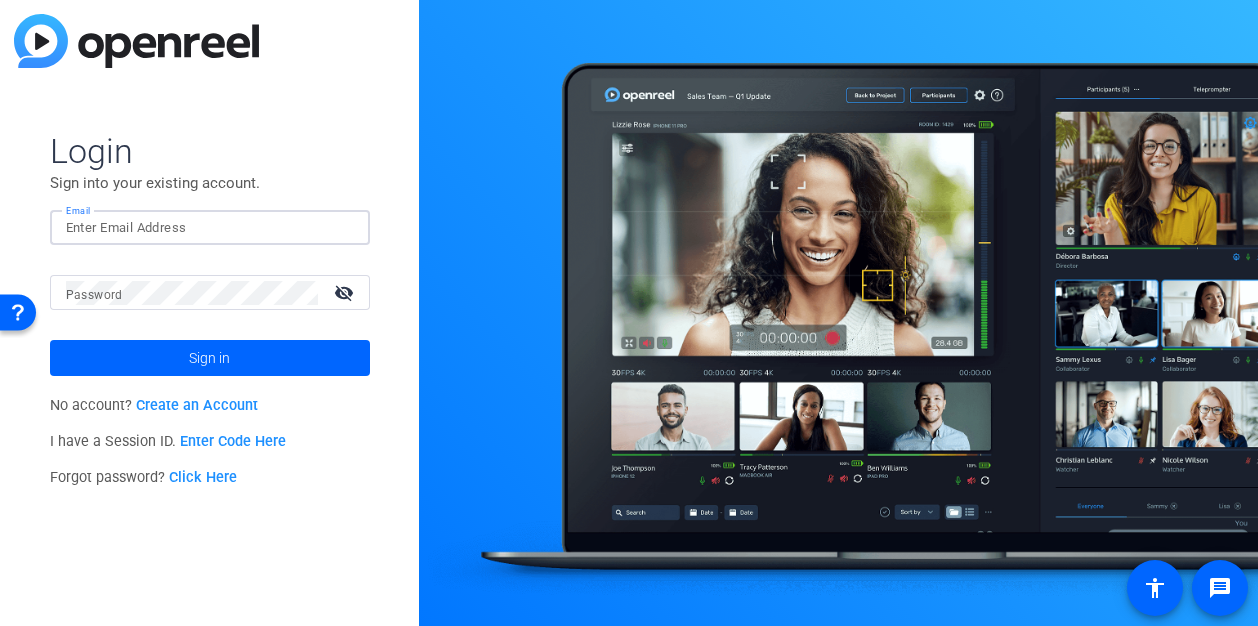 click on "Email" at bounding box center (210, 228) 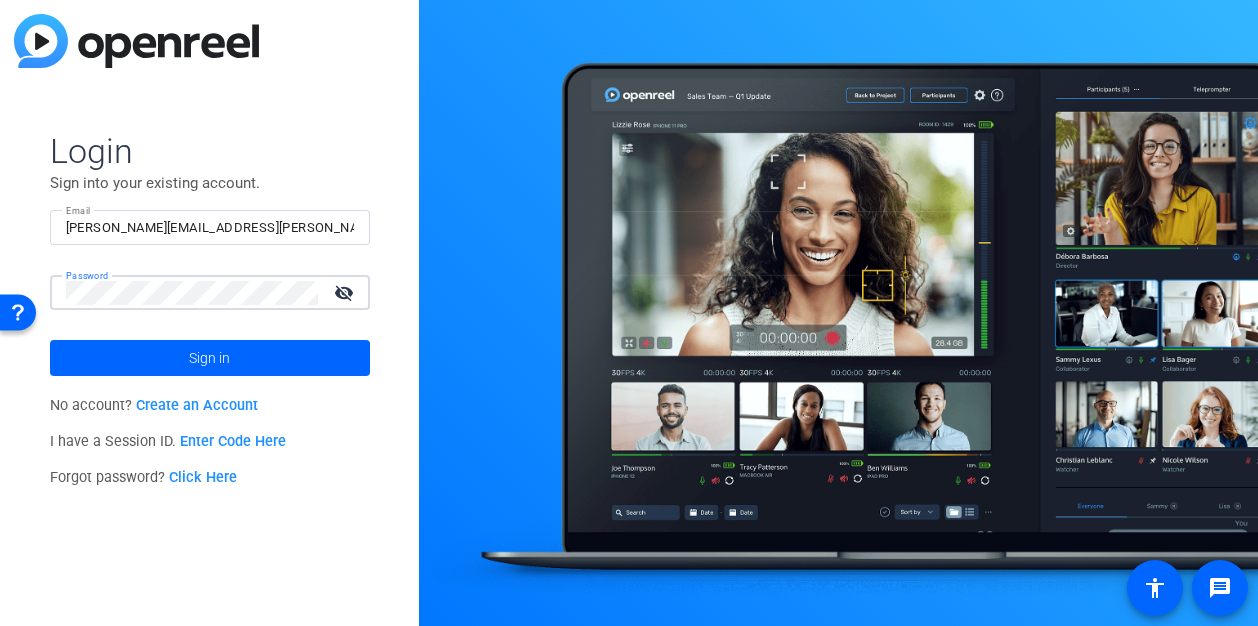 click on "Sign in" 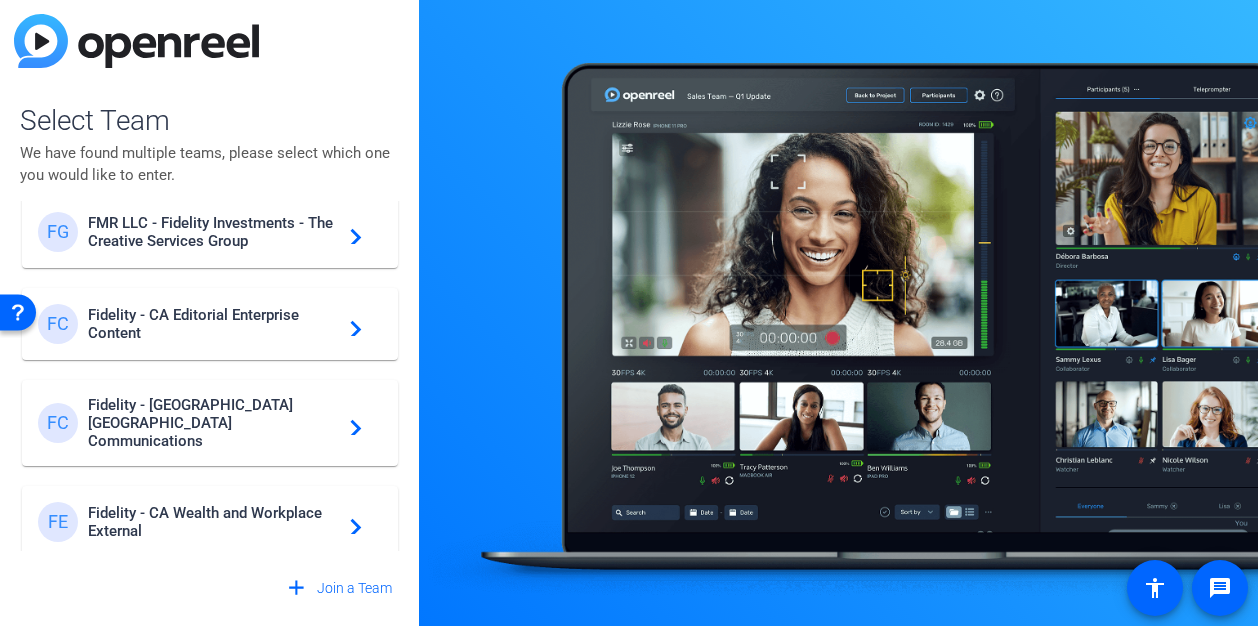 scroll, scrollTop: 0, scrollLeft: 0, axis: both 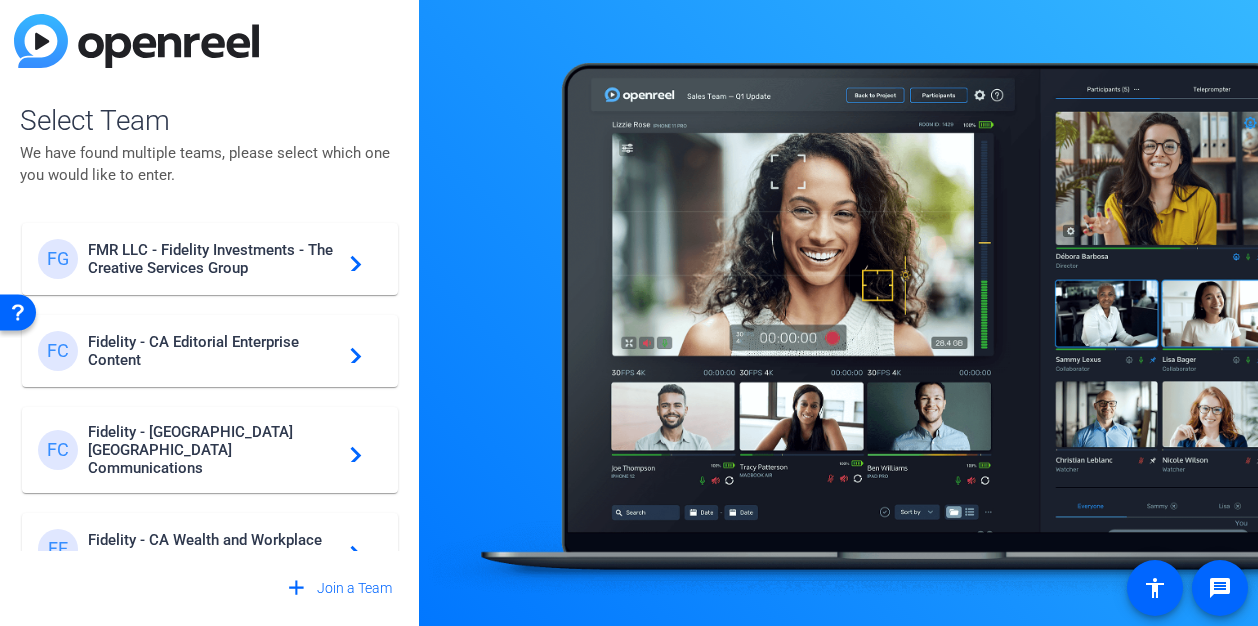 click on "FMR LLC - Fidelity Investments - The Creative Services Group" 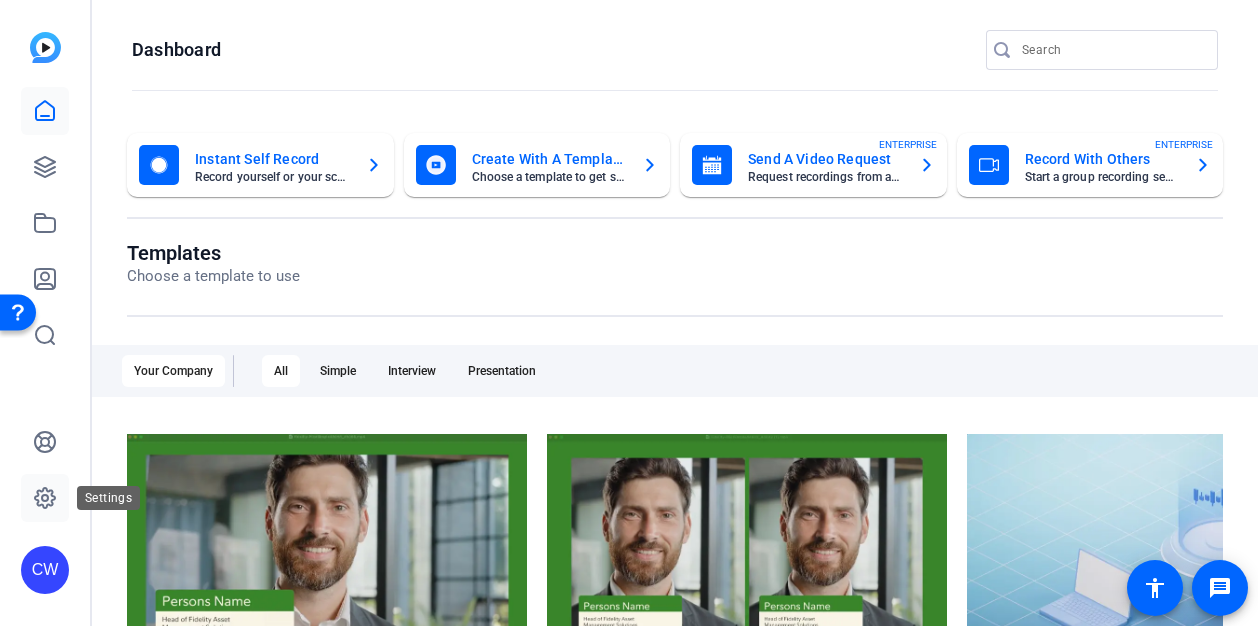click 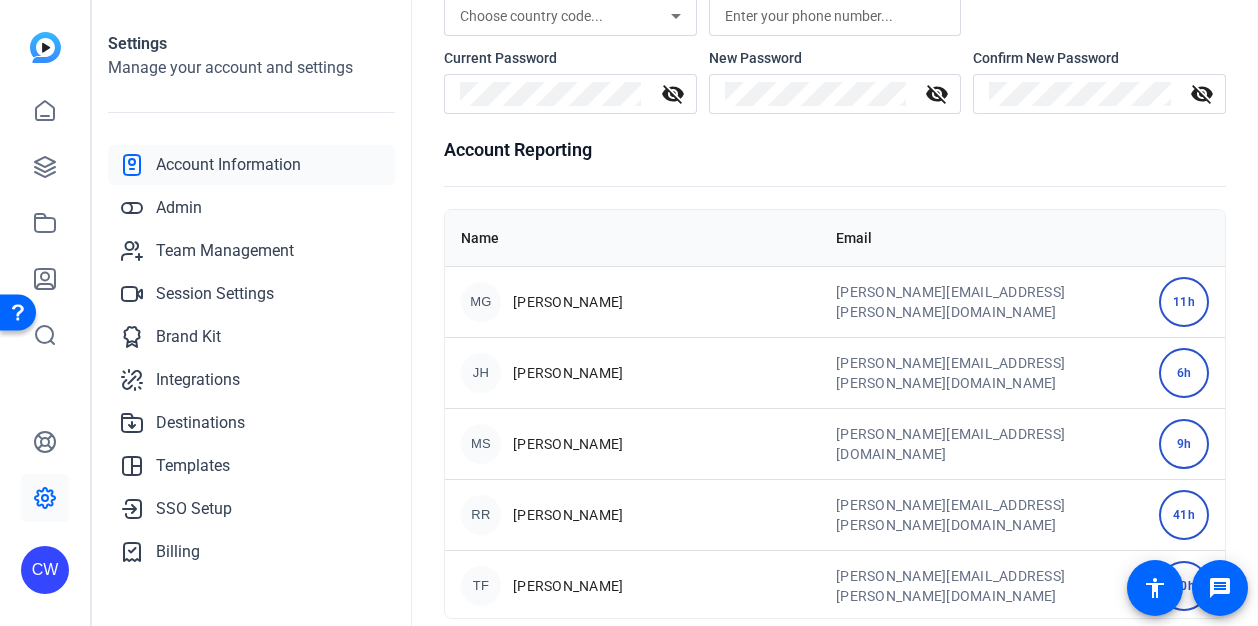 scroll, scrollTop: 254, scrollLeft: 0, axis: vertical 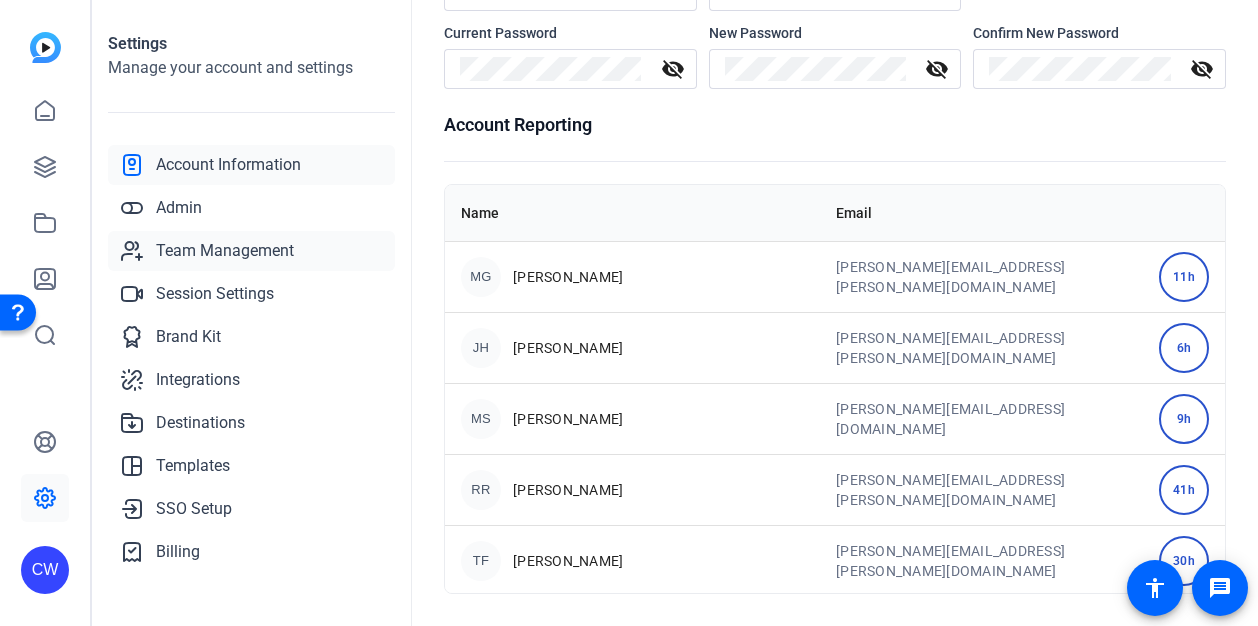 click on "Team Management" 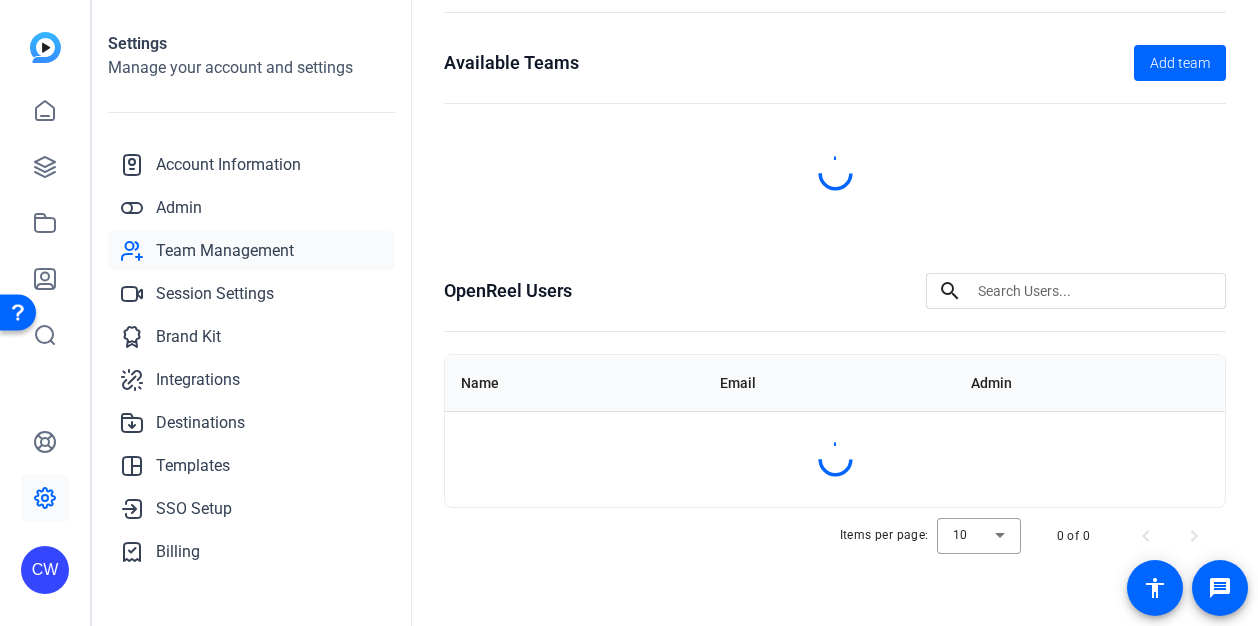 scroll, scrollTop: 76, scrollLeft: 0, axis: vertical 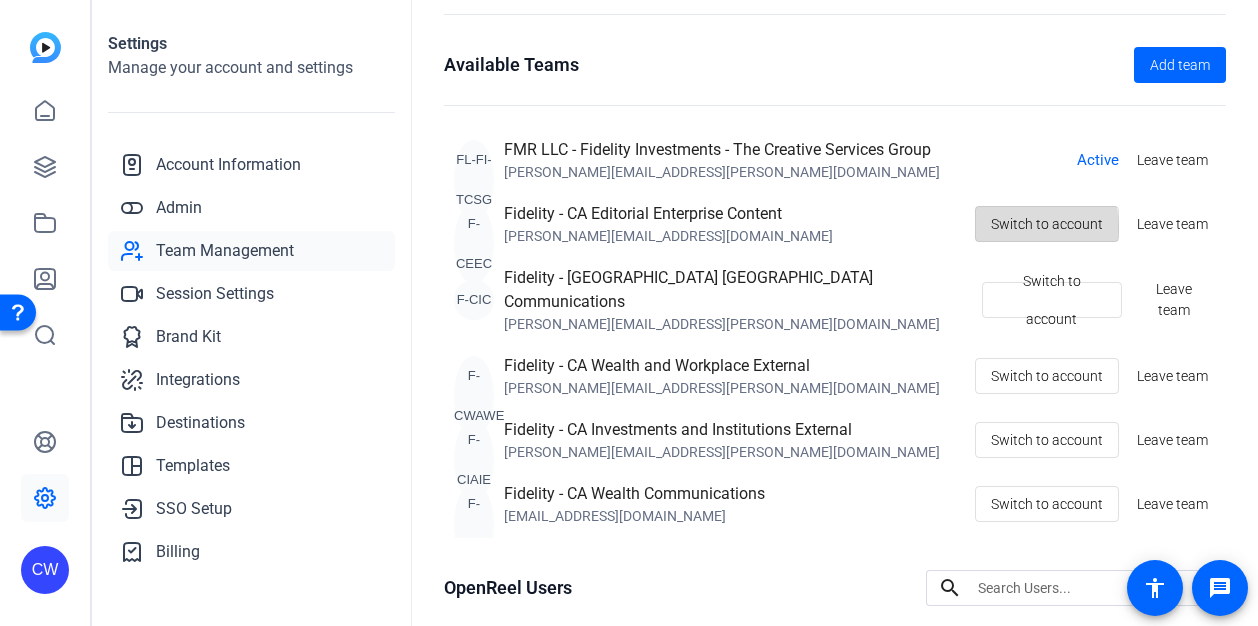 click on "Switch to account" 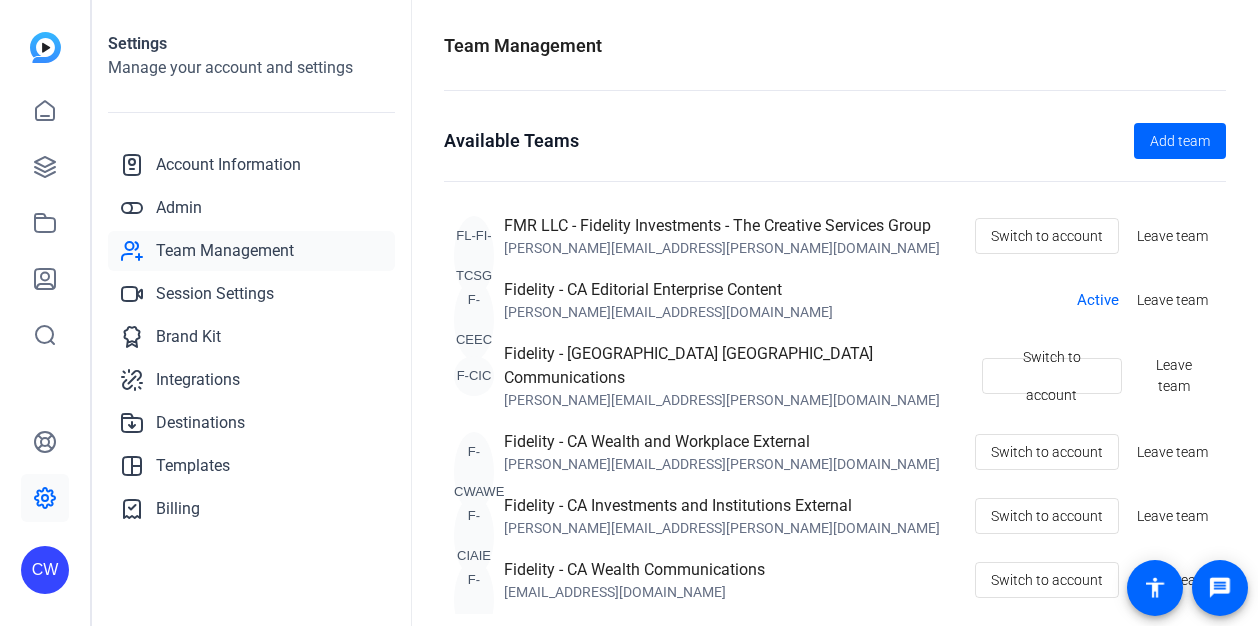 scroll, scrollTop: 0, scrollLeft: 0, axis: both 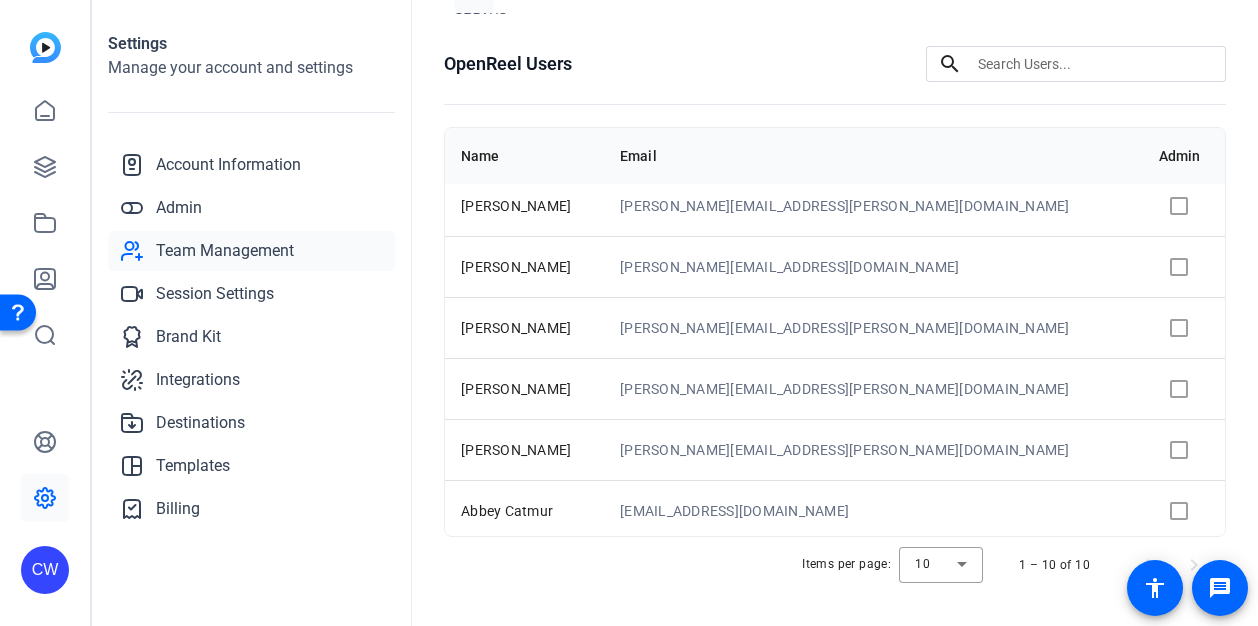 click 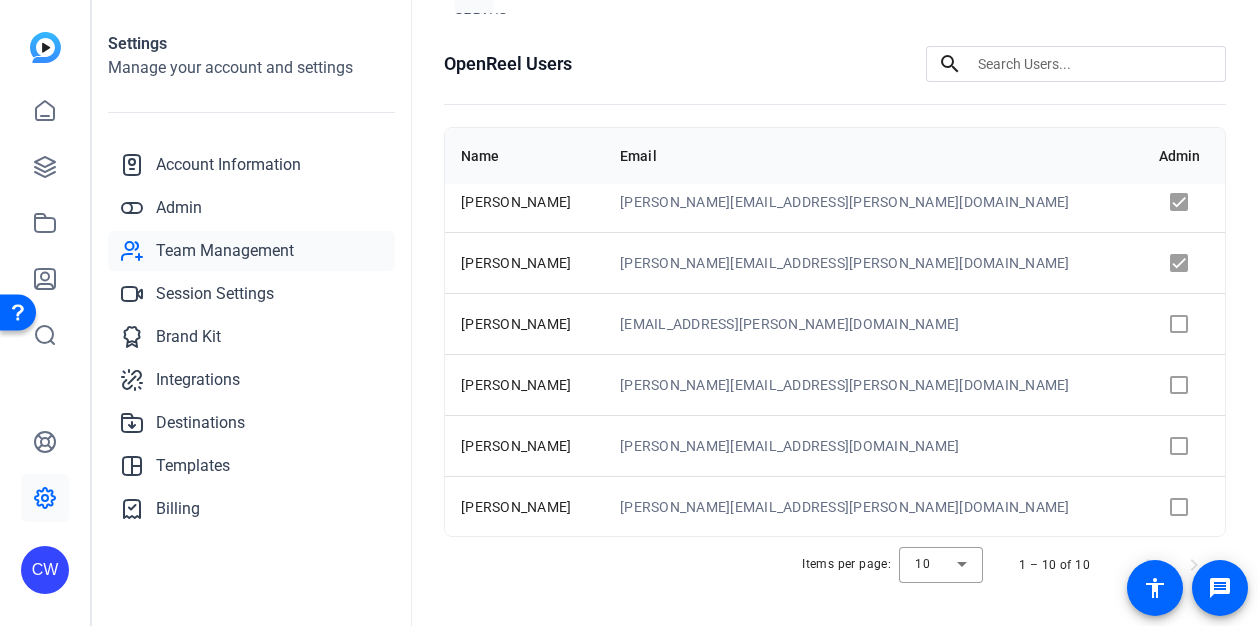scroll, scrollTop: 0, scrollLeft: 0, axis: both 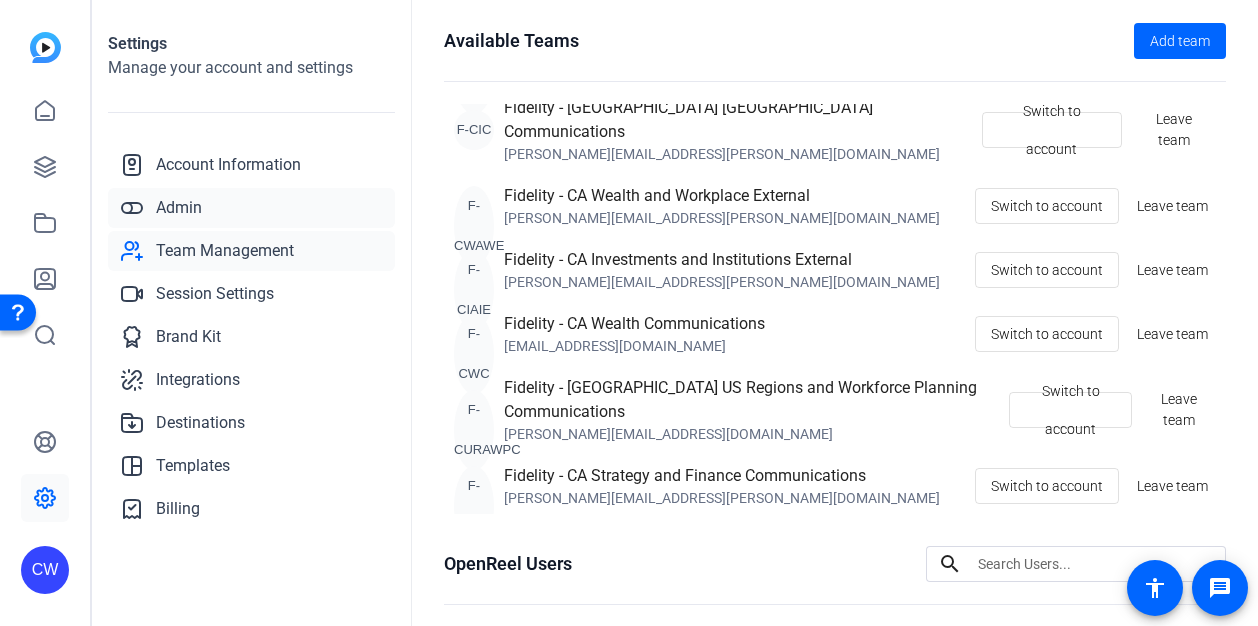 click on "Admin" 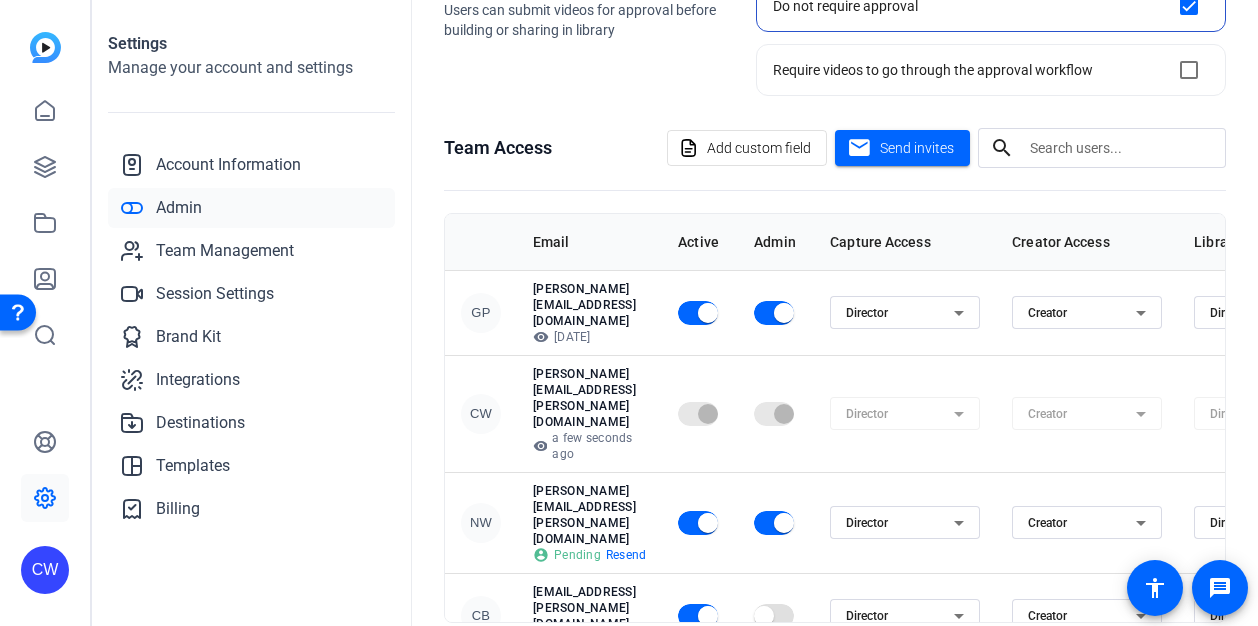 scroll, scrollTop: 436, scrollLeft: 0, axis: vertical 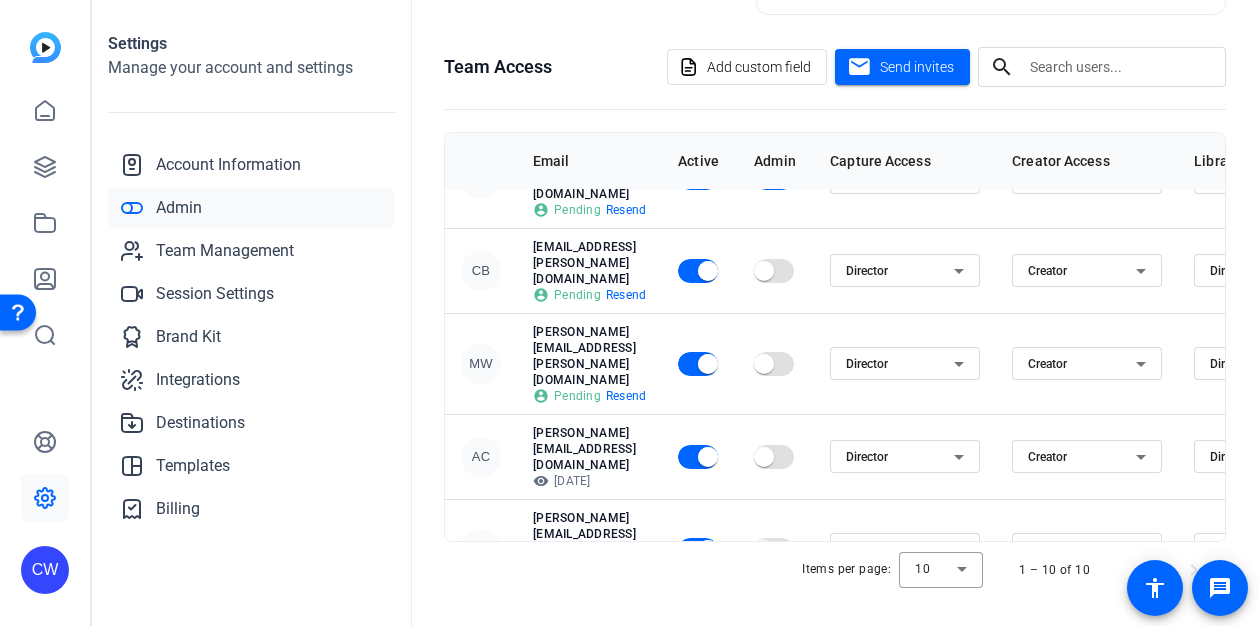 click at bounding box center (764, 837) 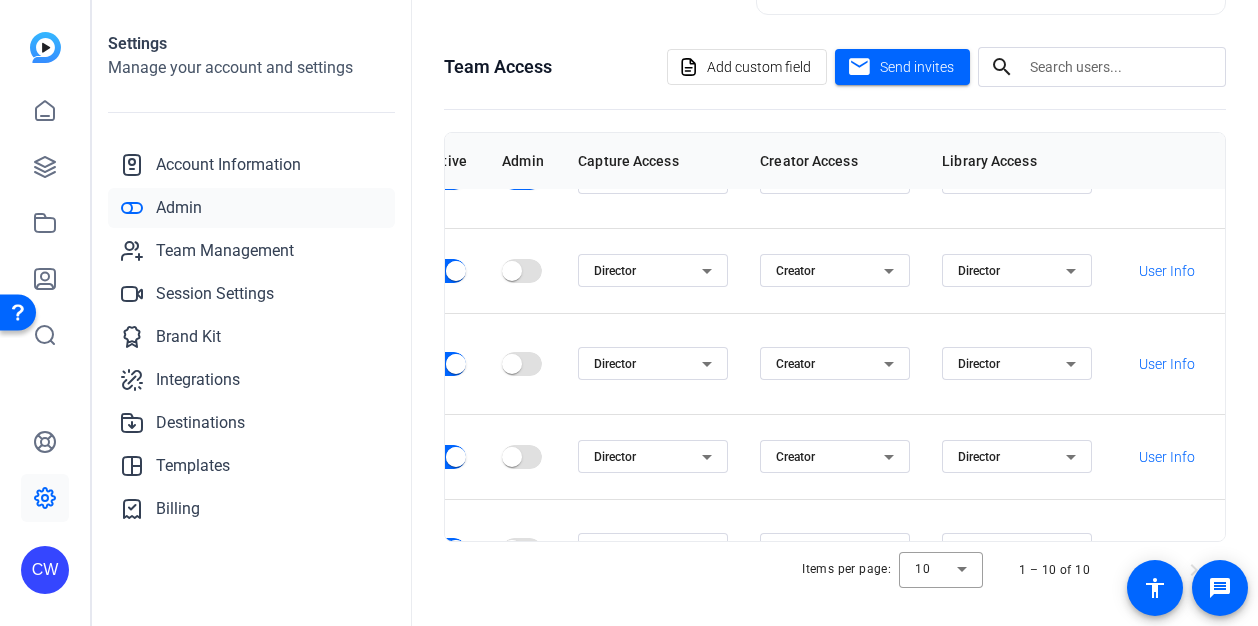 scroll, scrollTop: 264, scrollLeft: 311, axis: both 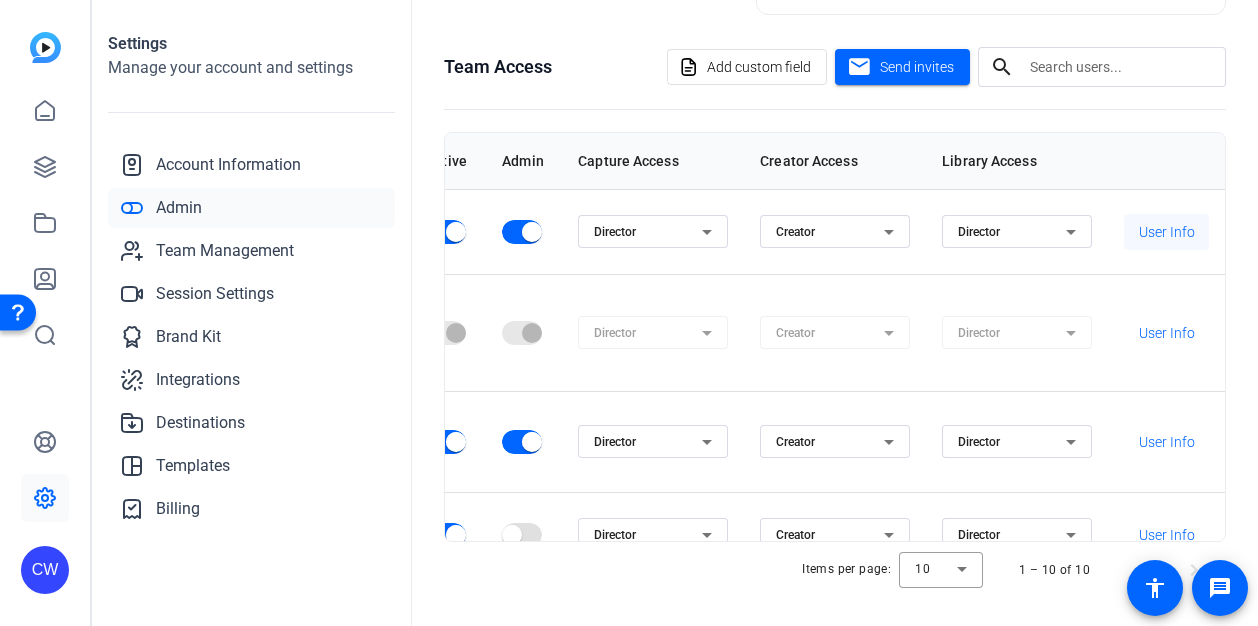click on "User Info" 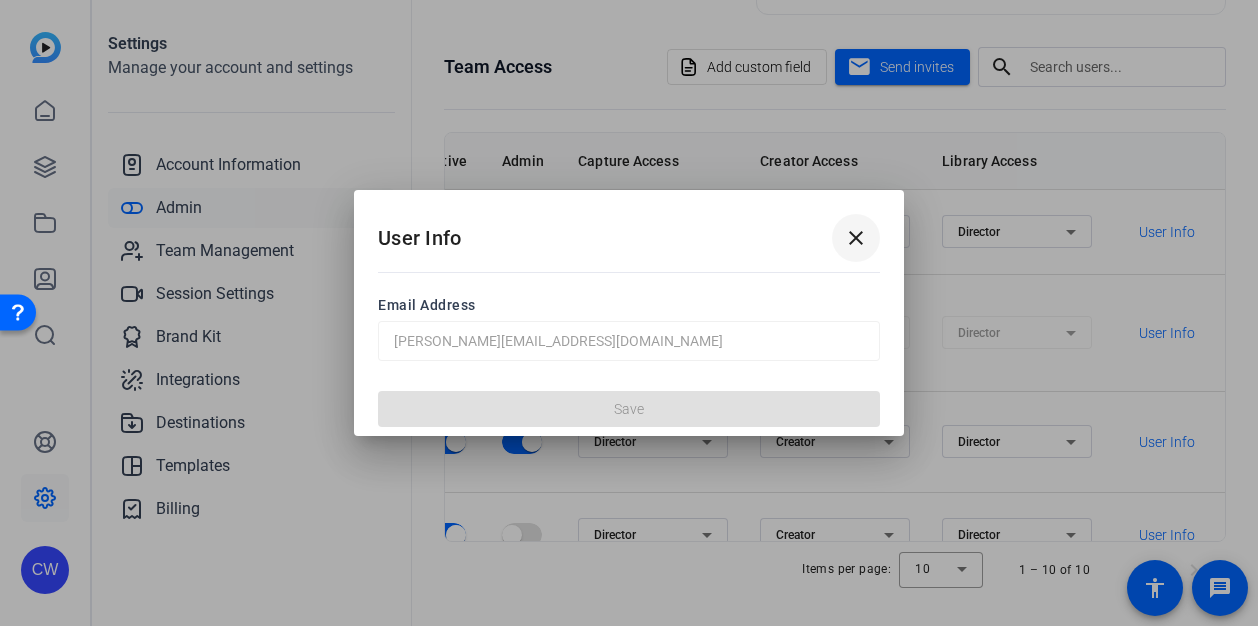click on "close" at bounding box center (856, 238) 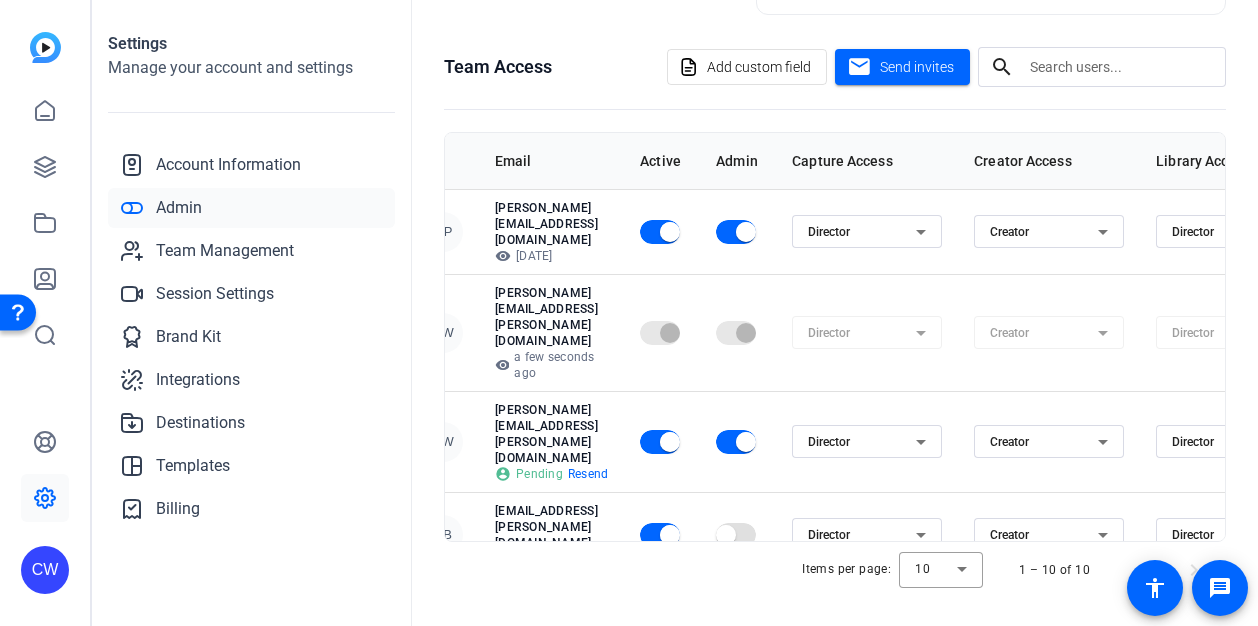 scroll, scrollTop: 0, scrollLeft: 0, axis: both 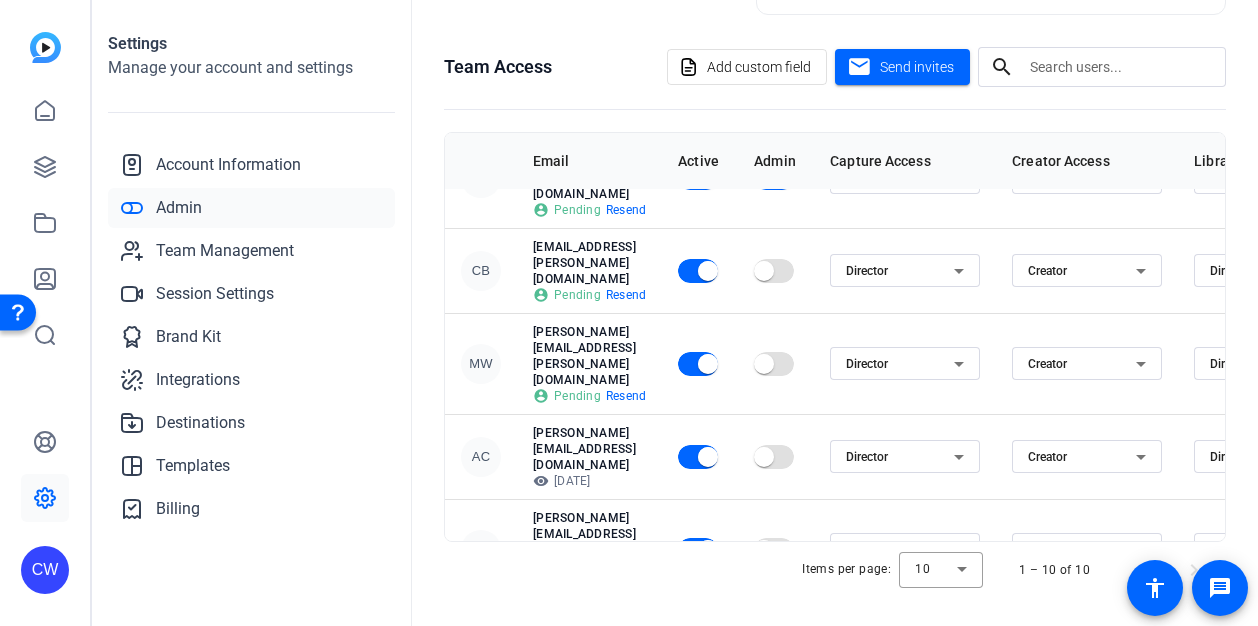 click on "Admin" 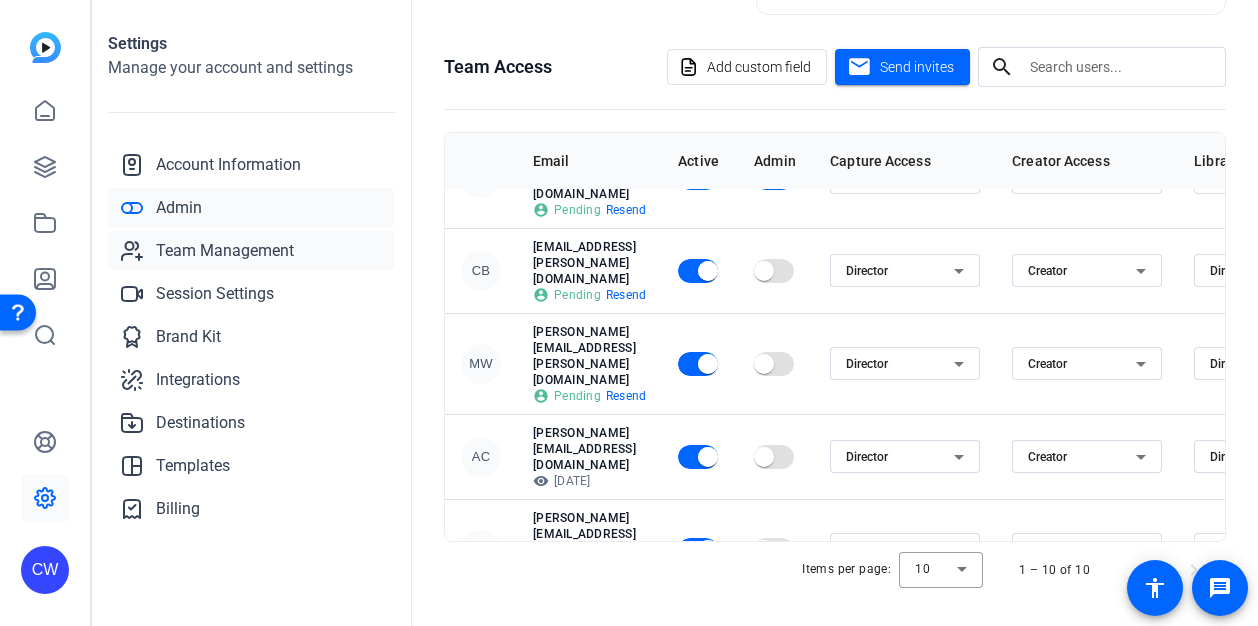 click on "Team Management" 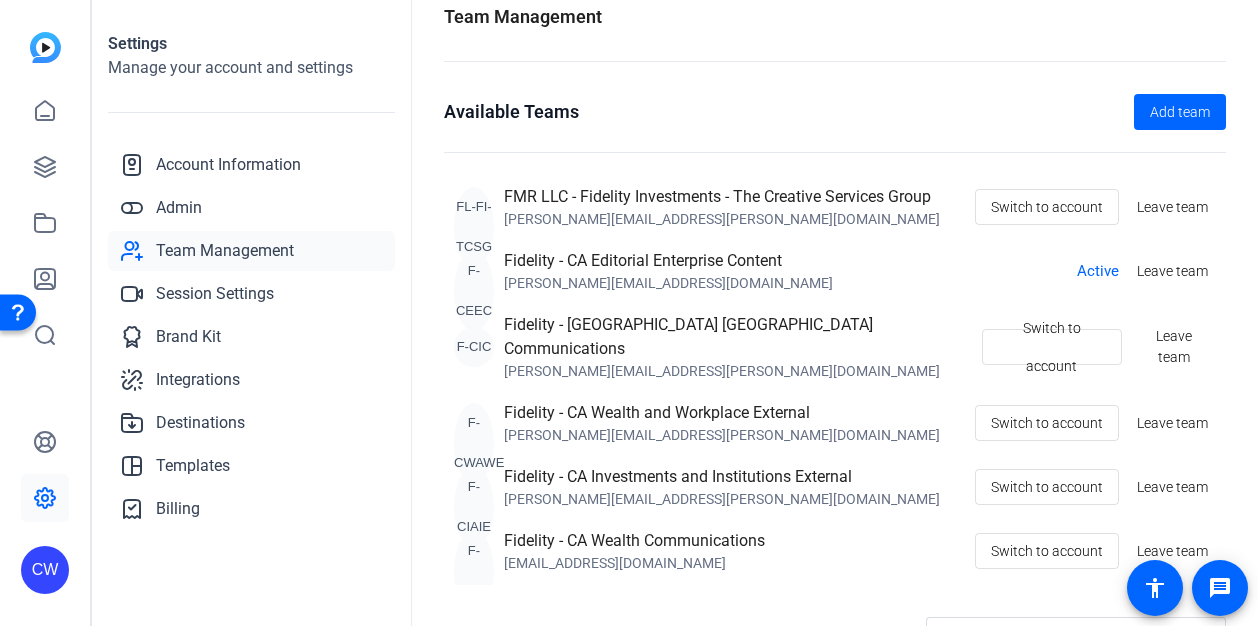 scroll, scrollTop: 0, scrollLeft: 0, axis: both 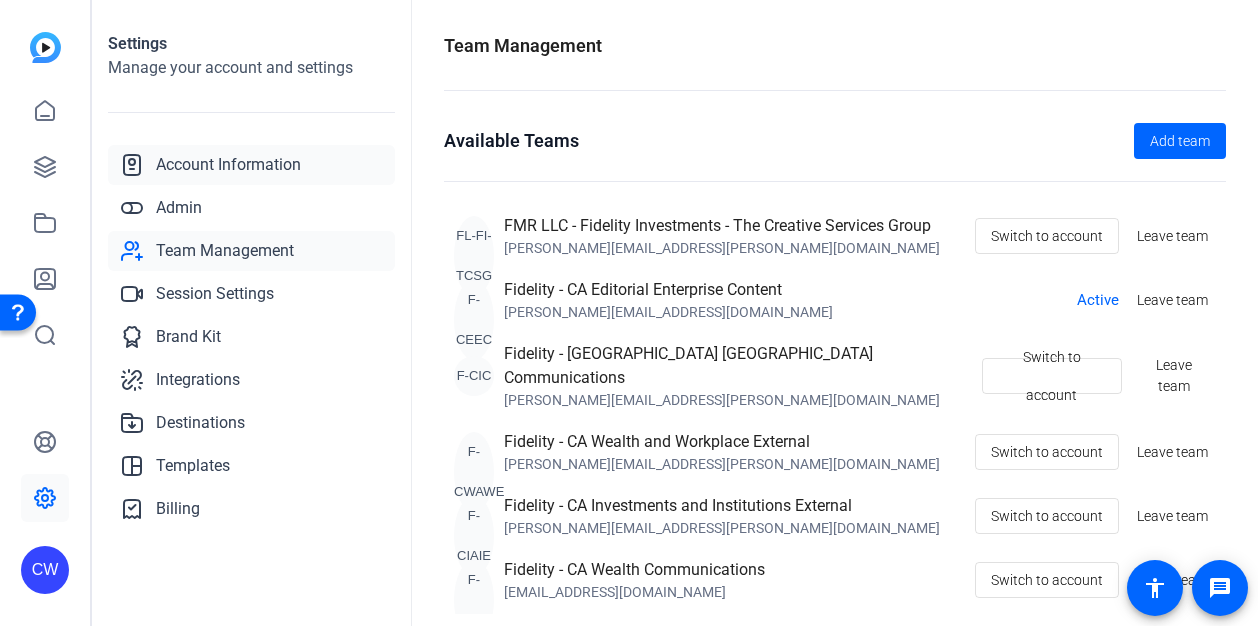 click on "Account Information" 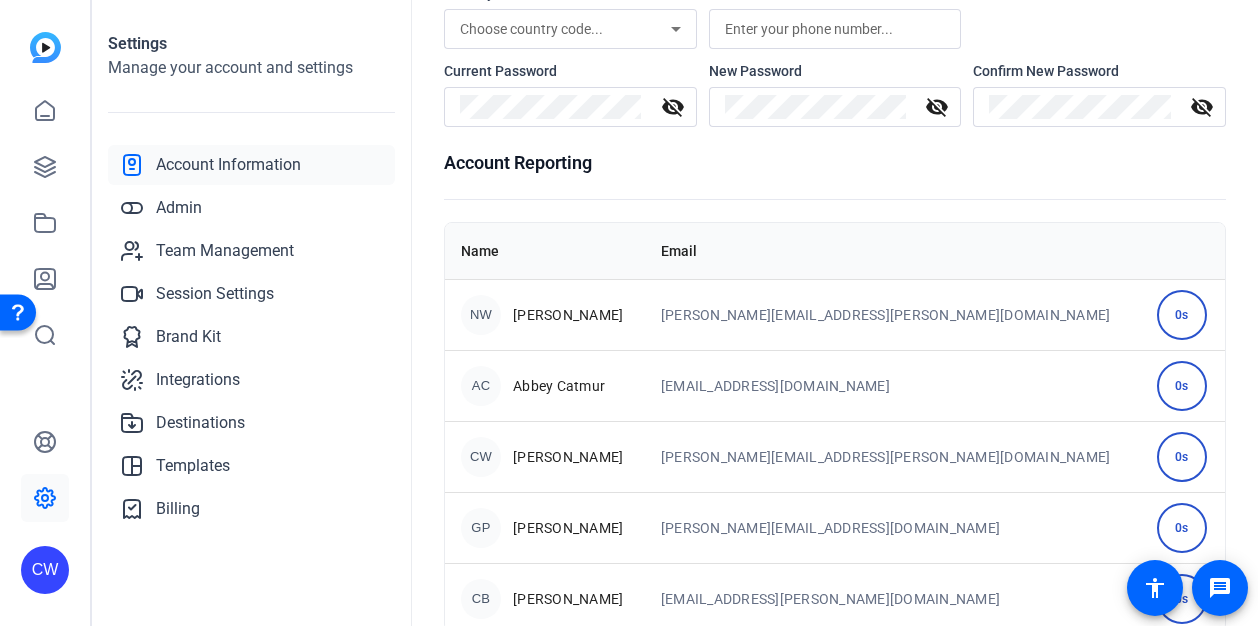 scroll, scrollTop: 254, scrollLeft: 0, axis: vertical 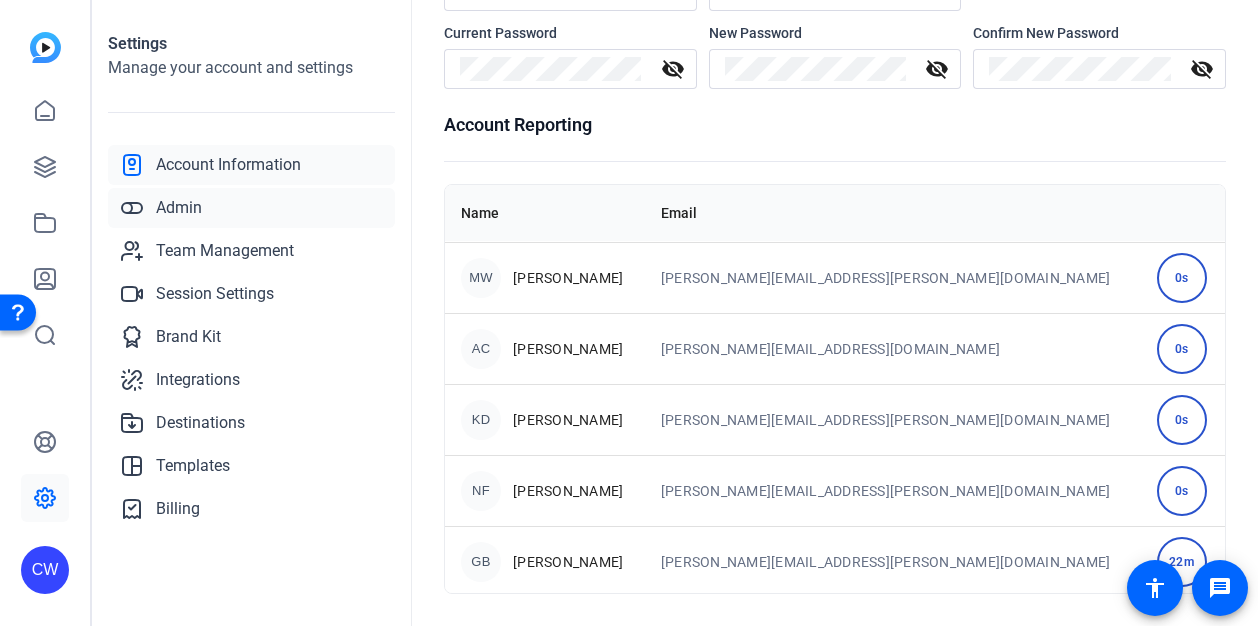 click on "Admin" 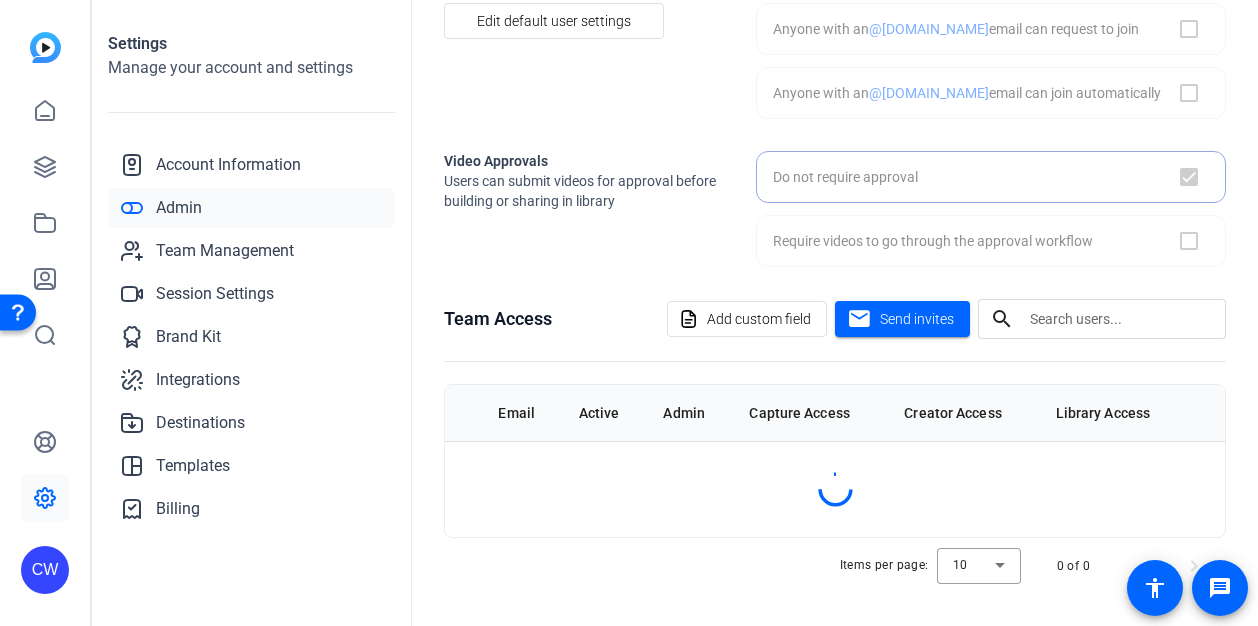 checkbox on "true" 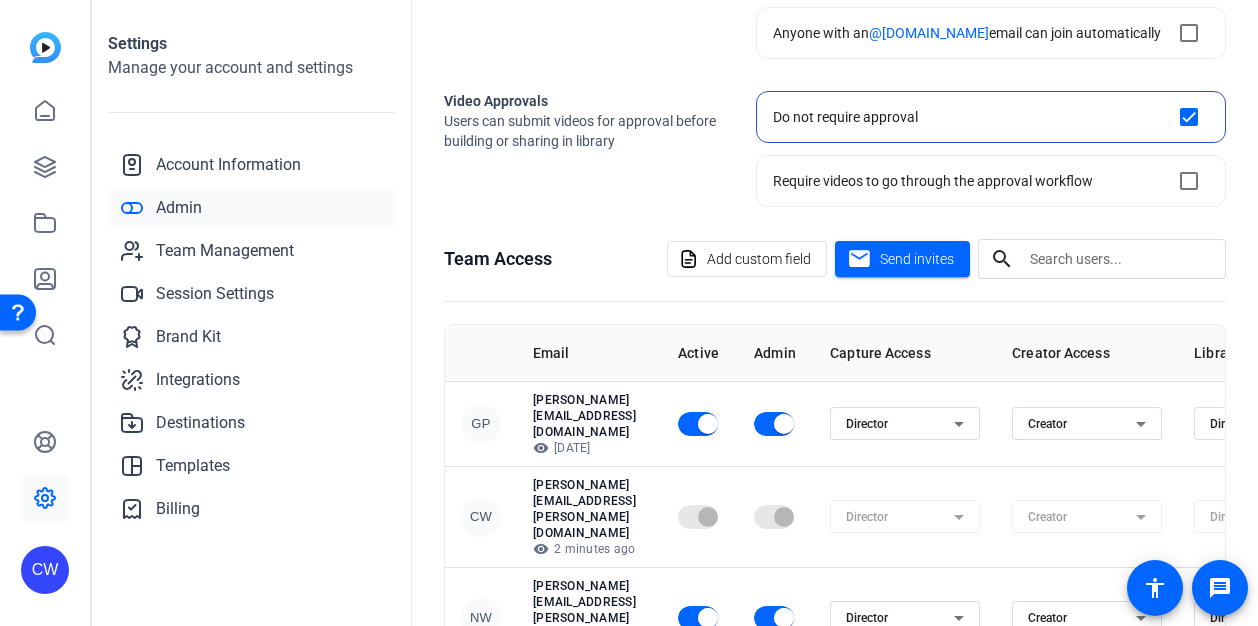 scroll, scrollTop: 436, scrollLeft: 0, axis: vertical 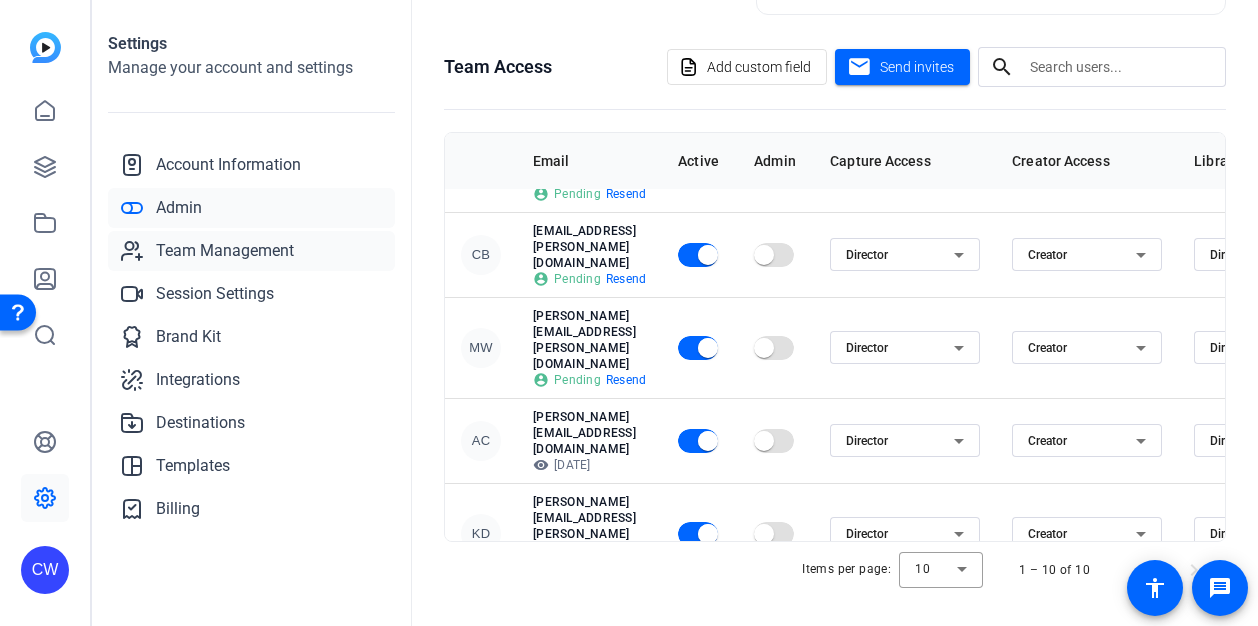 click on "Team Management" 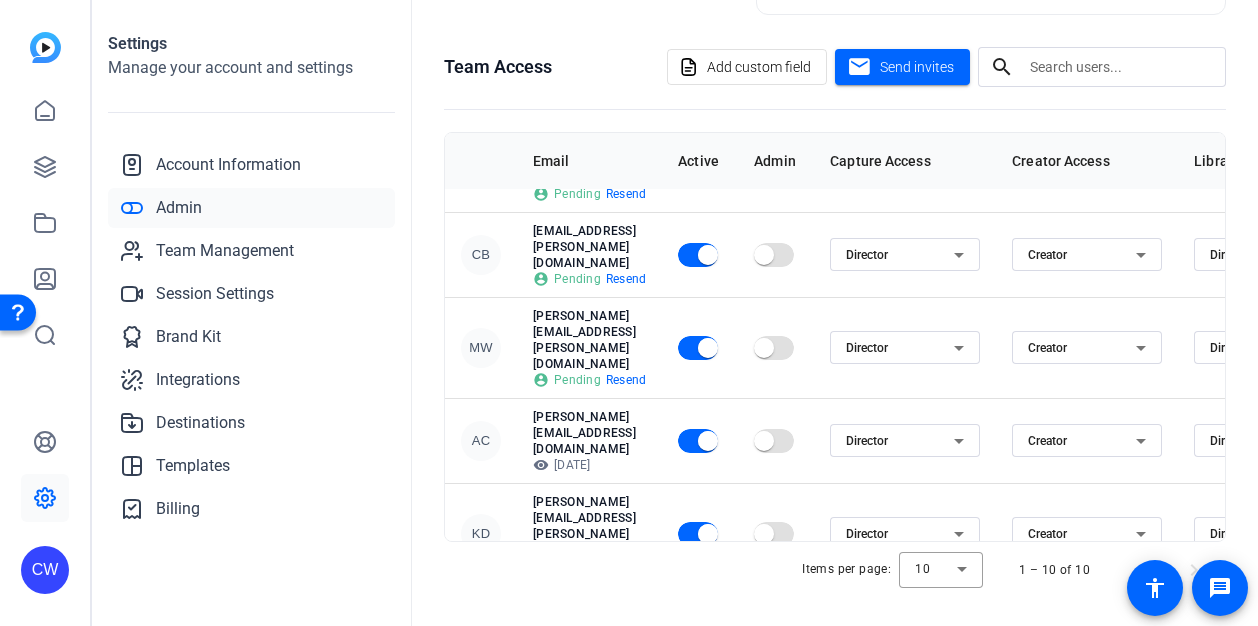 scroll, scrollTop: 76, scrollLeft: 0, axis: vertical 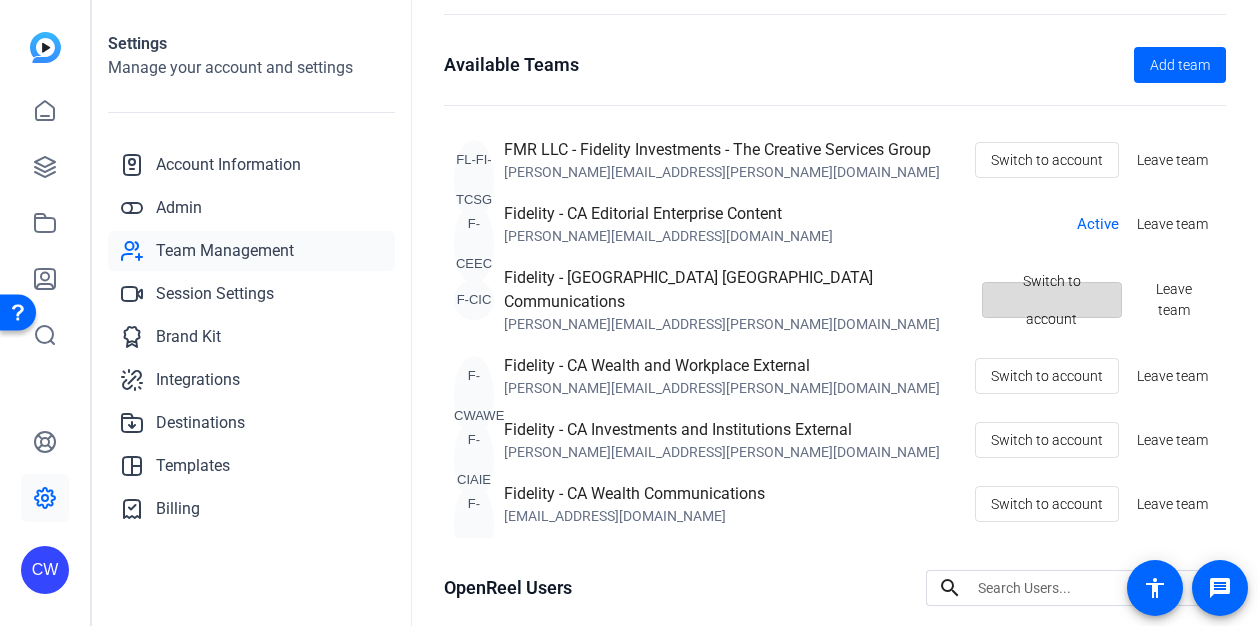 click on "Switch to account" 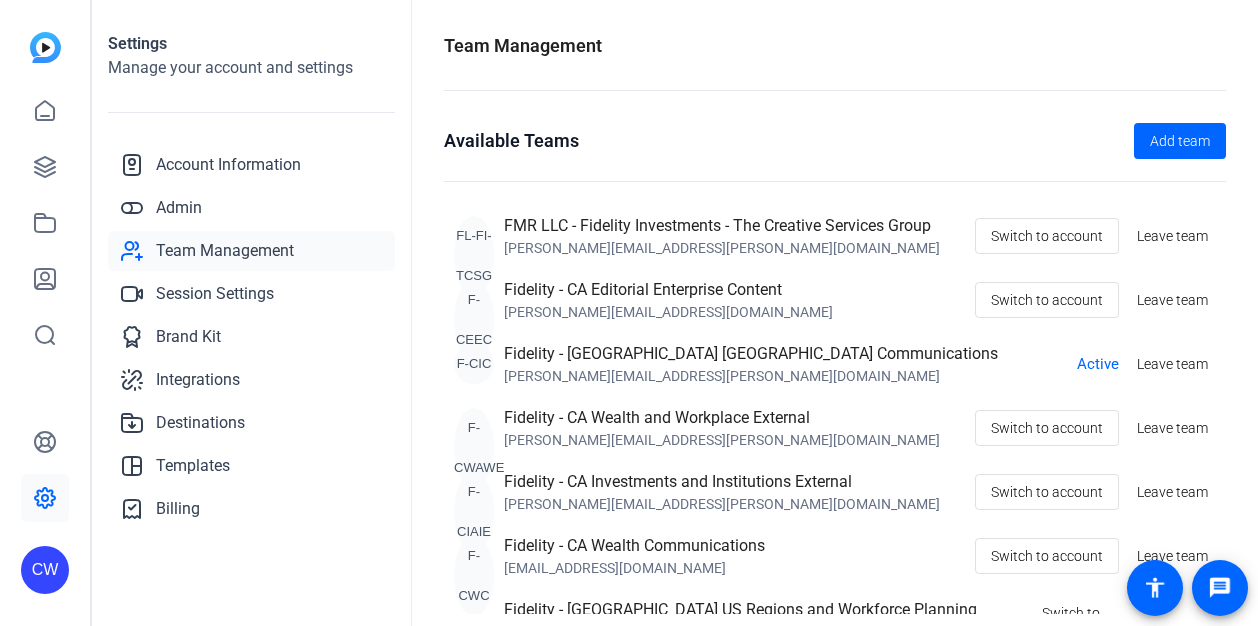 scroll, scrollTop: 0, scrollLeft: 0, axis: both 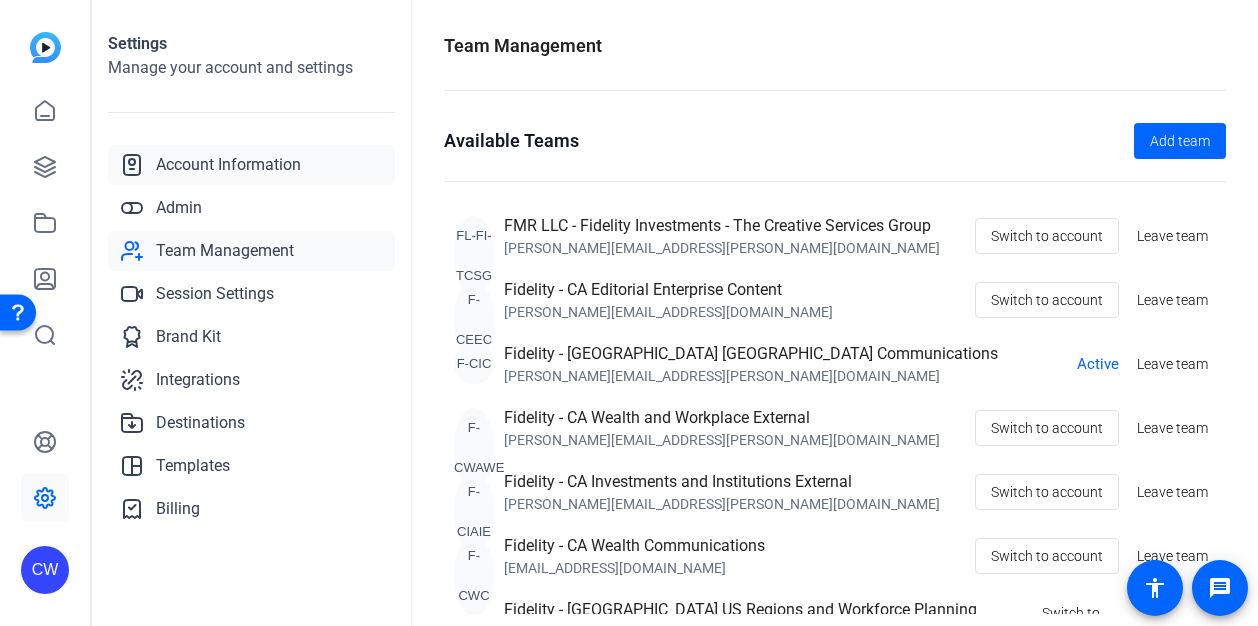 click on "Account Information" 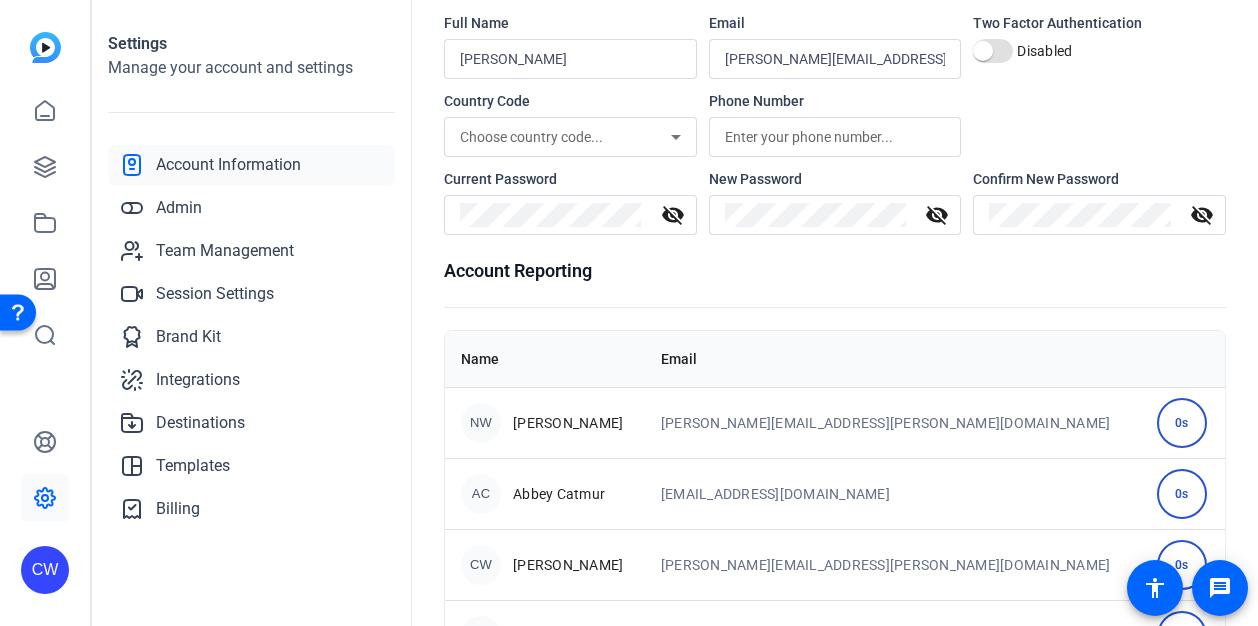 scroll, scrollTop: 200, scrollLeft: 0, axis: vertical 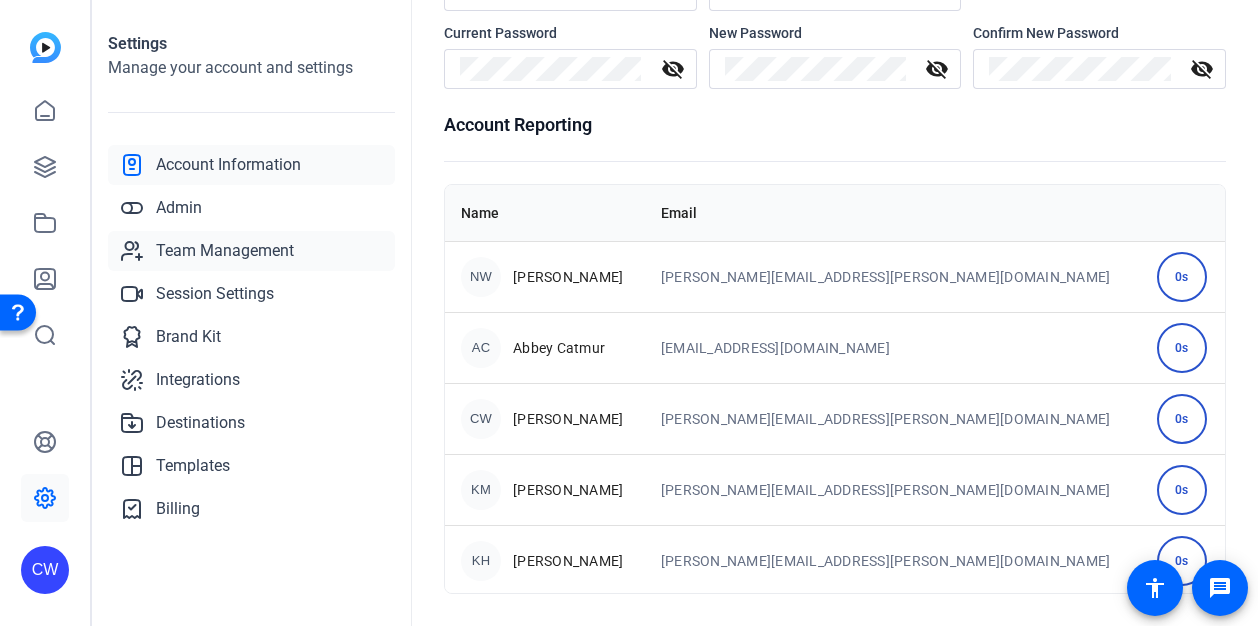 click on "Team Management" 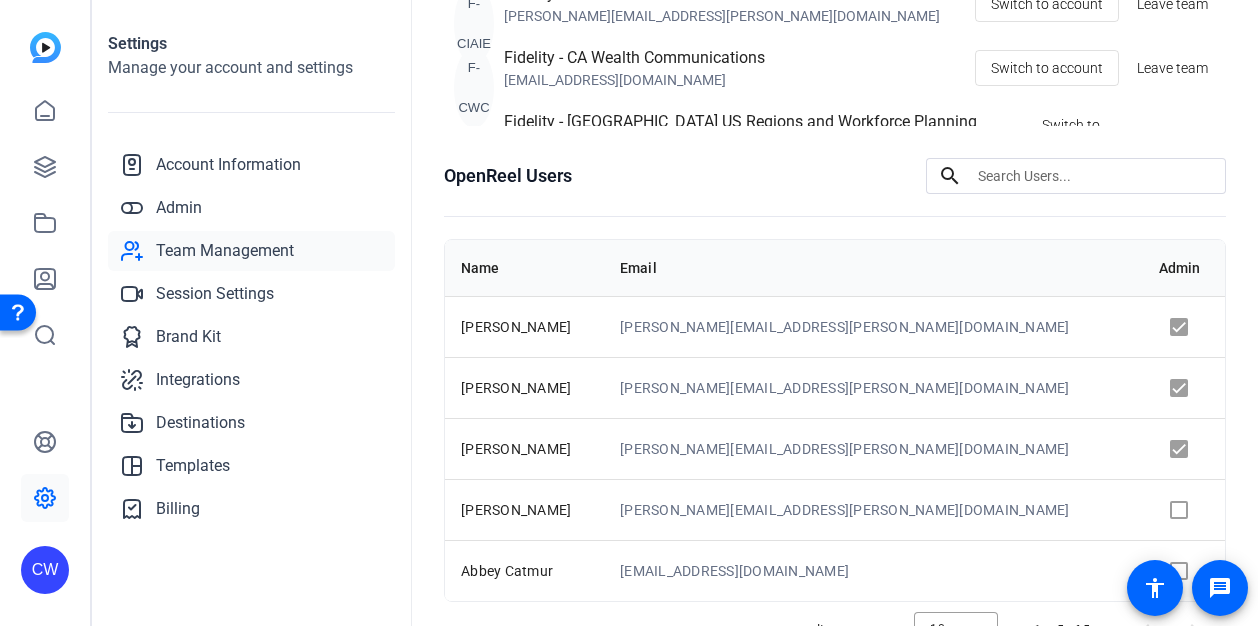 scroll, scrollTop: 576, scrollLeft: 0, axis: vertical 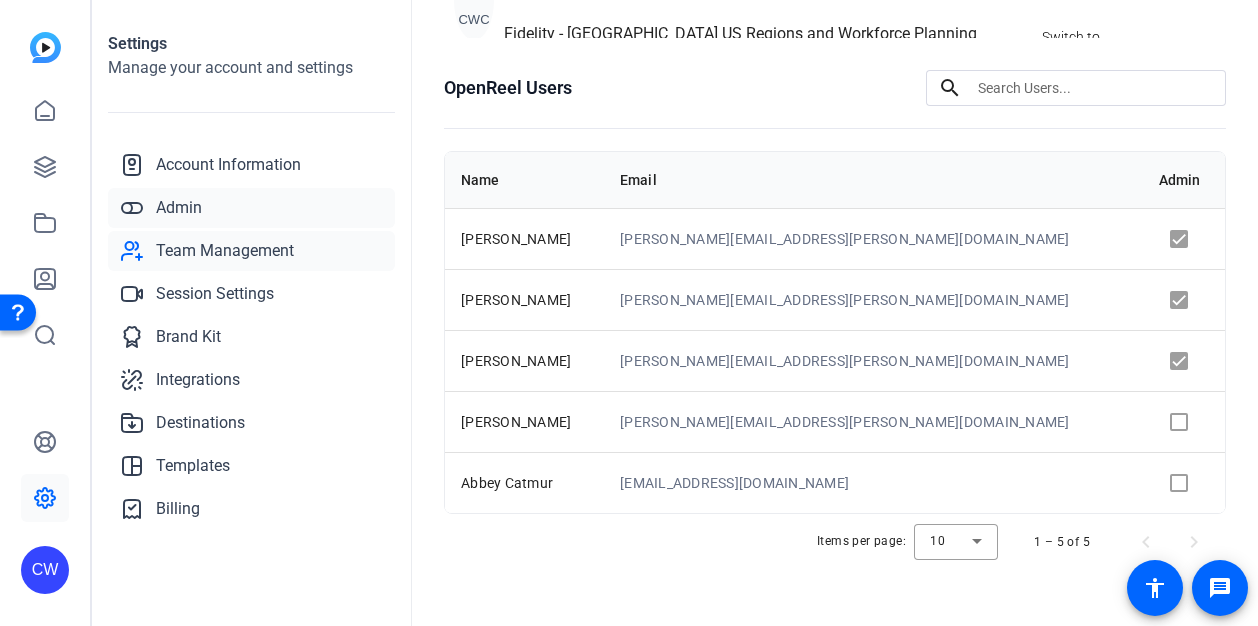 click on "Admin" 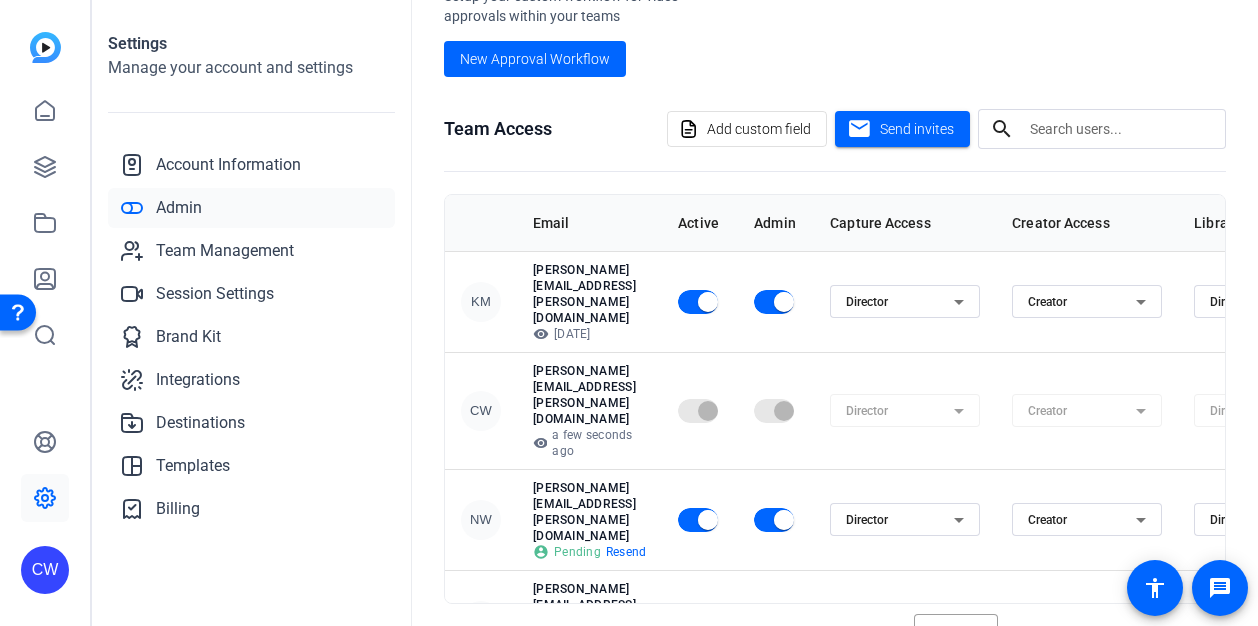 scroll, scrollTop: 544, scrollLeft: 0, axis: vertical 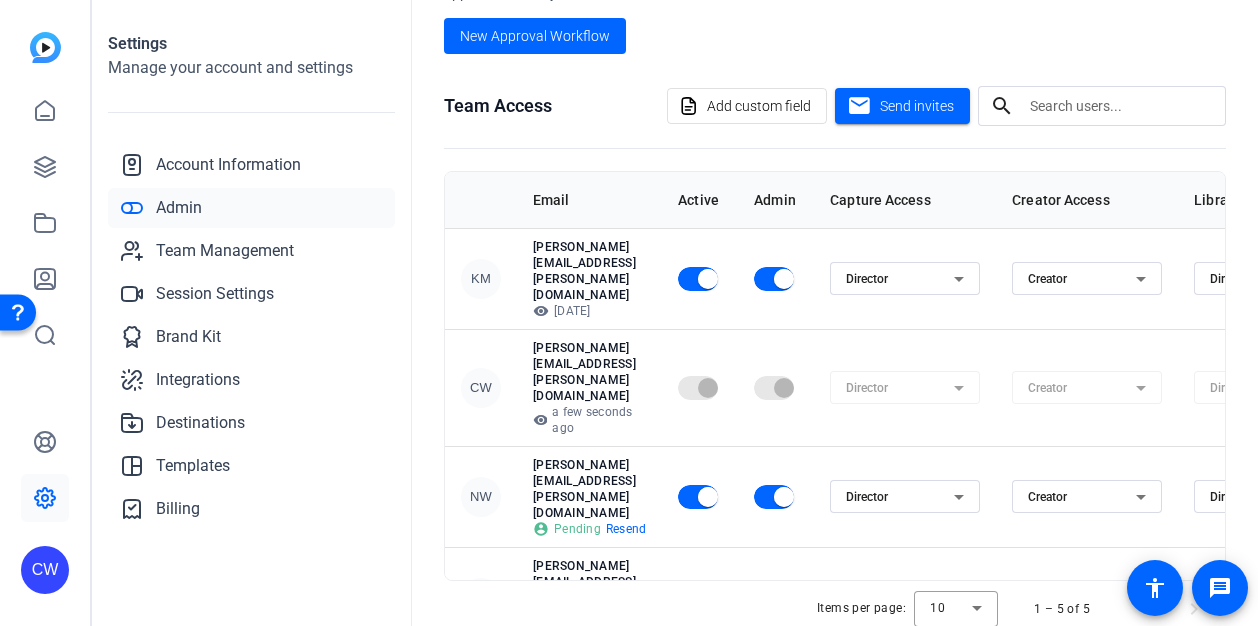 click at bounding box center (764, 683) 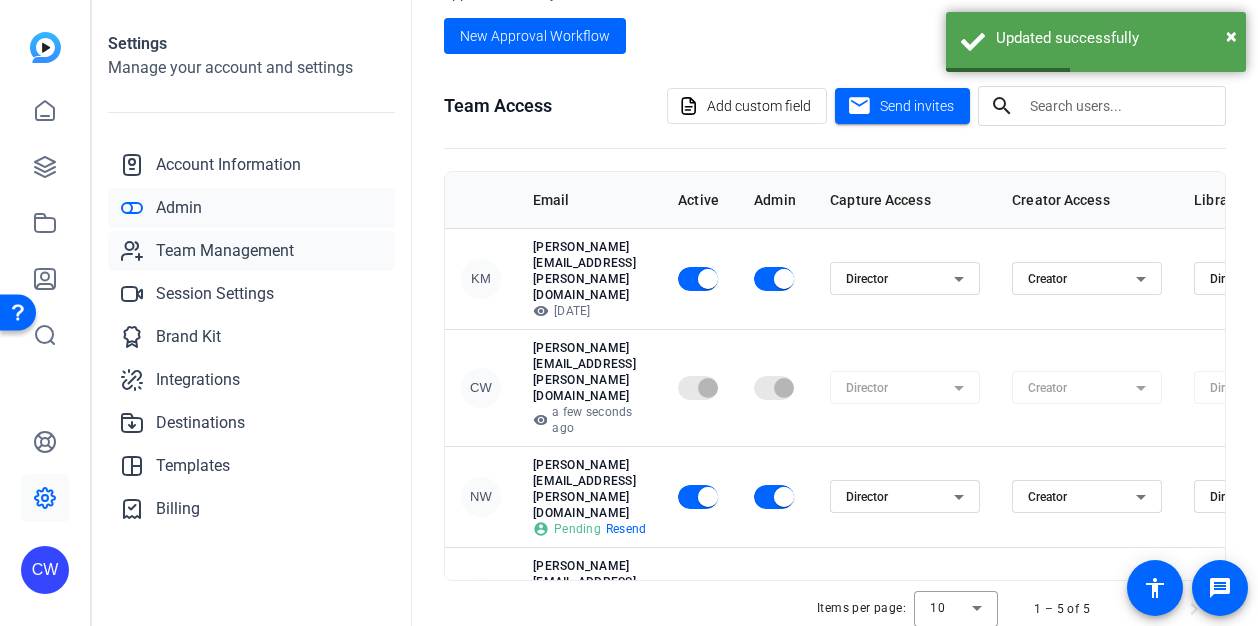 click on "Team Management" 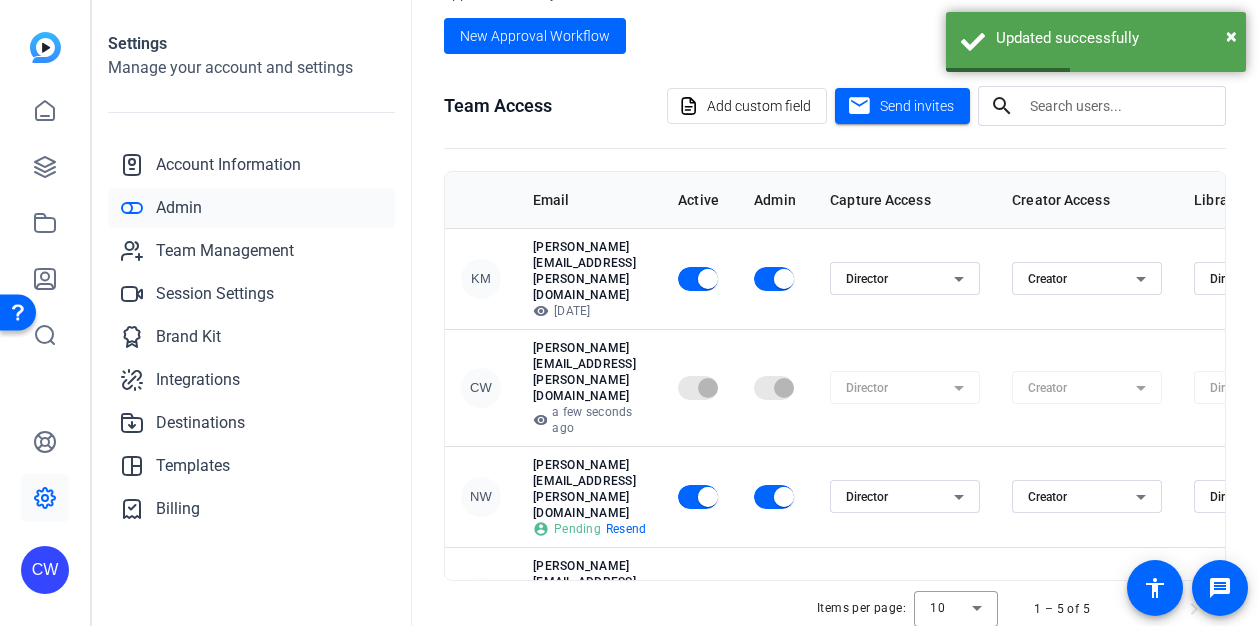 scroll, scrollTop: 76, scrollLeft: 0, axis: vertical 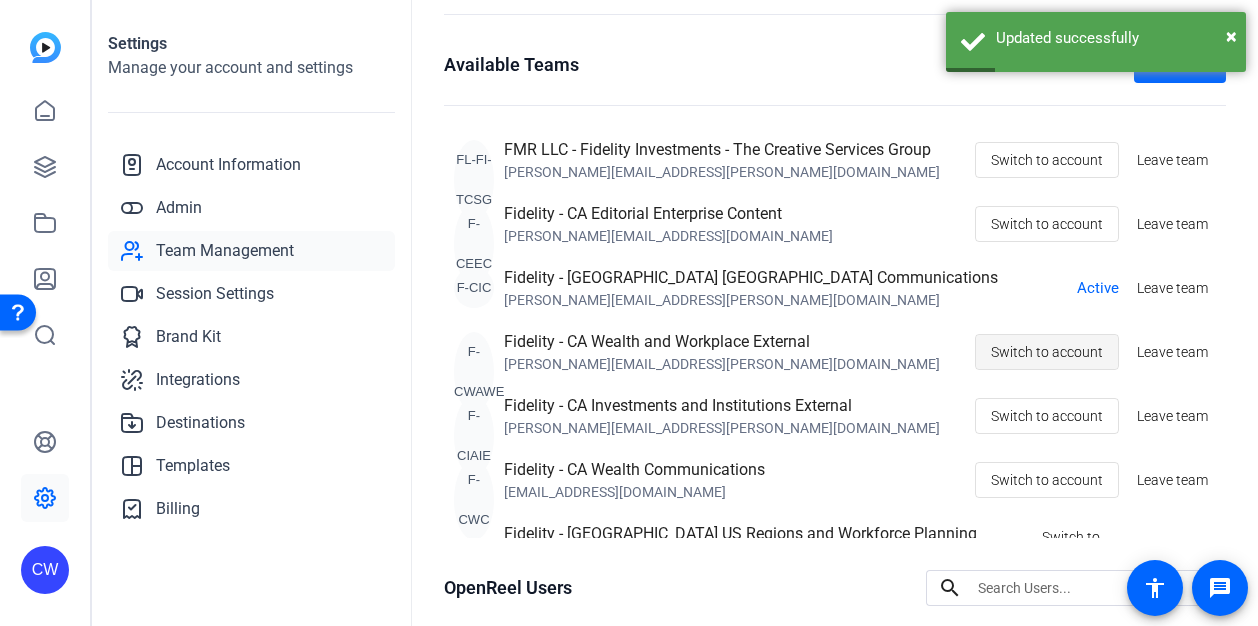 click on "Switch to account" 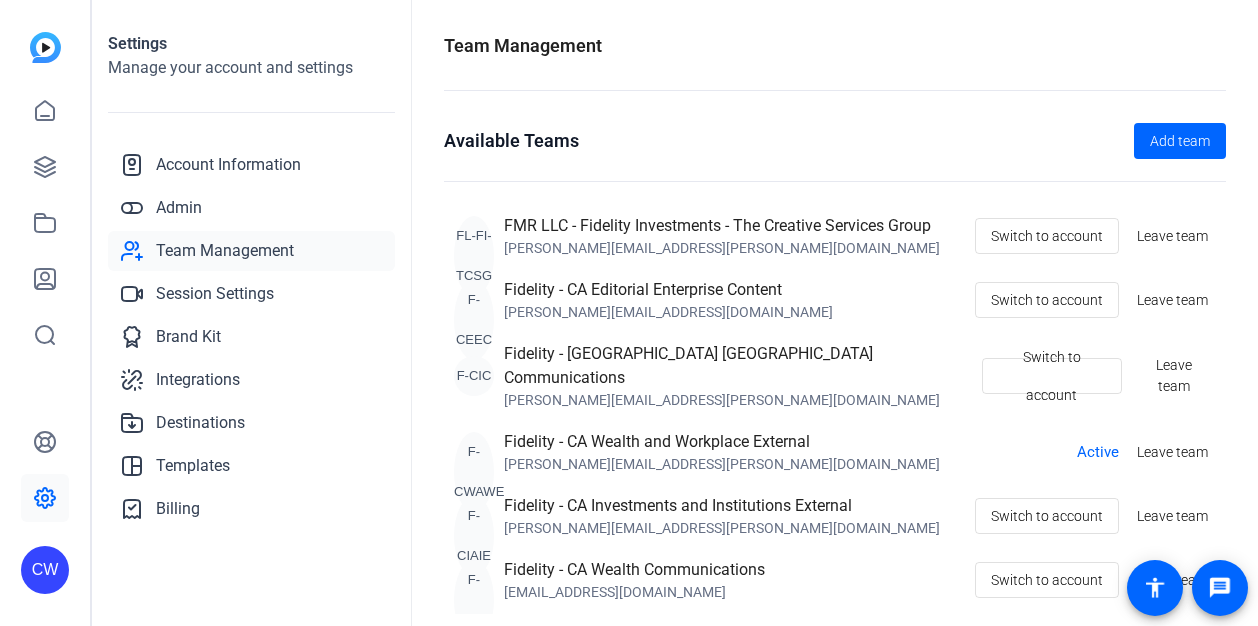 scroll, scrollTop: 0, scrollLeft: 0, axis: both 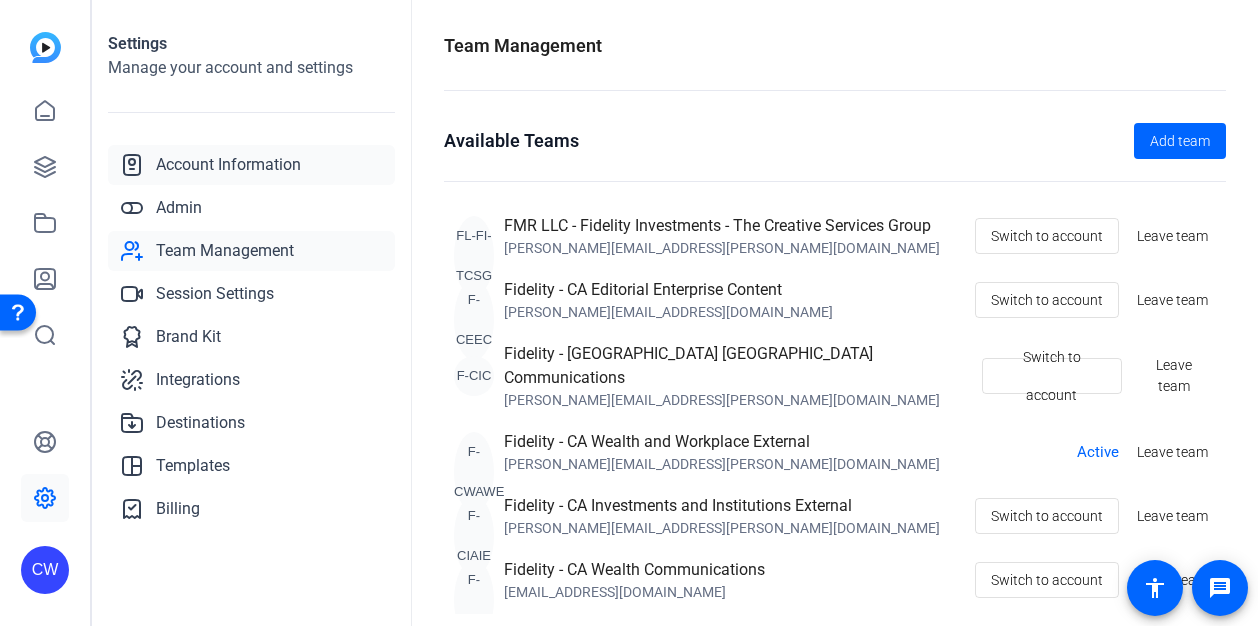 click on "Account Information" 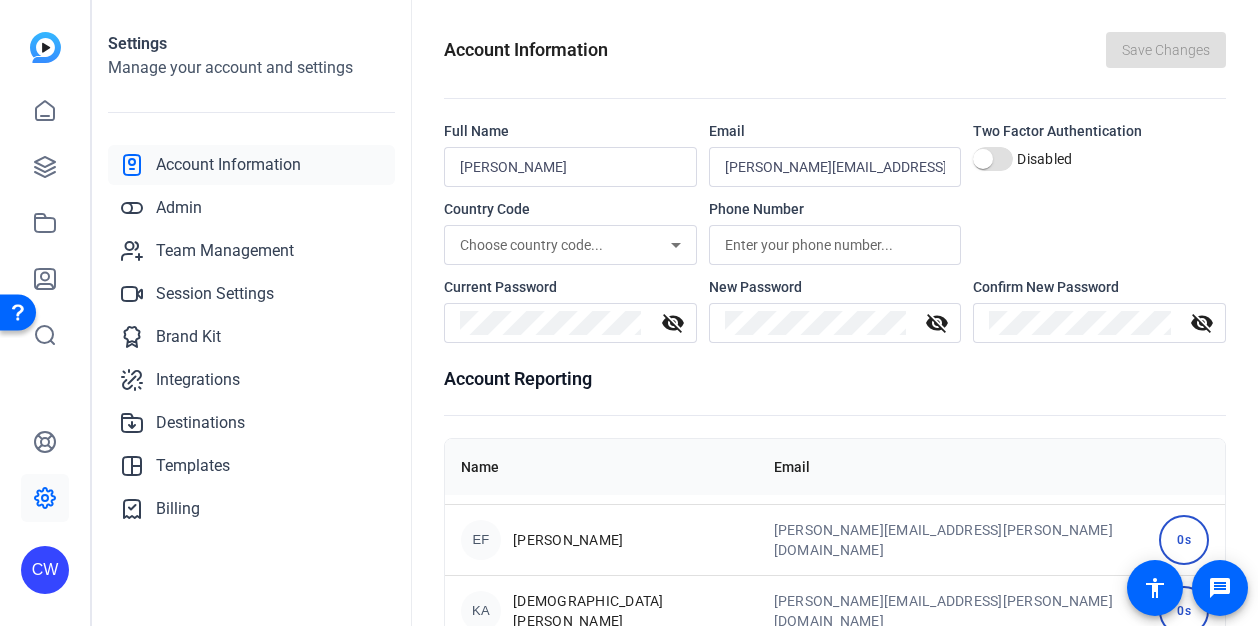 scroll, scrollTop: 283, scrollLeft: 0, axis: vertical 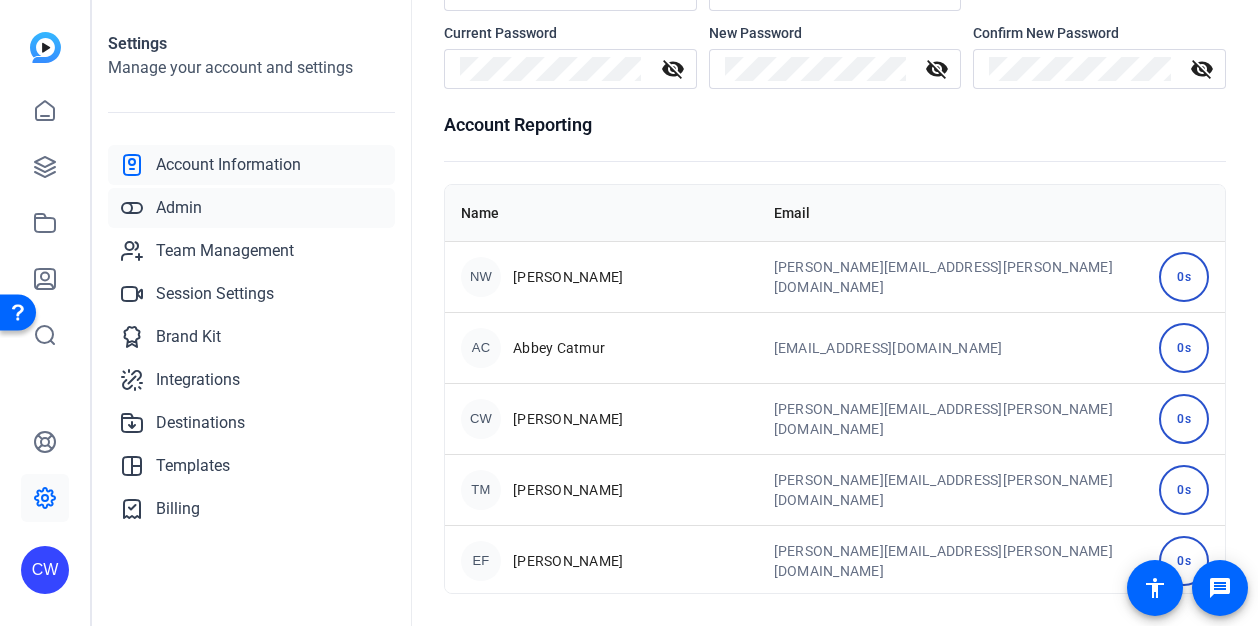 click on "Admin" 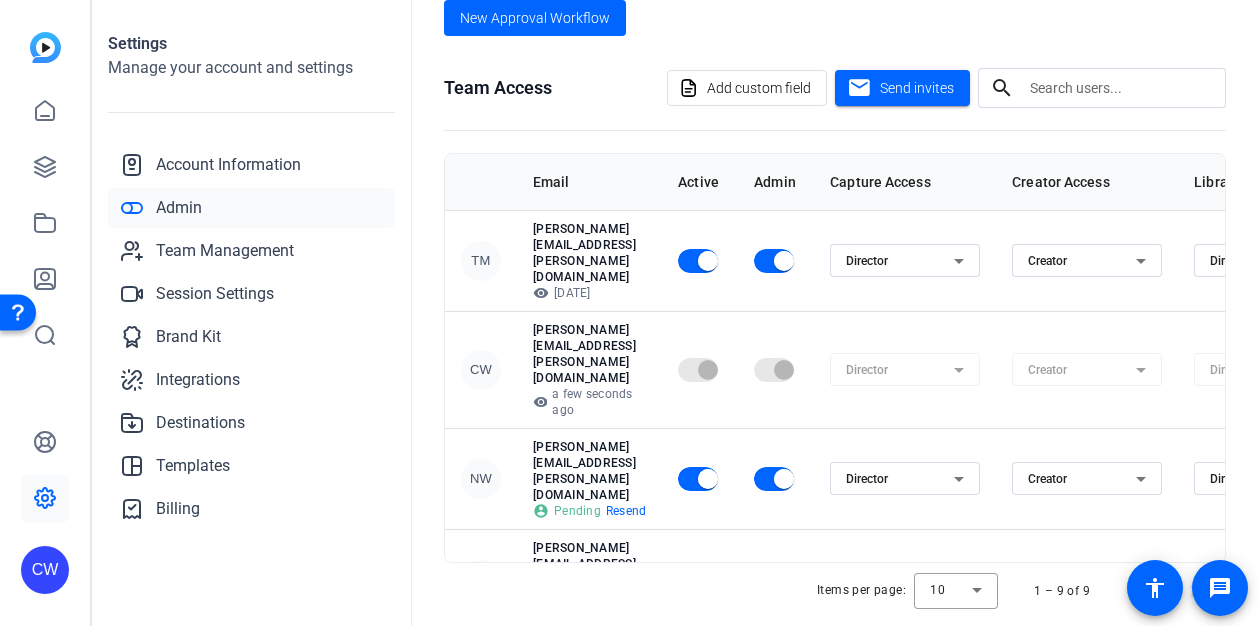 scroll, scrollTop: 584, scrollLeft: 0, axis: vertical 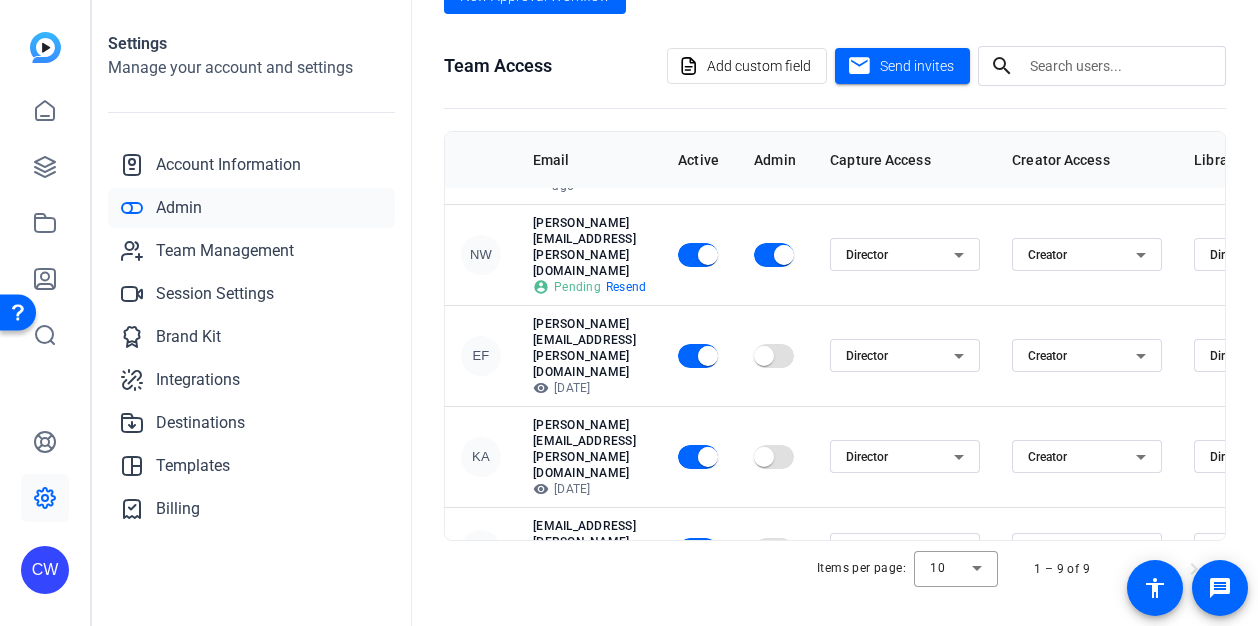 click at bounding box center (764, 829) 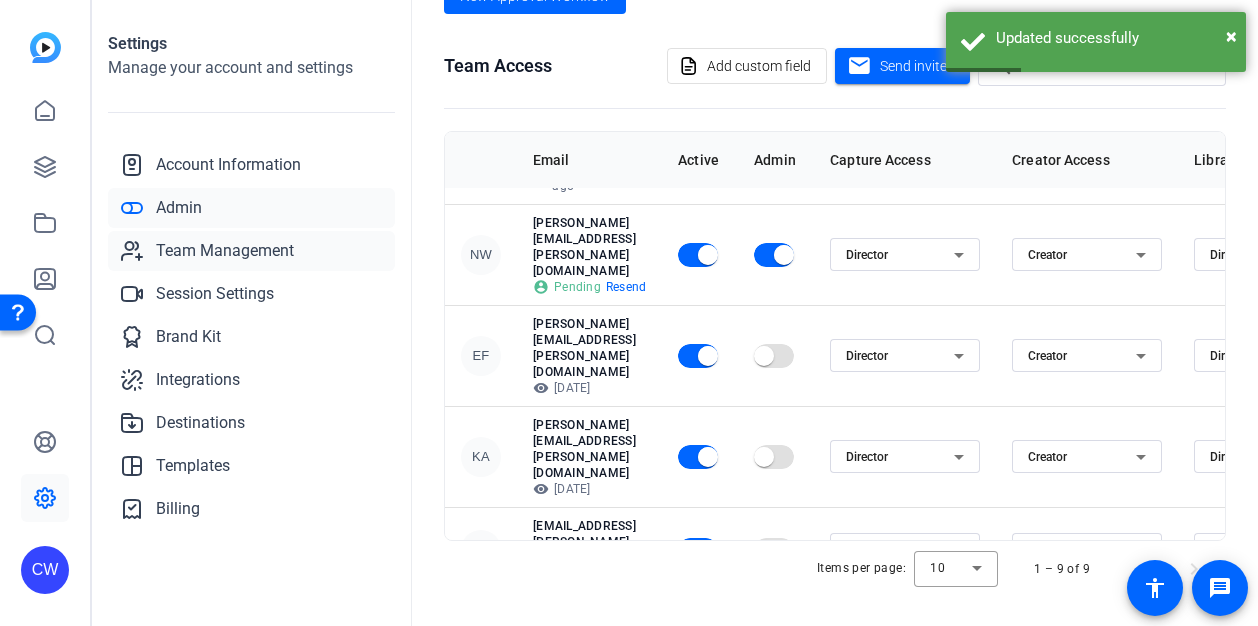 click on "Team Management" 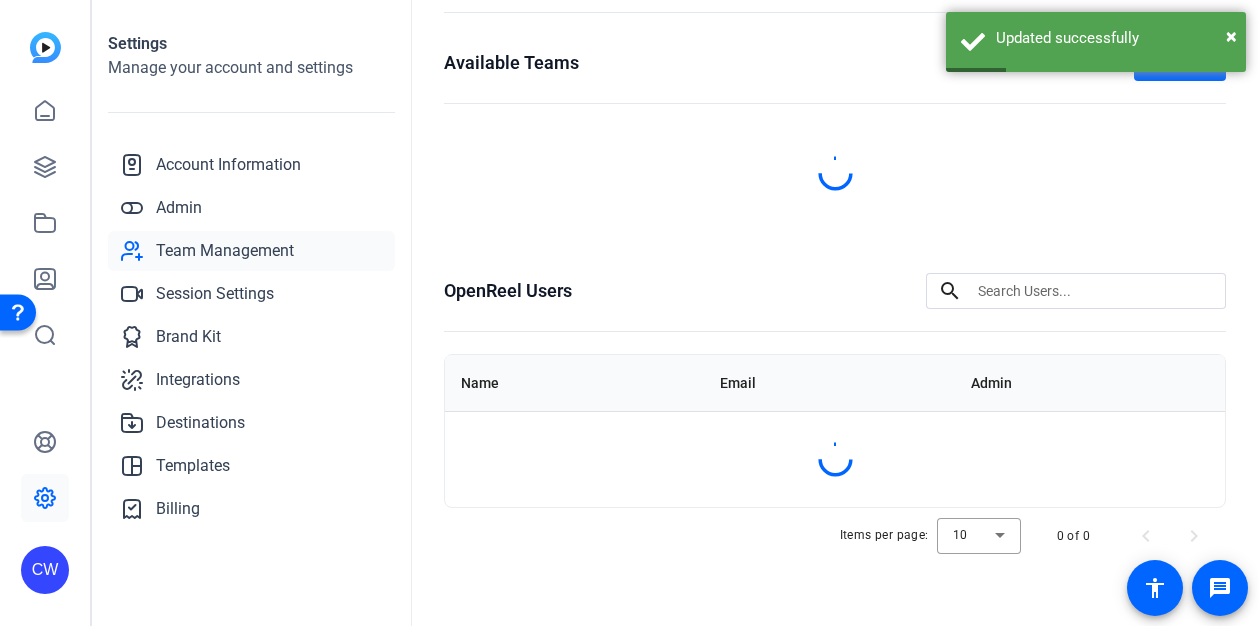 scroll, scrollTop: 76, scrollLeft: 0, axis: vertical 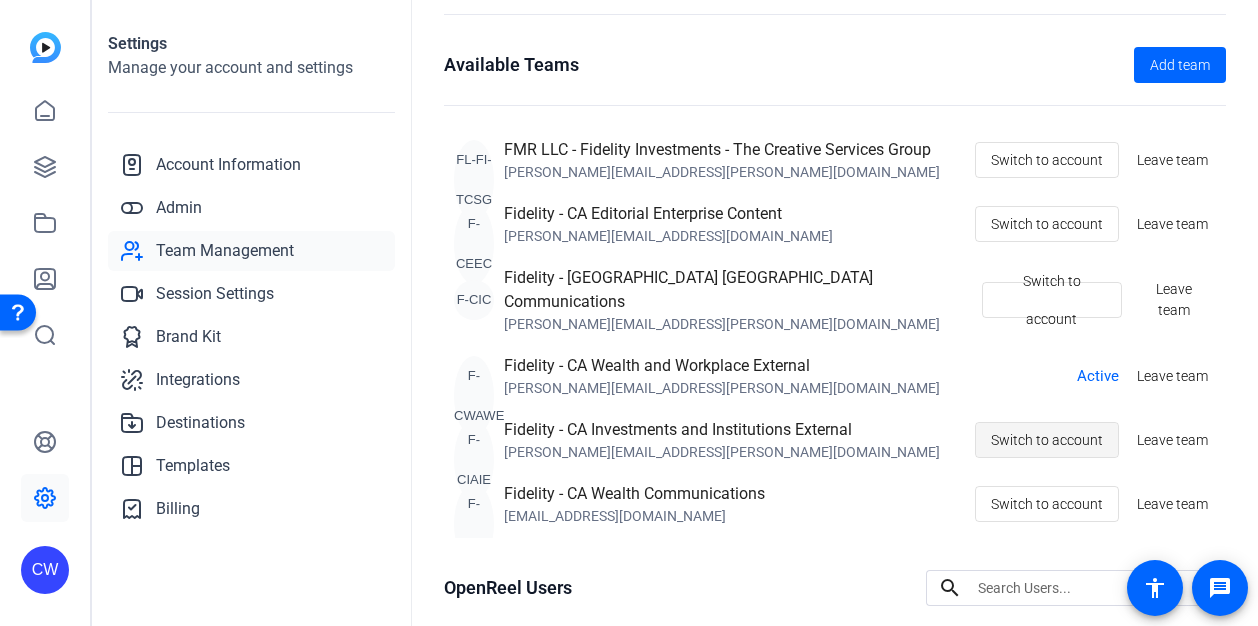 click on "Switch to account" 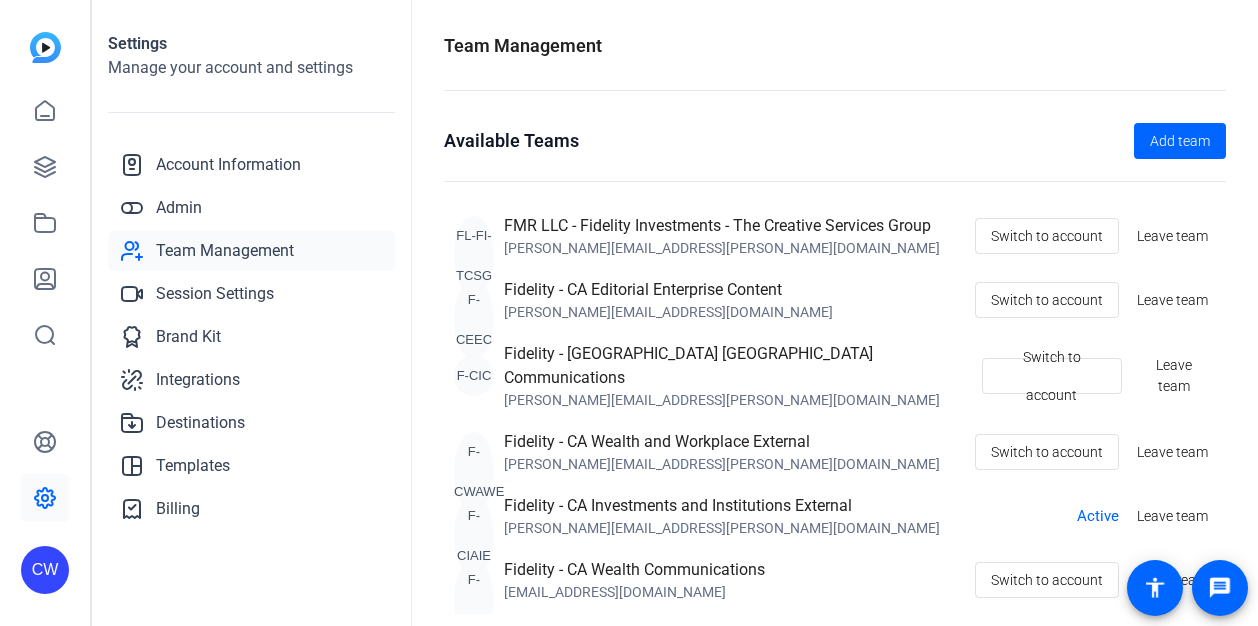 scroll, scrollTop: 0, scrollLeft: 0, axis: both 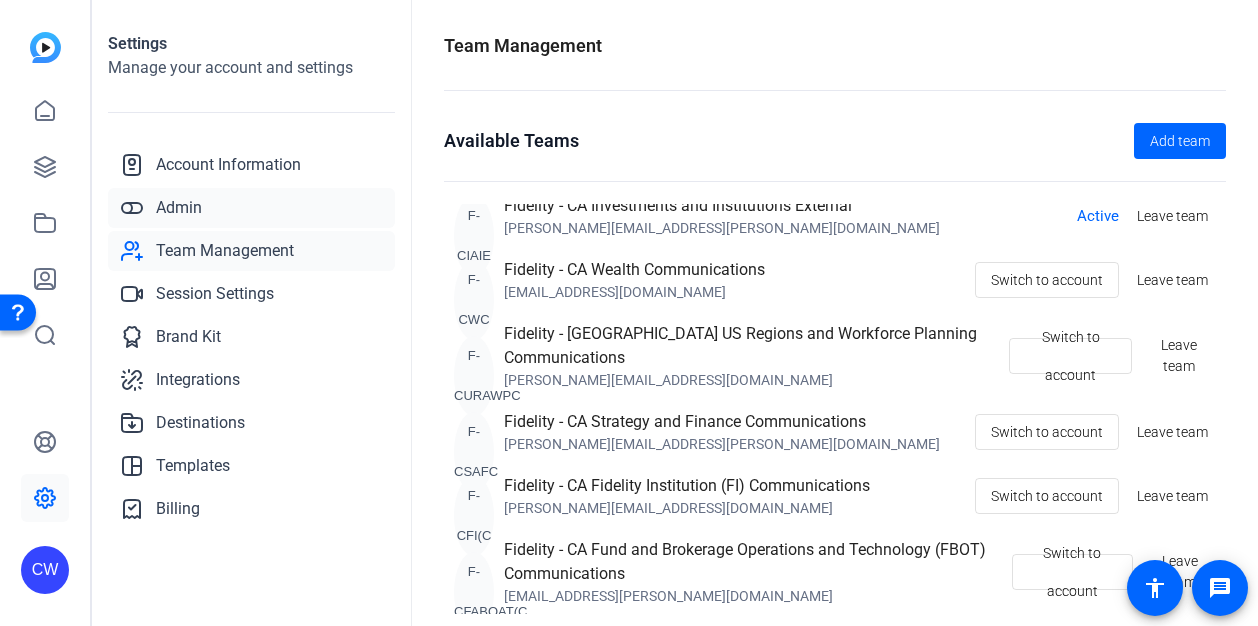 click on "Admin" 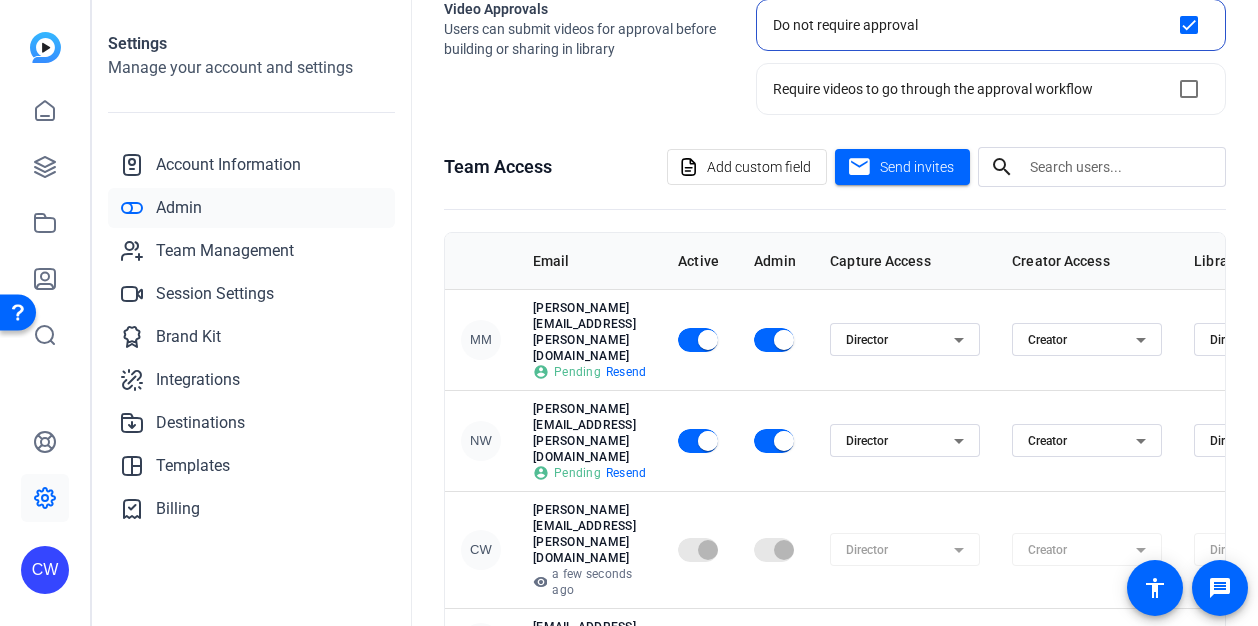 scroll, scrollTop: 336, scrollLeft: 0, axis: vertical 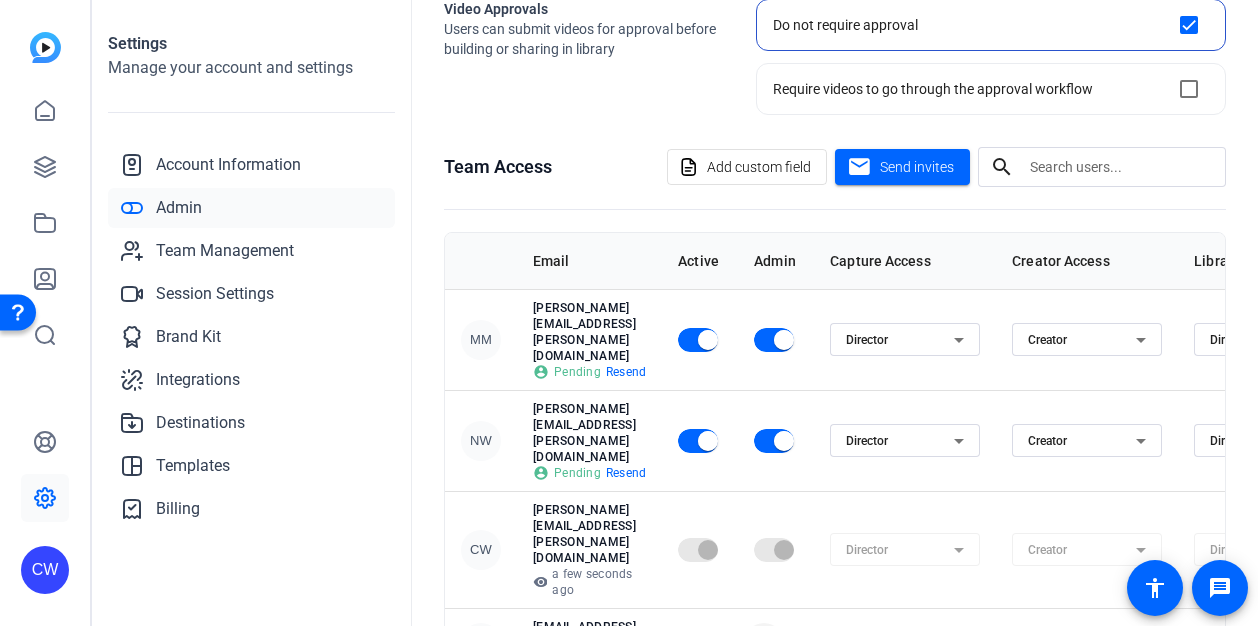 click at bounding box center (774, 643) 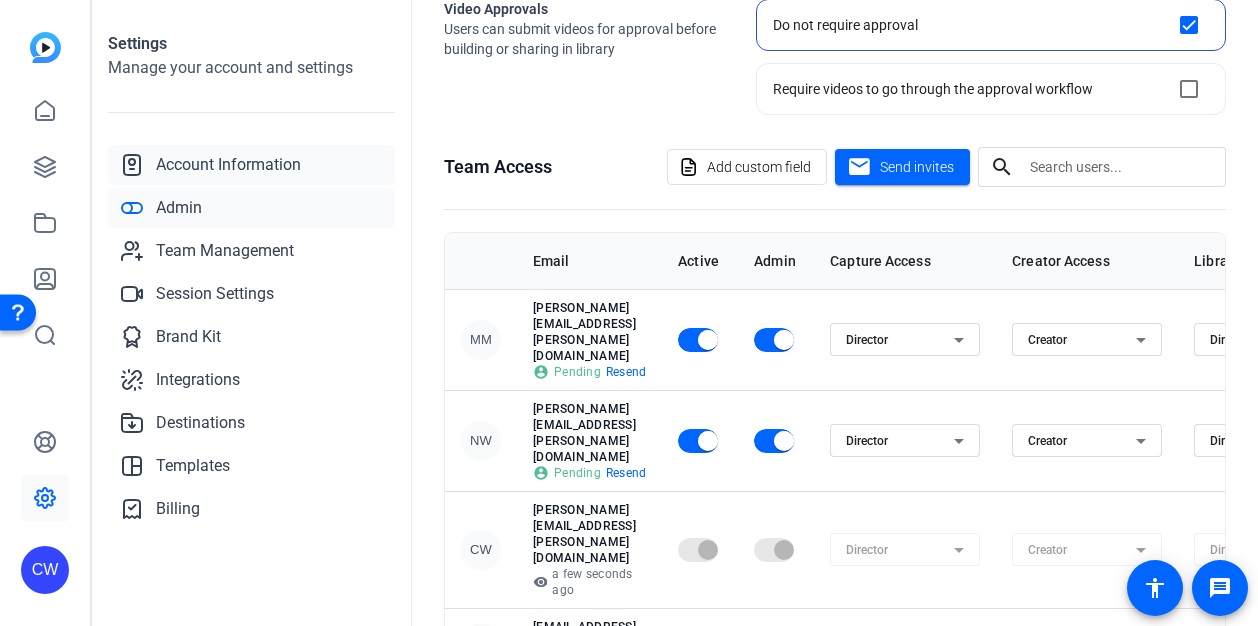 click on "Account Information" 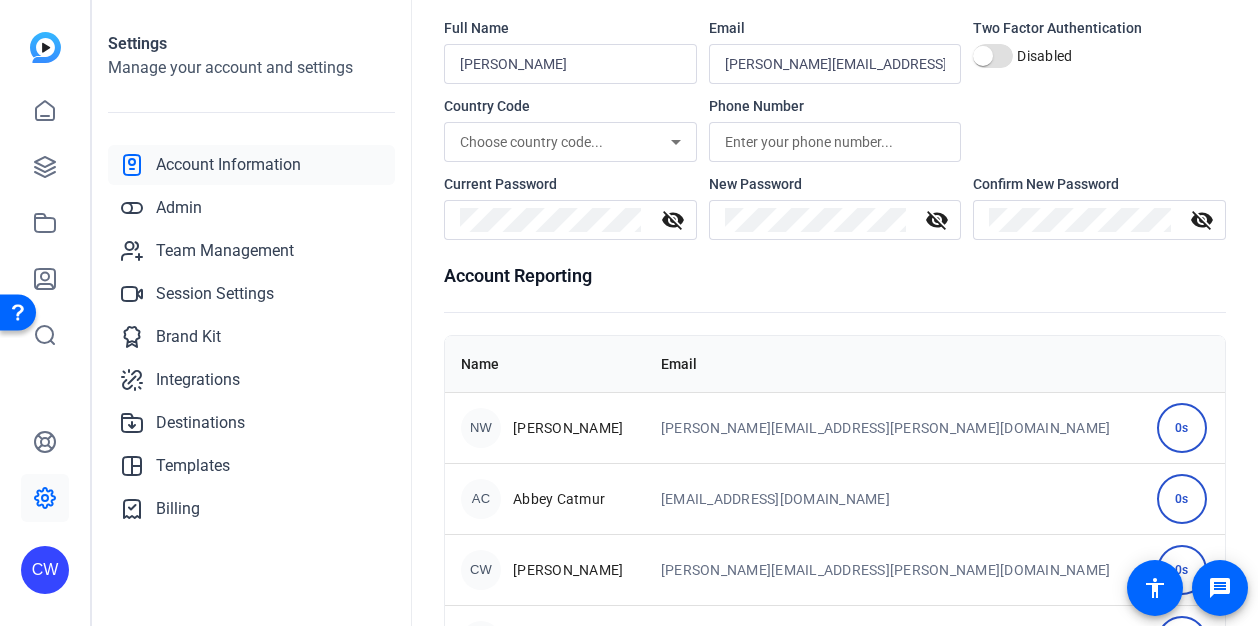 scroll, scrollTop: 184, scrollLeft: 0, axis: vertical 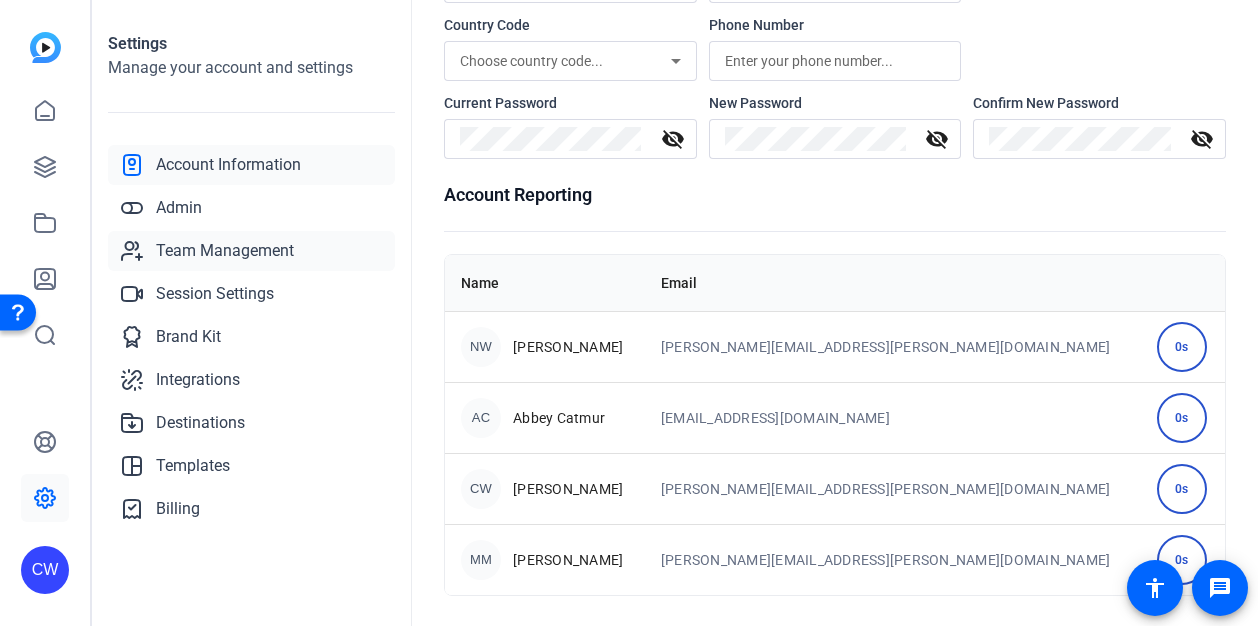 drag, startPoint x: 240, startPoint y: 249, endPoint x: 284, endPoint y: 255, distance: 44.407207 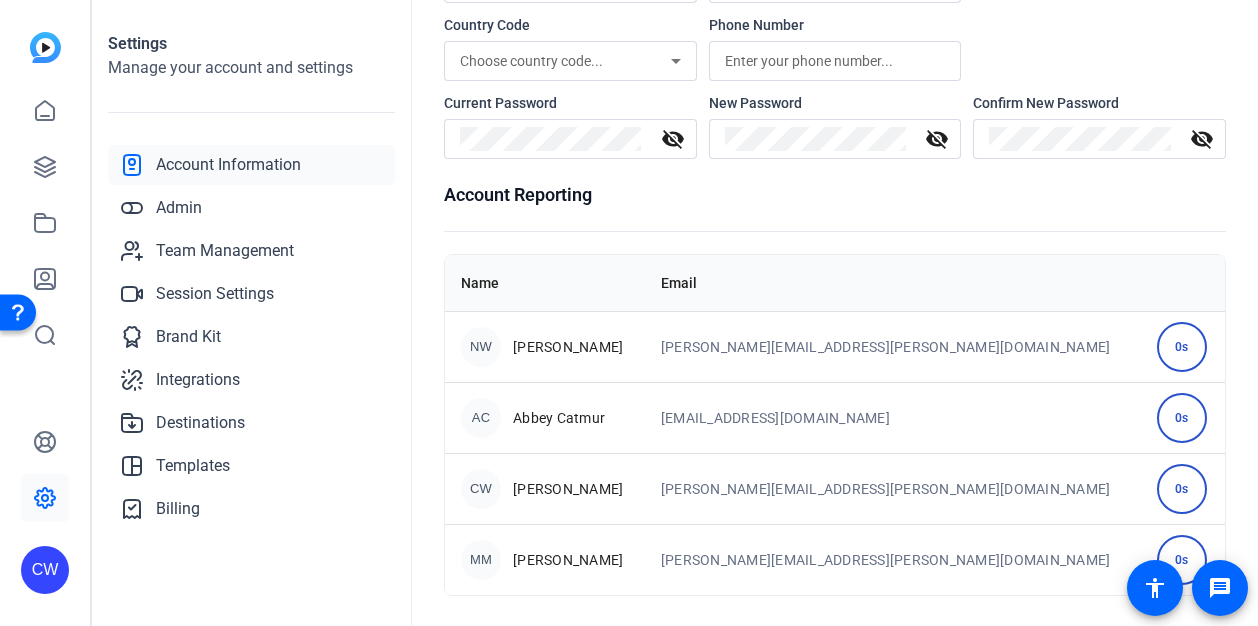 scroll, scrollTop: 76, scrollLeft: 0, axis: vertical 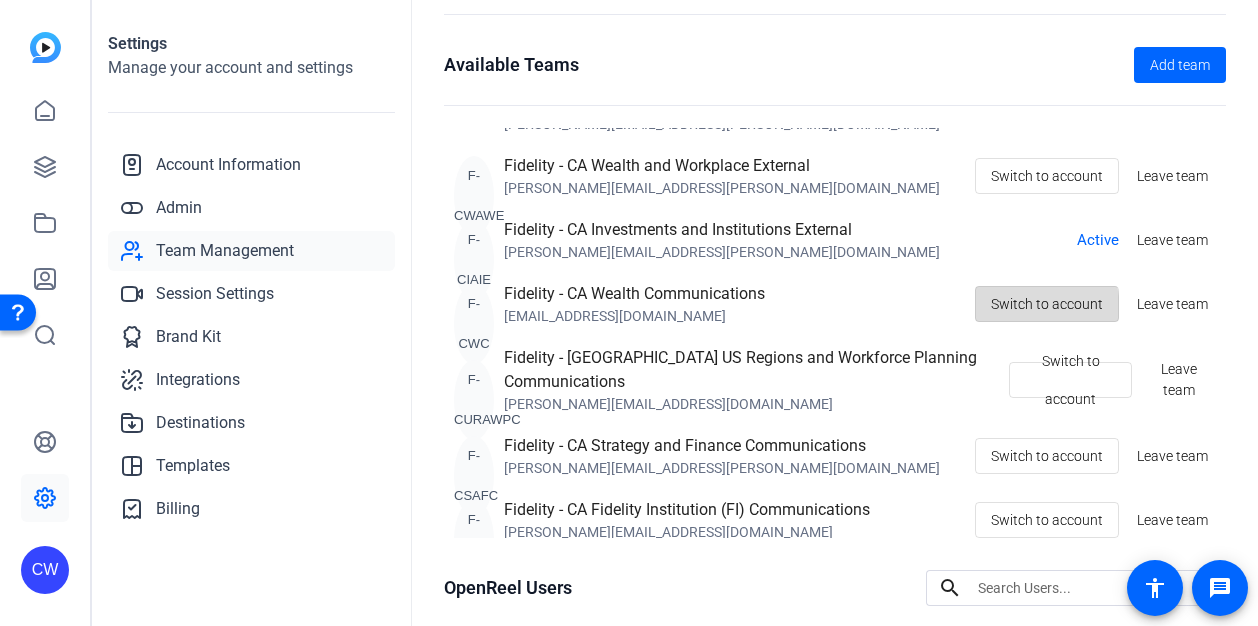 click on "Switch to account" 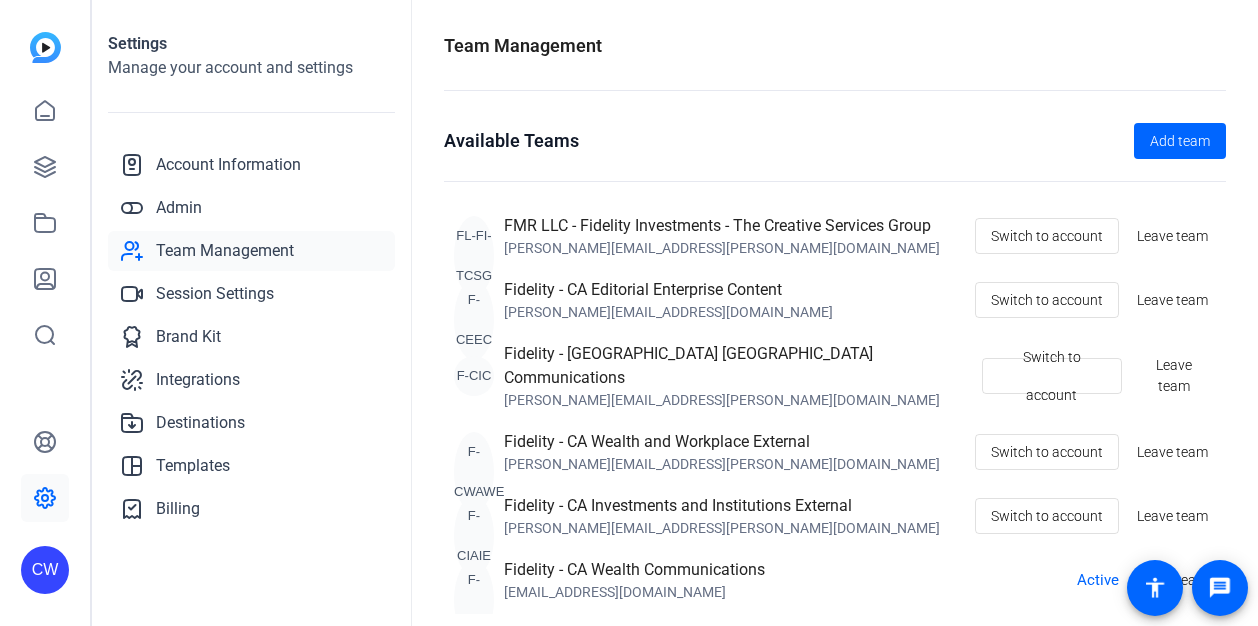 scroll, scrollTop: 0, scrollLeft: 0, axis: both 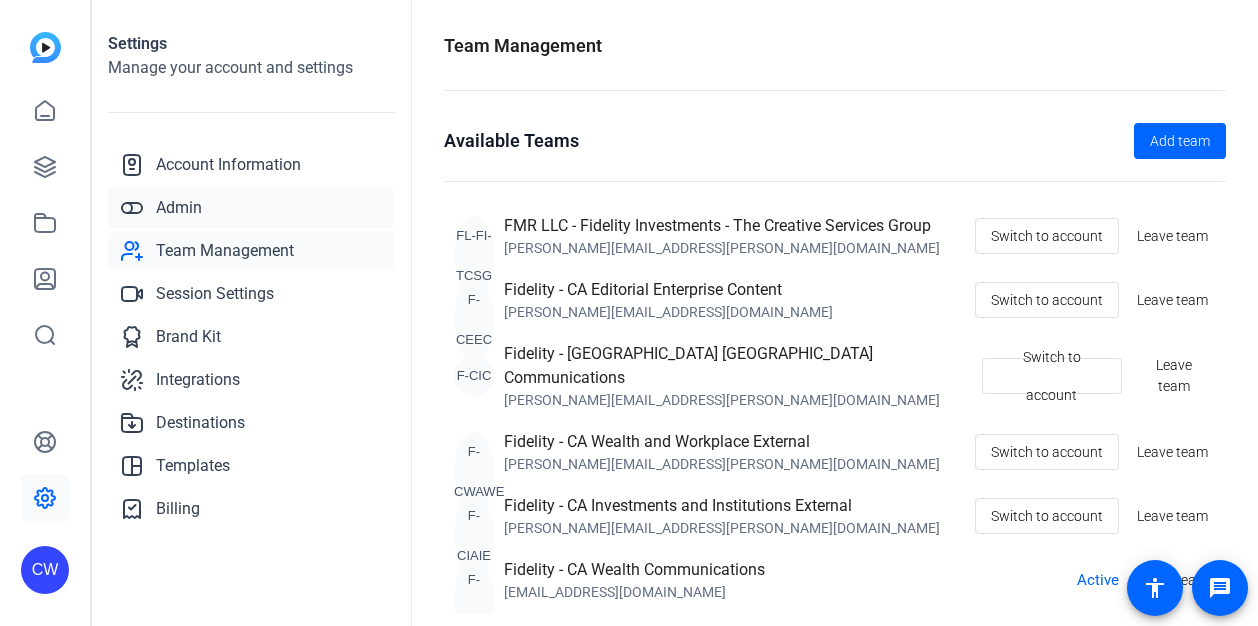 click on "Admin" 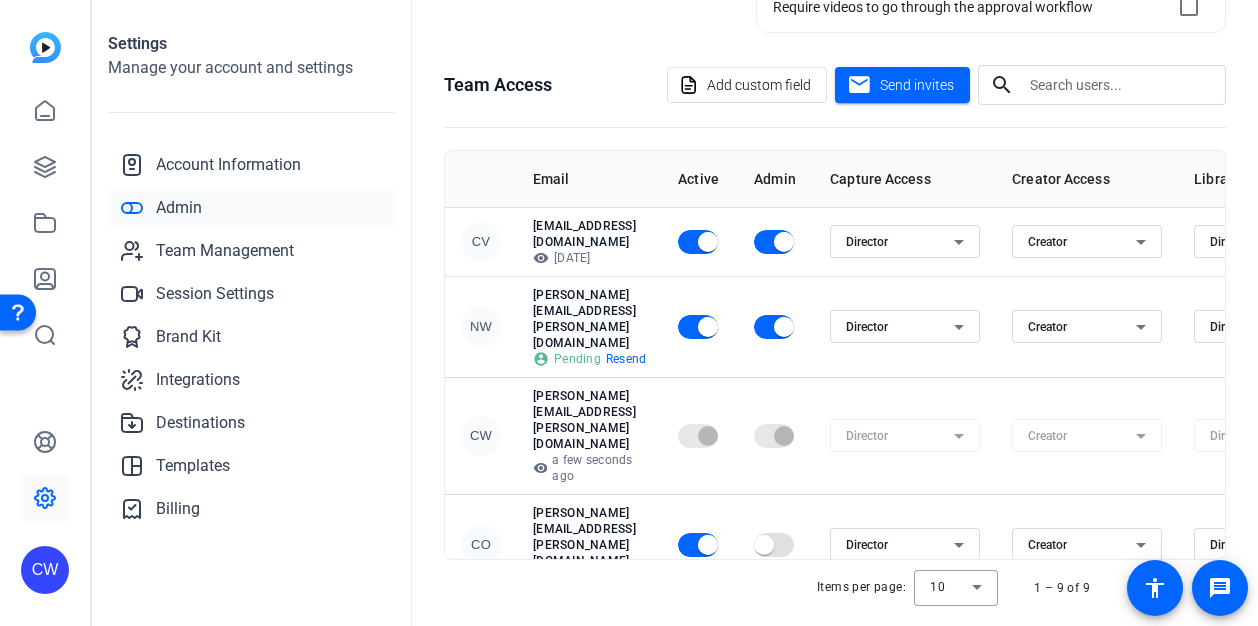 scroll, scrollTop: 436, scrollLeft: 0, axis: vertical 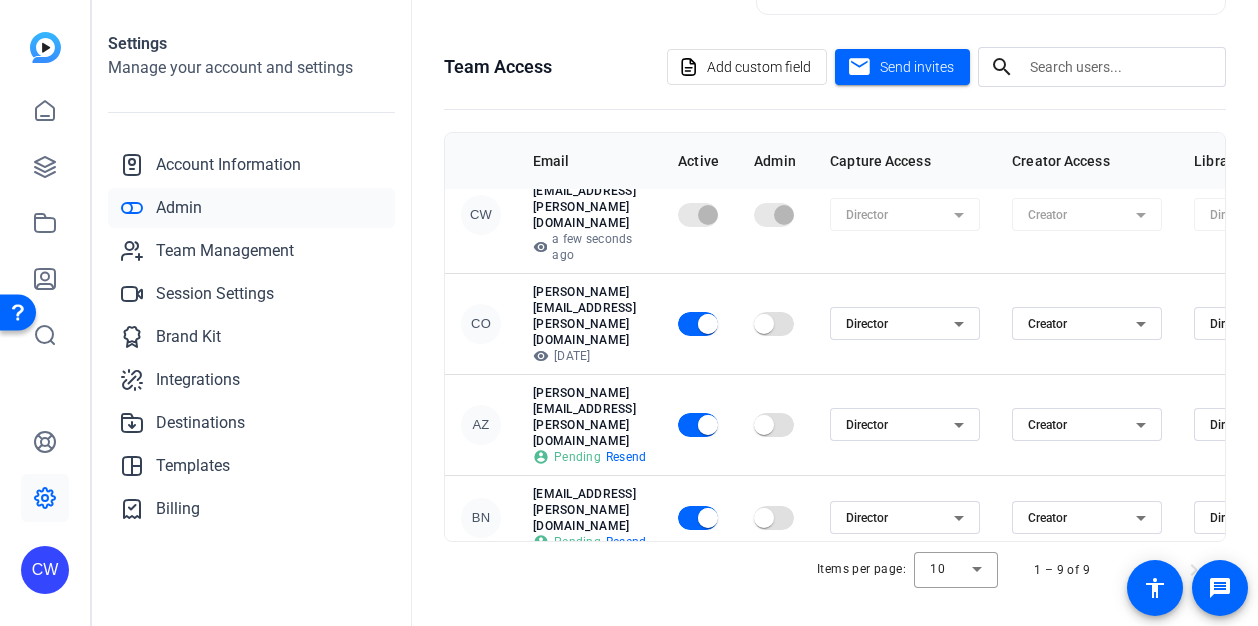 click at bounding box center [764, 797] 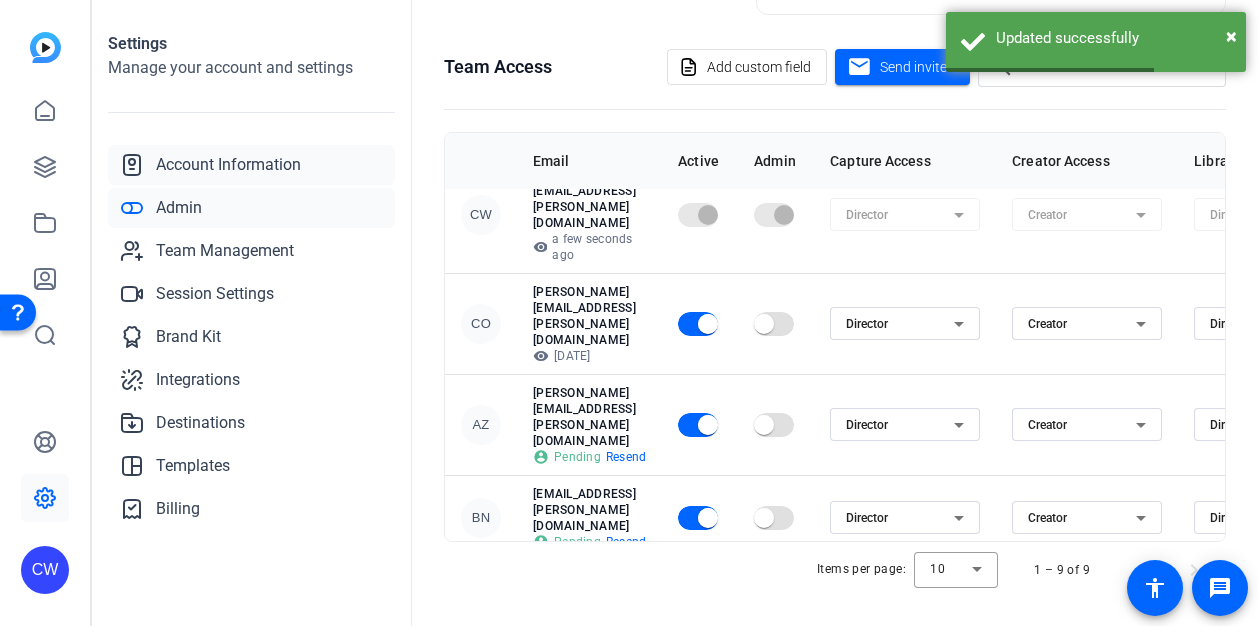 click on "Account Information" 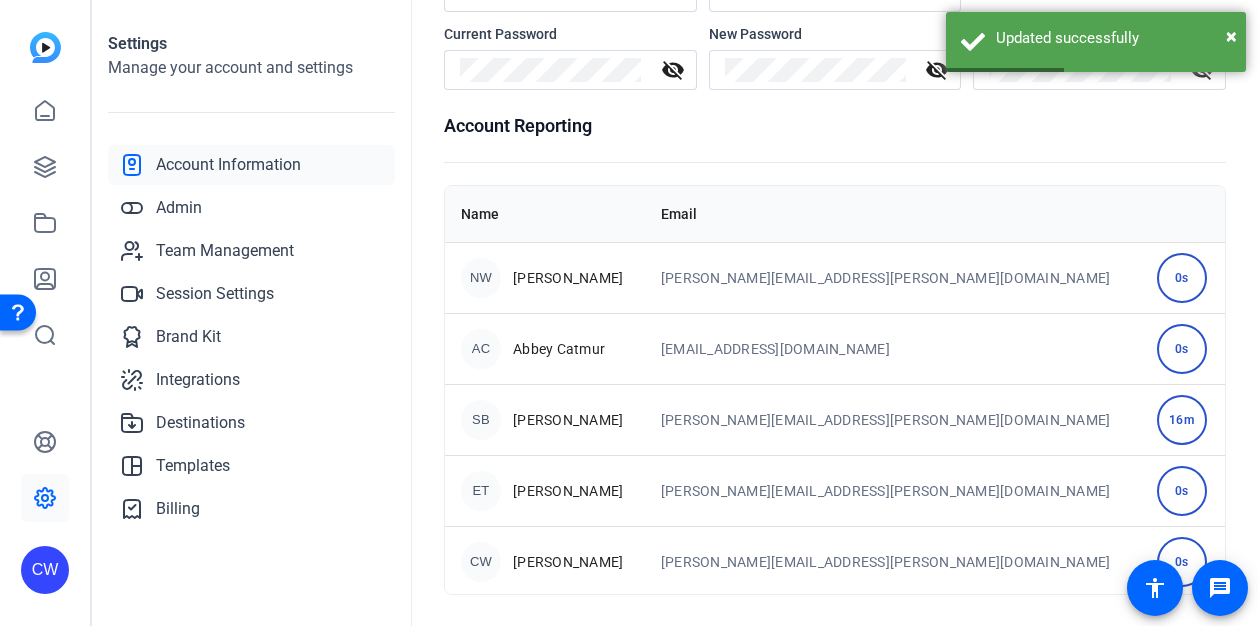 scroll, scrollTop: 254, scrollLeft: 0, axis: vertical 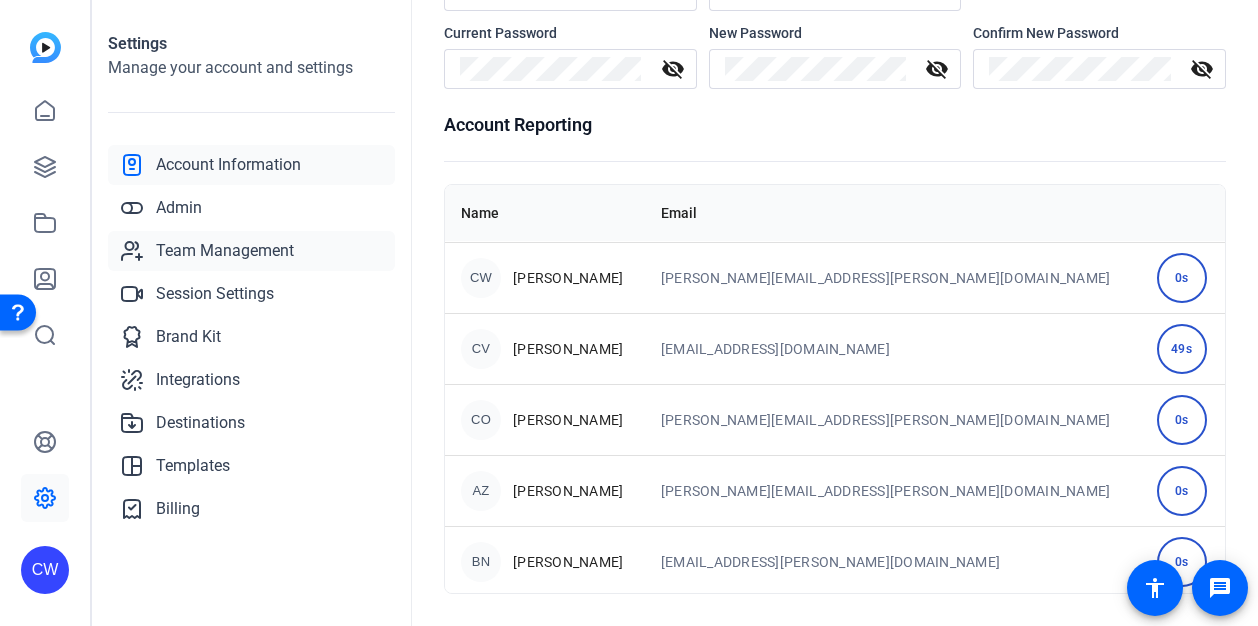 click on "Team Management" 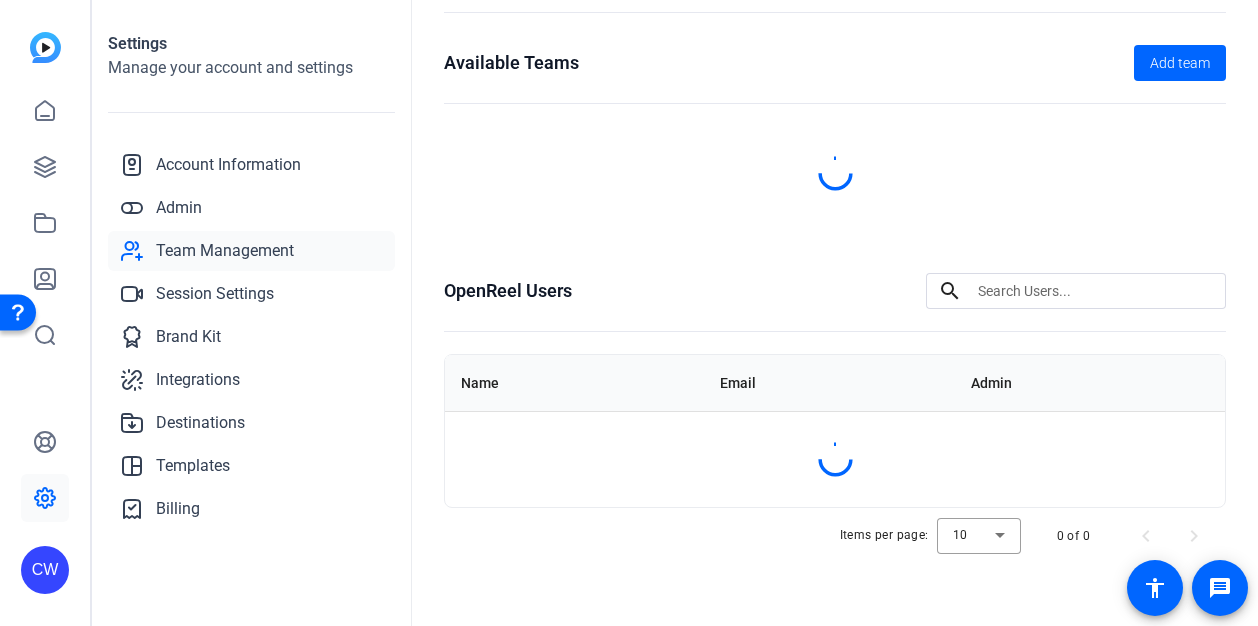 scroll, scrollTop: 76, scrollLeft: 0, axis: vertical 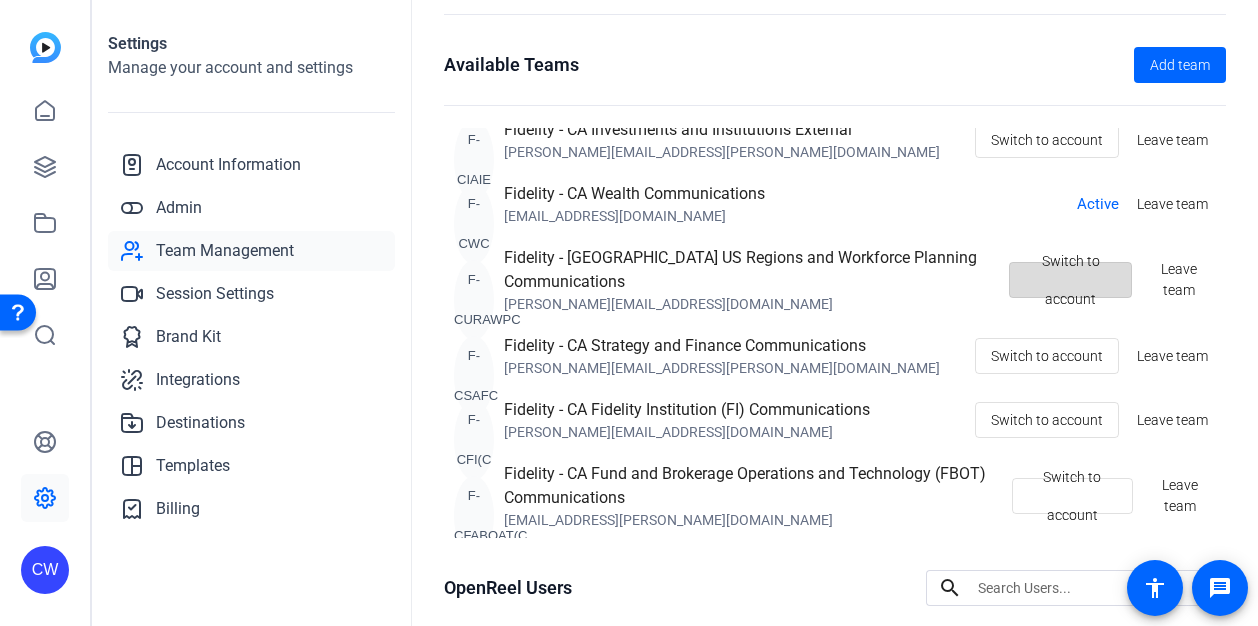 click on "Switch to account" 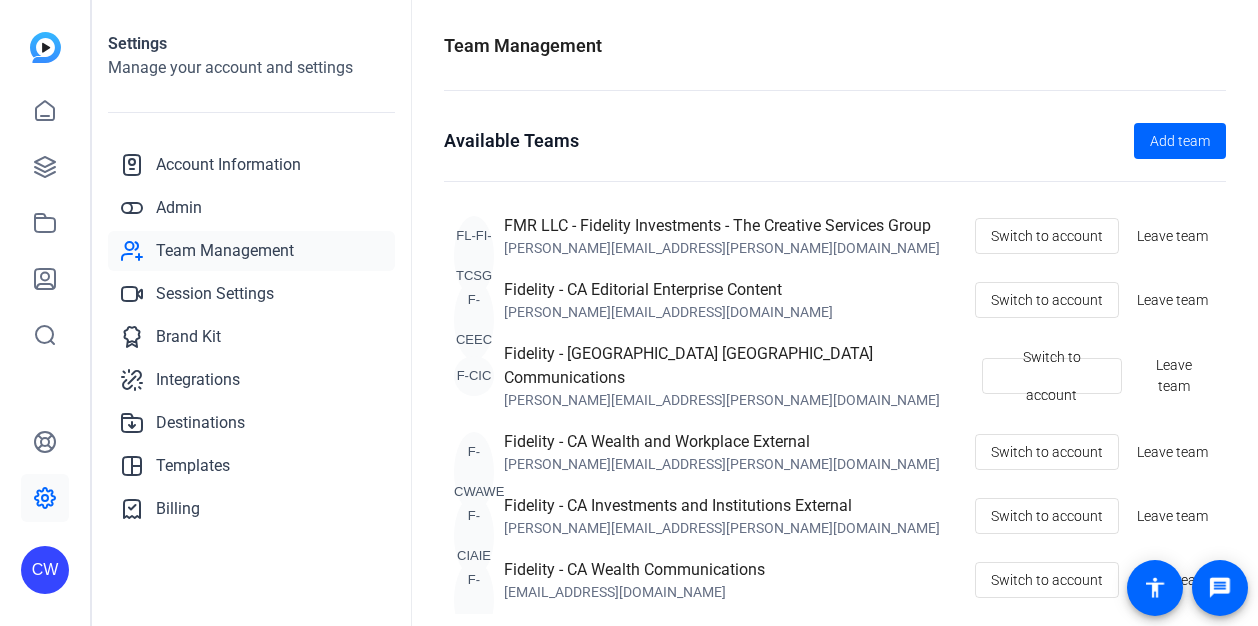 scroll, scrollTop: 0, scrollLeft: 0, axis: both 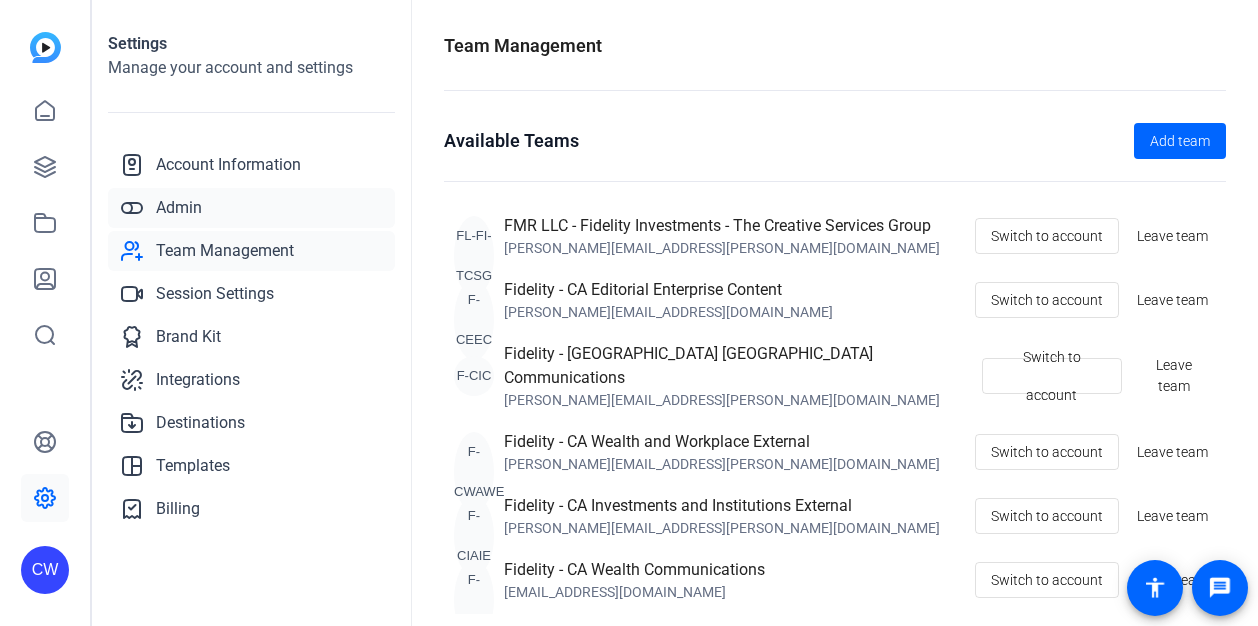 click on "Admin" 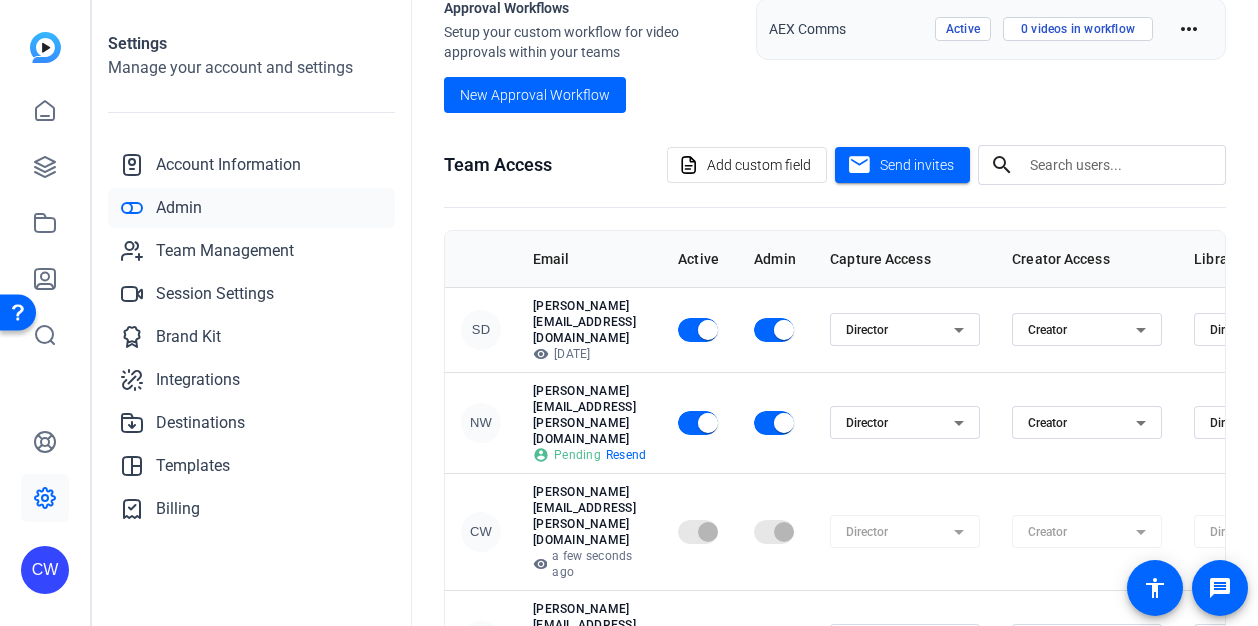 scroll, scrollTop: 584, scrollLeft: 0, axis: vertical 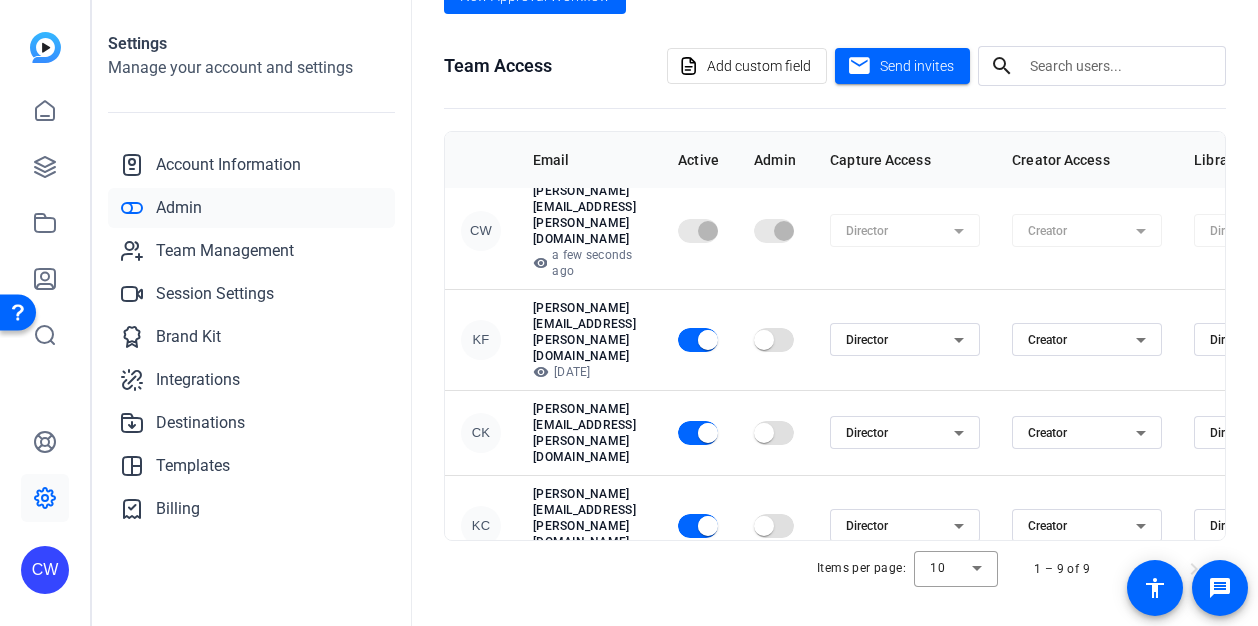 click at bounding box center (764, 797) 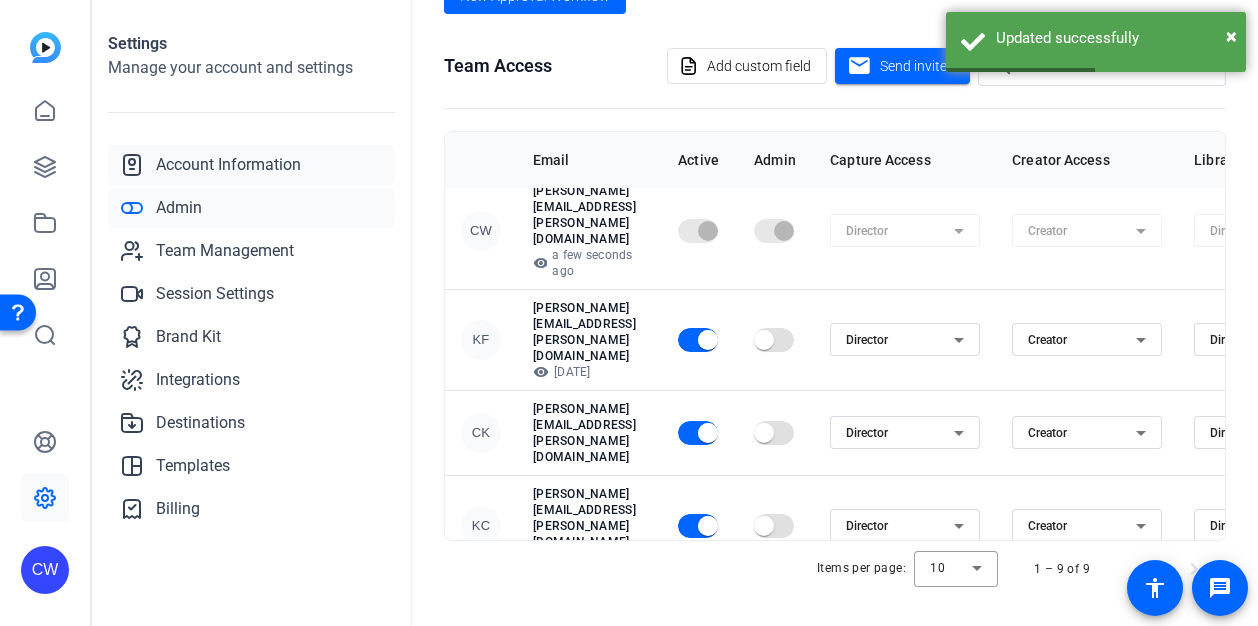 click on "Account Information" 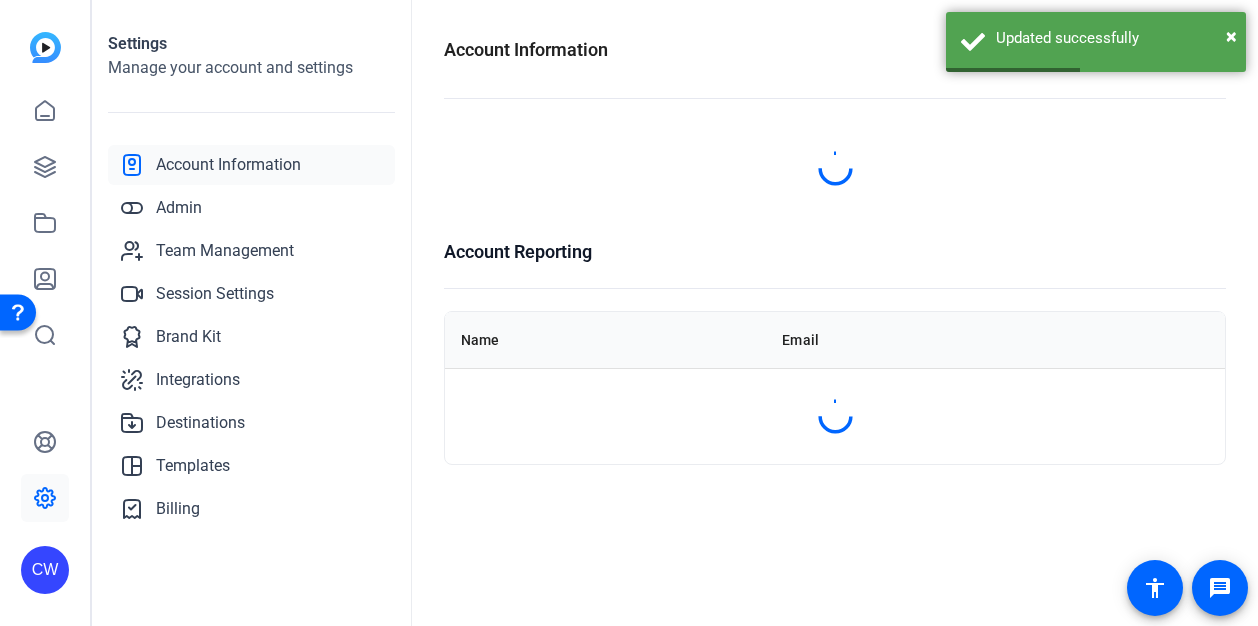 scroll, scrollTop: 0, scrollLeft: 0, axis: both 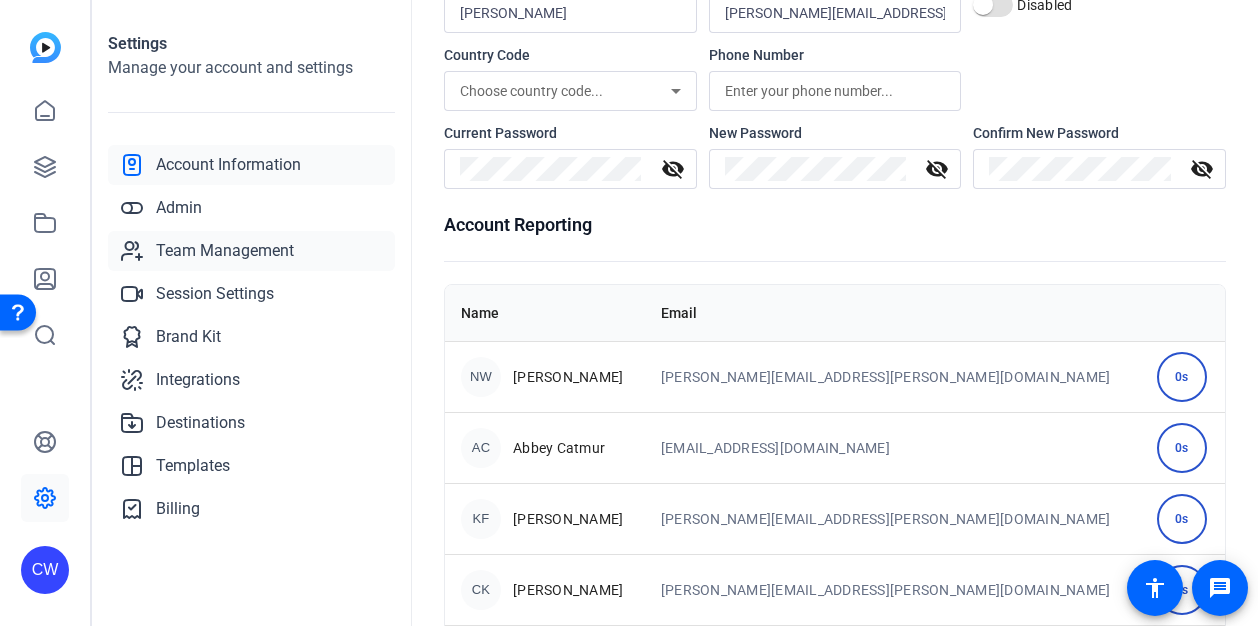 click on "Team Management" 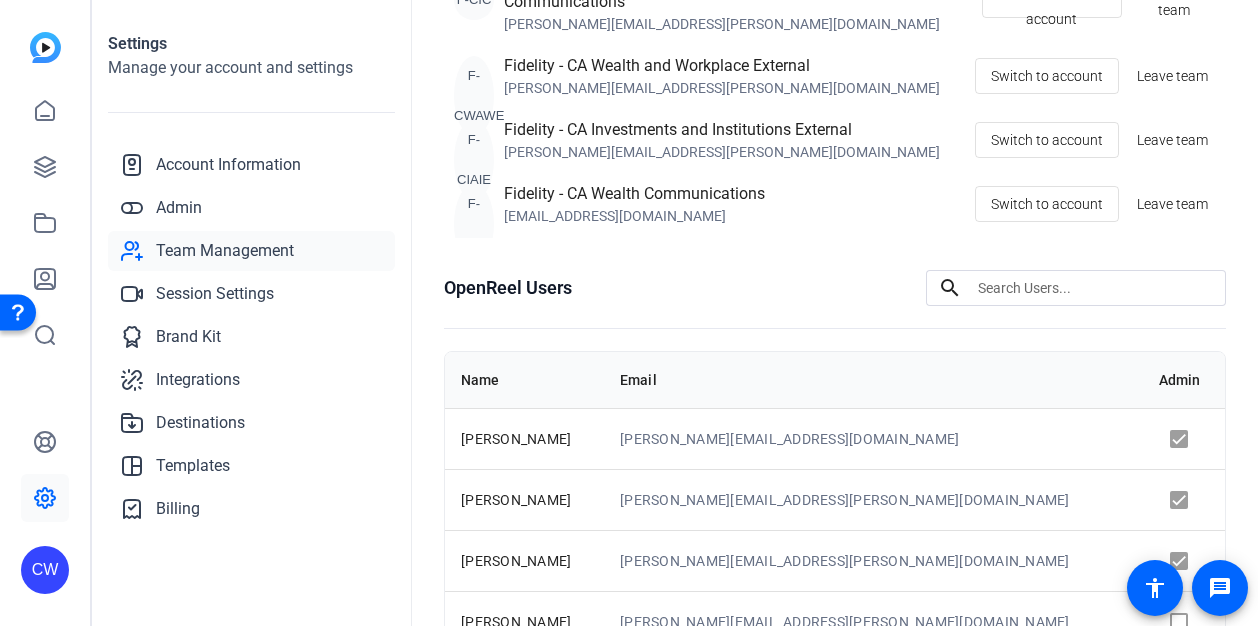 scroll, scrollTop: 76, scrollLeft: 0, axis: vertical 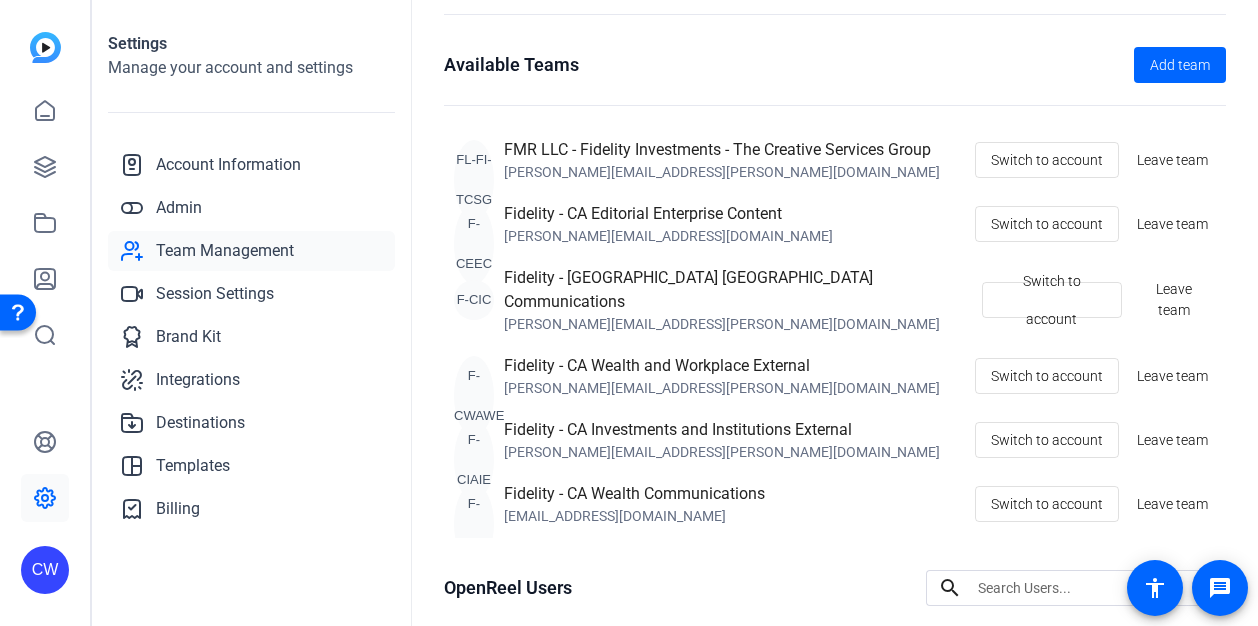 click on "Team Management Available Teams  Add team   FL-FI-TCSG  FMR LLC - Fidelity Investments - The Creative Services Group [PERSON_NAME][EMAIL_ADDRESS][PERSON_NAME][DOMAIN_NAME]  Switch to account  Leave team  F-CEEC  Fidelity - CA Editorial Enterprise Content [PERSON_NAME][EMAIL_ADDRESS][DOMAIN_NAME]  Switch to account  Leave team  F-CIC  Fidelity - [GEOGRAPHIC_DATA] Ireland Communications [PERSON_NAME][EMAIL_ADDRESS][PERSON_NAME][DOMAIN_NAME]  Switch to account  Leave team  F-CWAWE  Fidelity - CA Wealth and Workplace External [PERSON_NAME][EMAIL_ADDRESS][PERSON_NAME][DOMAIN_NAME]  Switch to account  Leave team  F-CIAIE  Fidelity - CA Investments and Institutions External [PERSON_NAME][EMAIL_ADDRESS][PERSON_NAME][DOMAIN_NAME]  Switch to account  Leave team  F-CWC  Fidelity - CA Wealth Communications [EMAIL_ADDRESS][DOMAIN_NAME]  Switch to account  Leave team  F-CURAWPC  Fidelity - [GEOGRAPHIC_DATA] US Regions and Workforce Planning Communications [PERSON_NAME][EMAIL_ADDRESS][DOMAIN_NAME] Active Leave team  F-CSAFC  Fidelity - CA Strategy and Finance Communications [PERSON_NAME][EMAIL_ADDRESS][PERSON_NAME][DOMAIN_NAME]  Switch to account  Leave team  F-CFI(C  Fidelity - CA Fidelity Institution (FI) Communications [PERSON_NAME][EMAIL_ADDRESS][DOMAIN_NAME] Leave team" 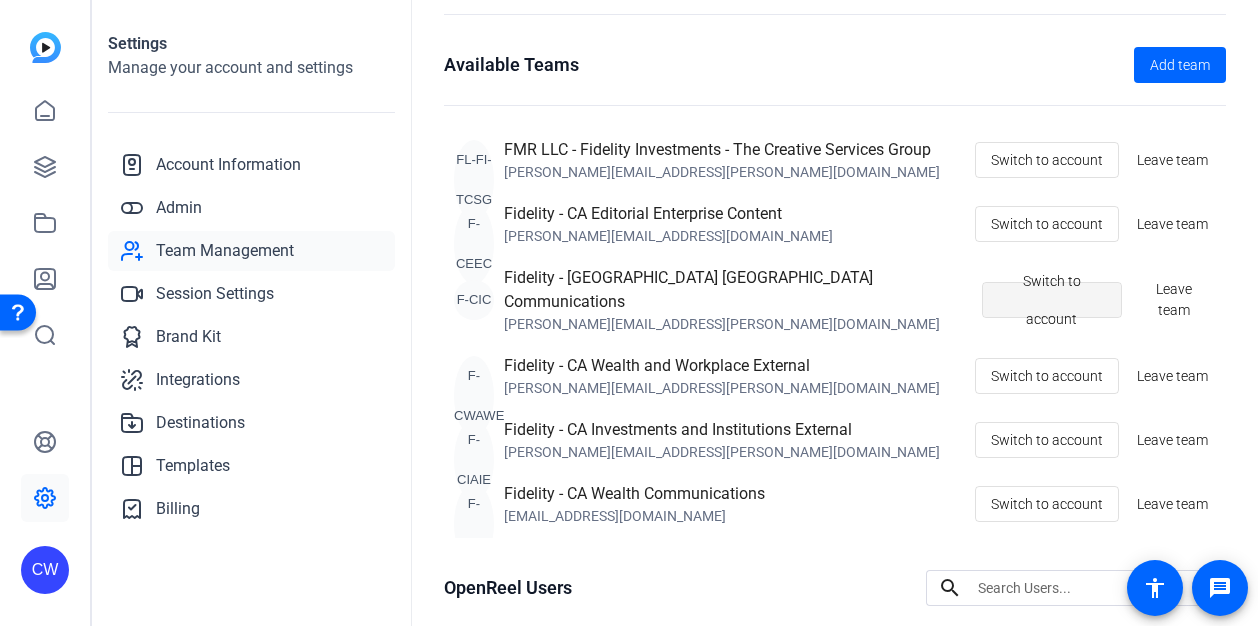scroll, scrollTop: 300, scrollLeft: 0, axis: vertical 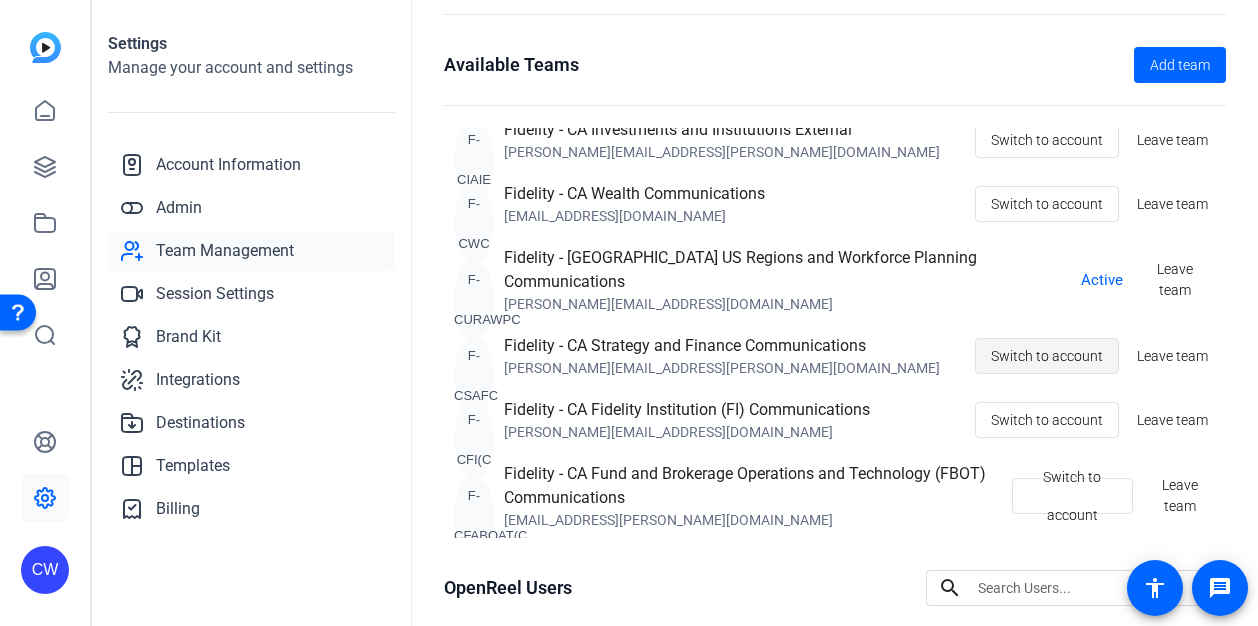 click on "Switch to account" 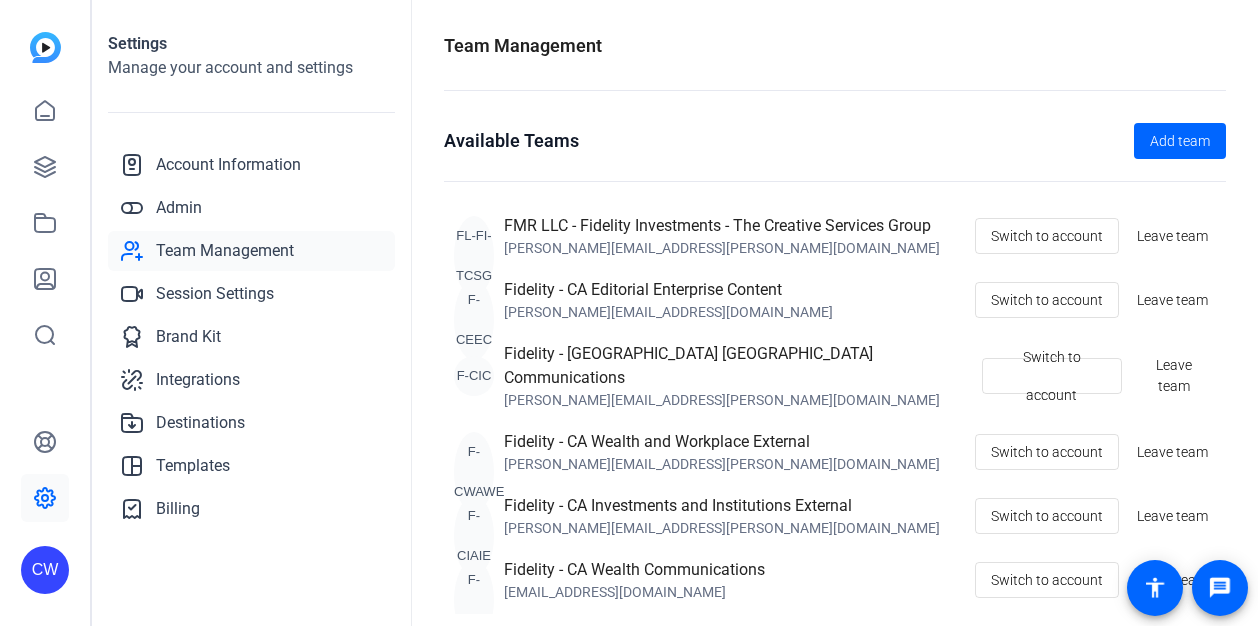 scroll, scrollTop: 0, scrollLeft: 0, axis: both 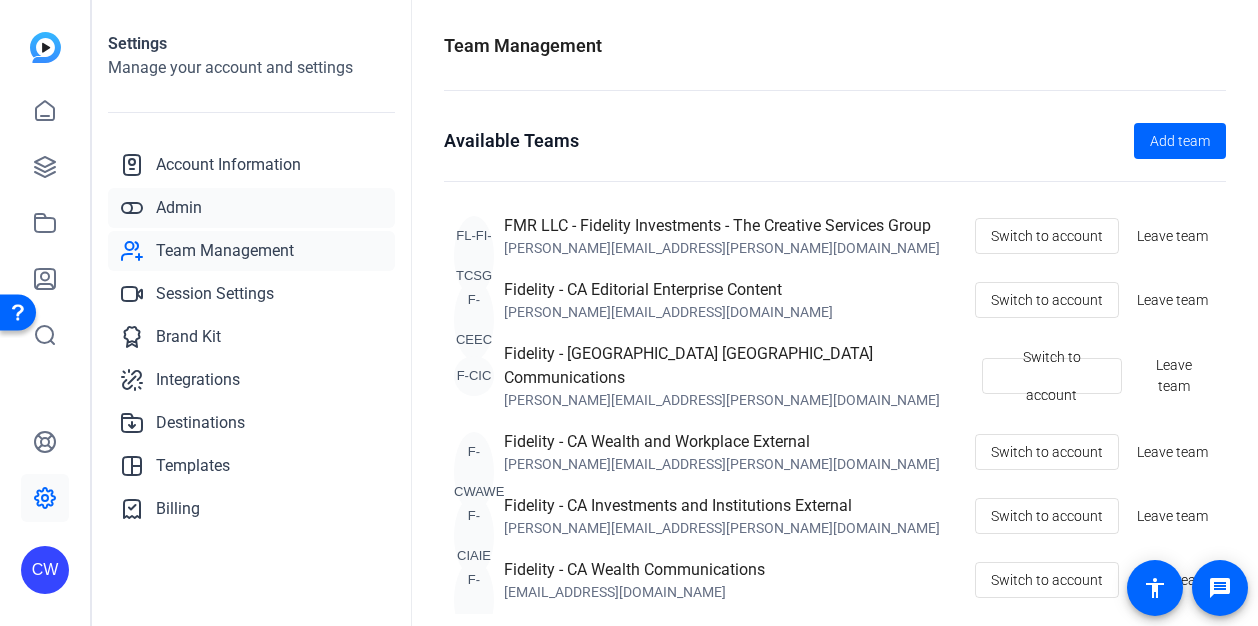 click on "Admin" 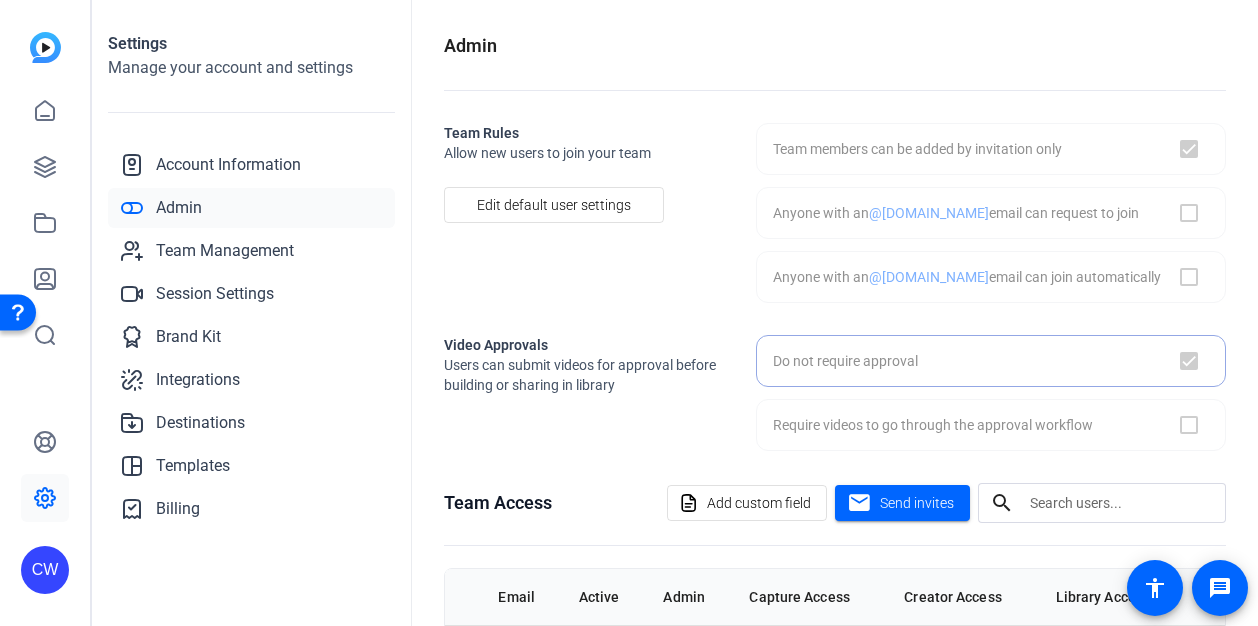 checkbox on "true" 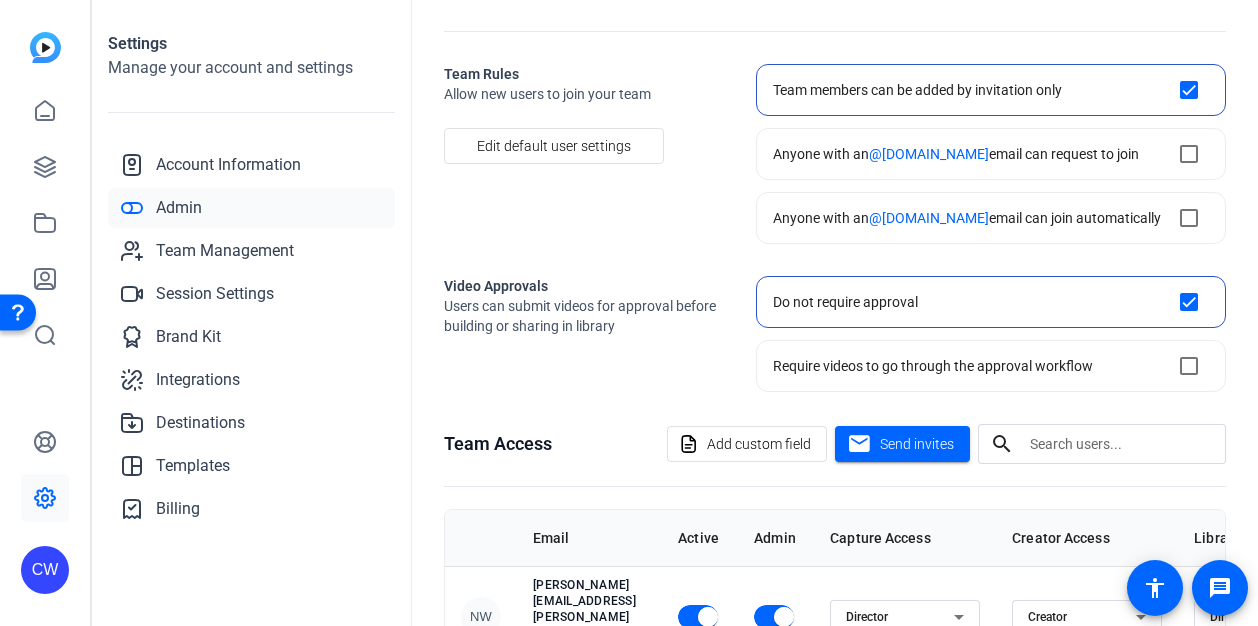 scroll, scrollTop: 300, scrollLeft: 0, axis: vertical 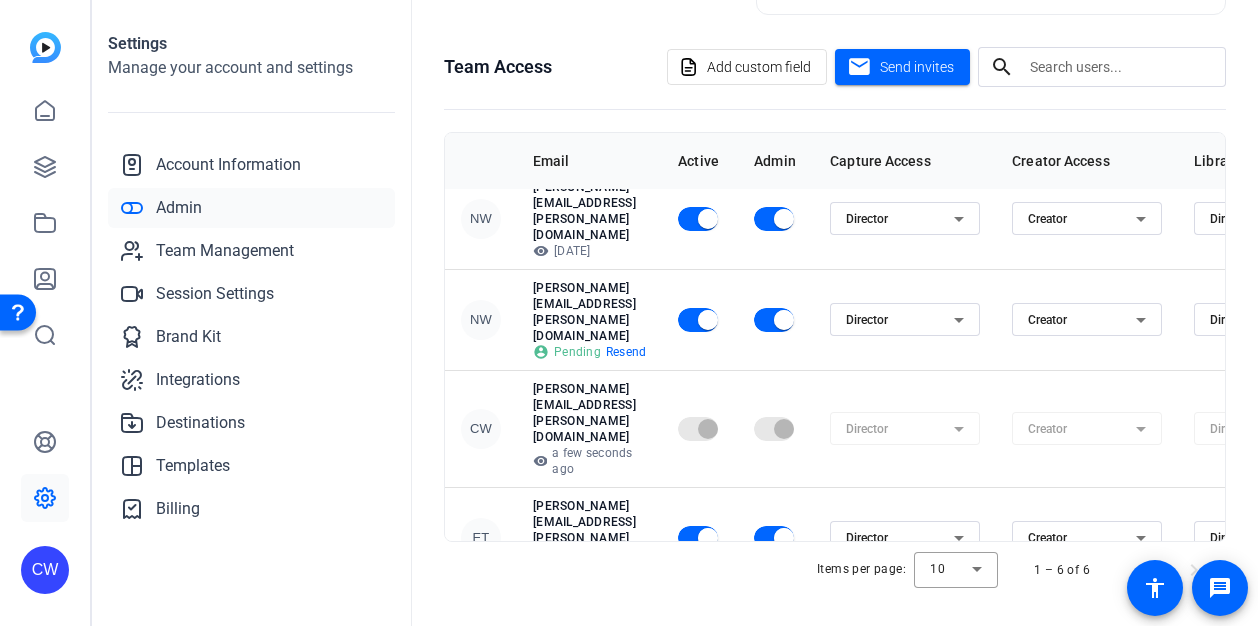 click at bounding box center [774, 724] 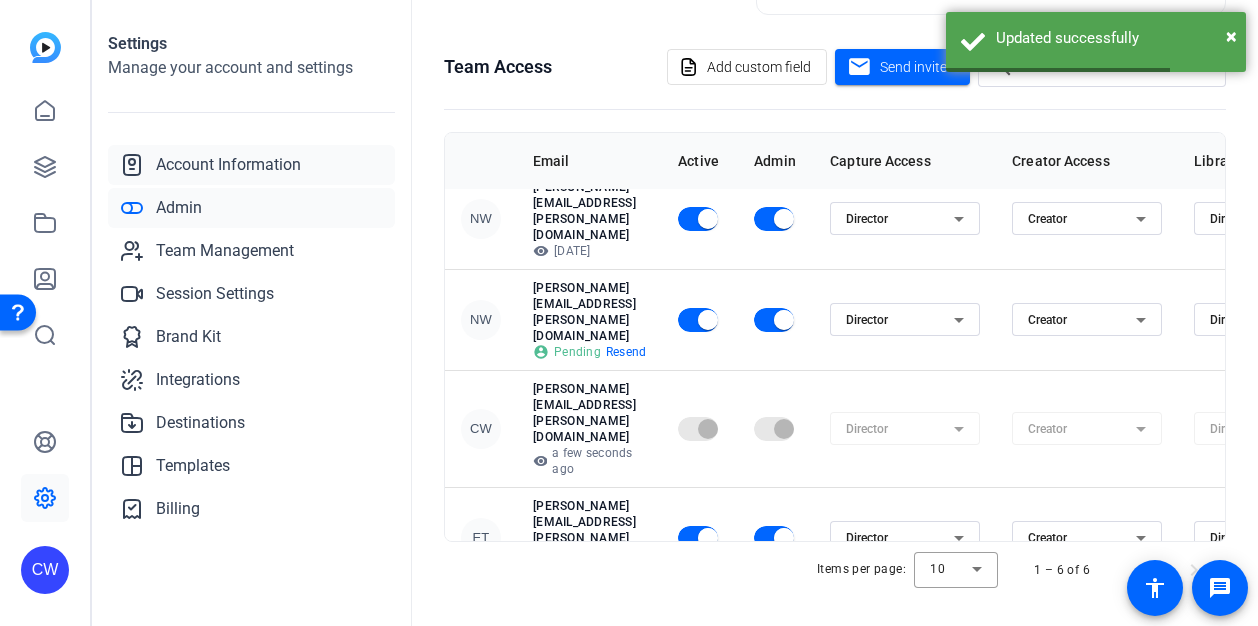 click on "Account Information" 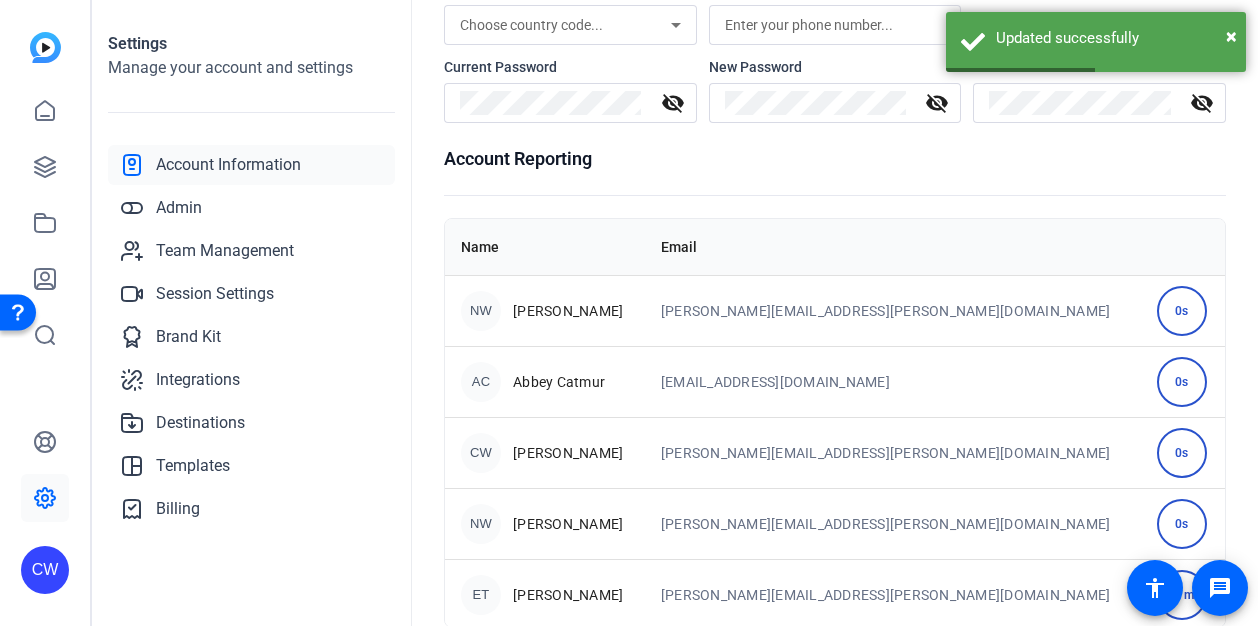 scroll, scrollTop: 254, scrollLeft: 0, axis: vertical 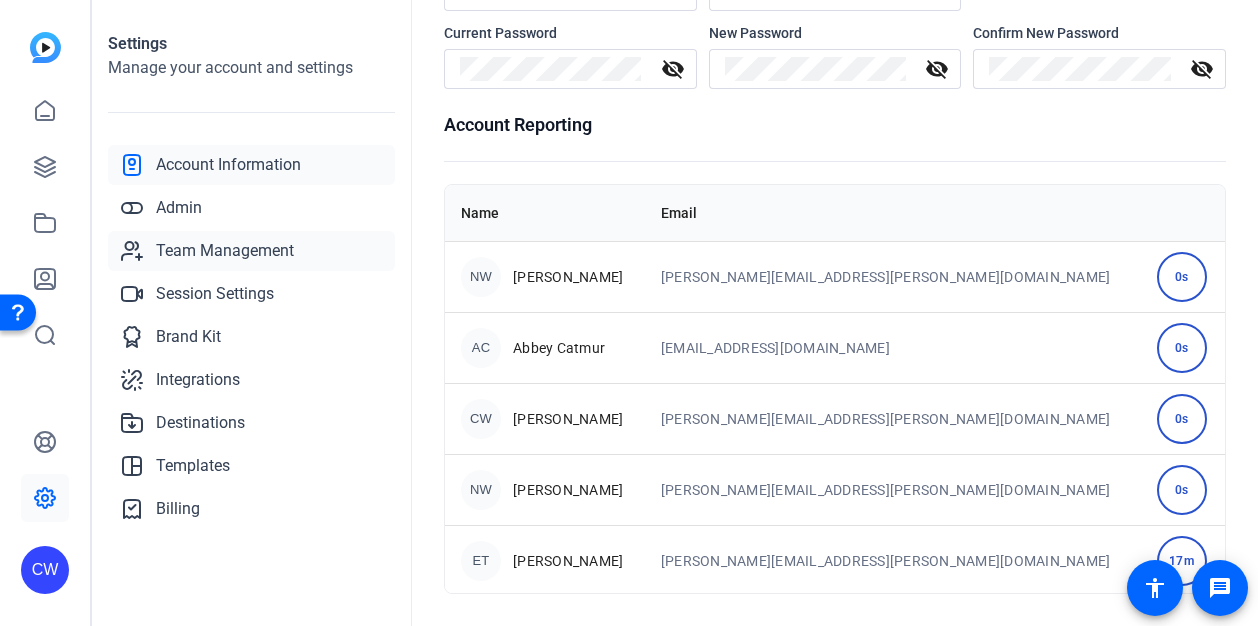 click on "Team Management" 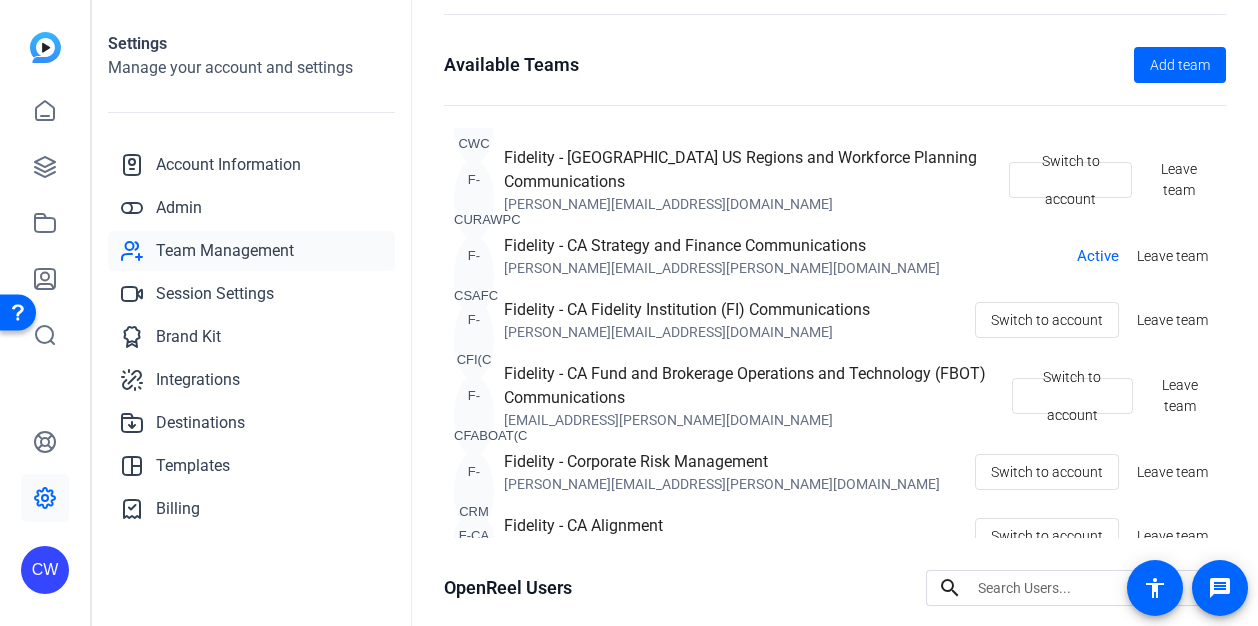 scroll, scrollTop: 500, scrollLeft: 0, axis: vertical 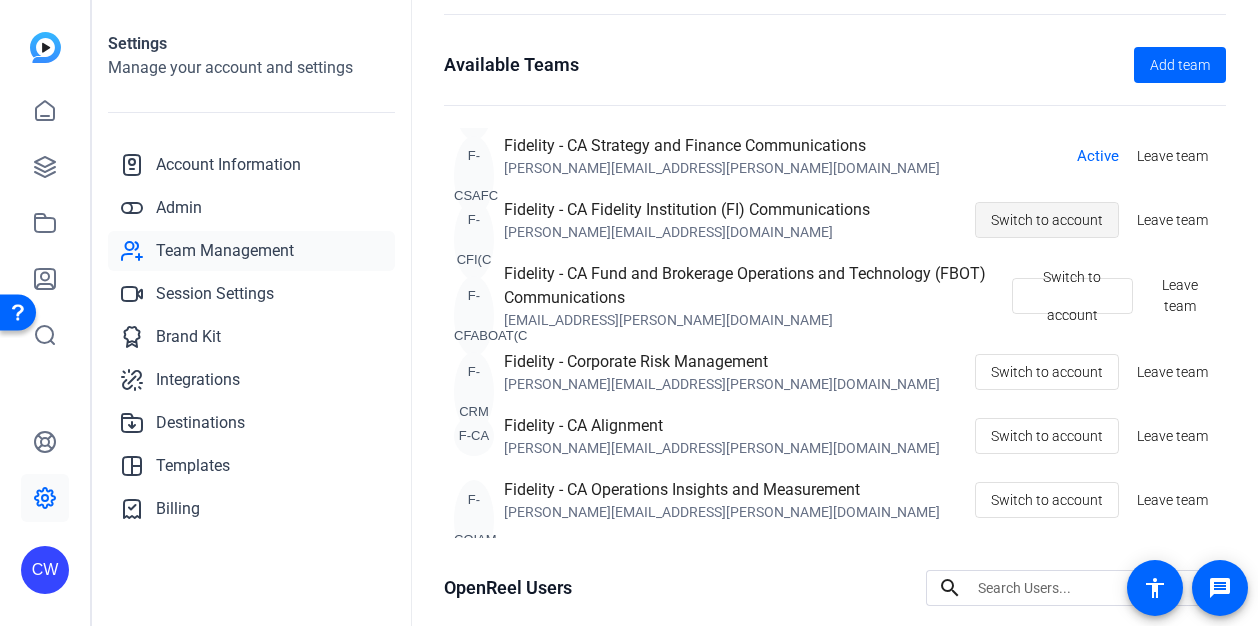 click on "Switch to account" 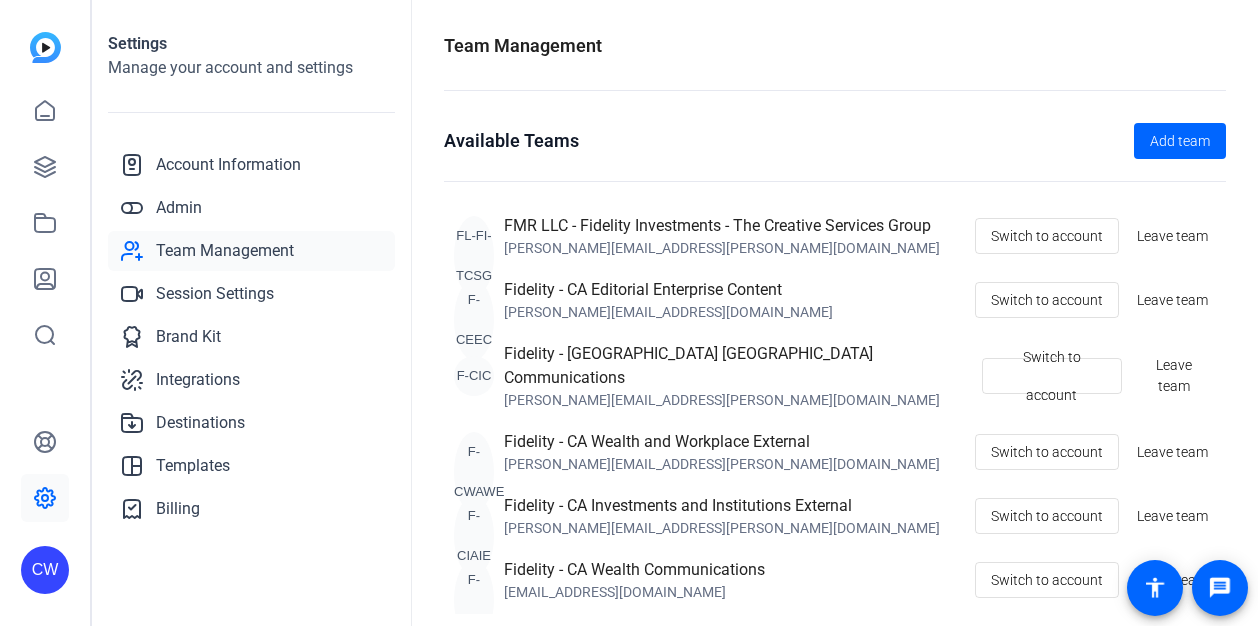 scroll, scrollTop: 0, scrollLeft: 0, axis: both 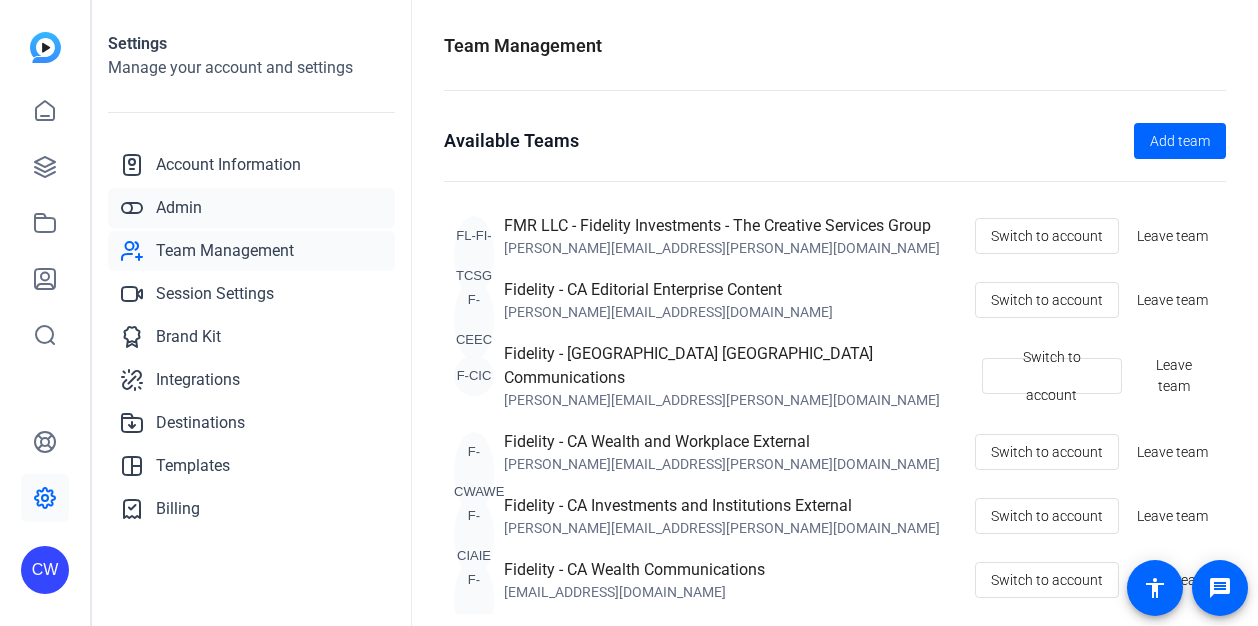 click on "Admin" 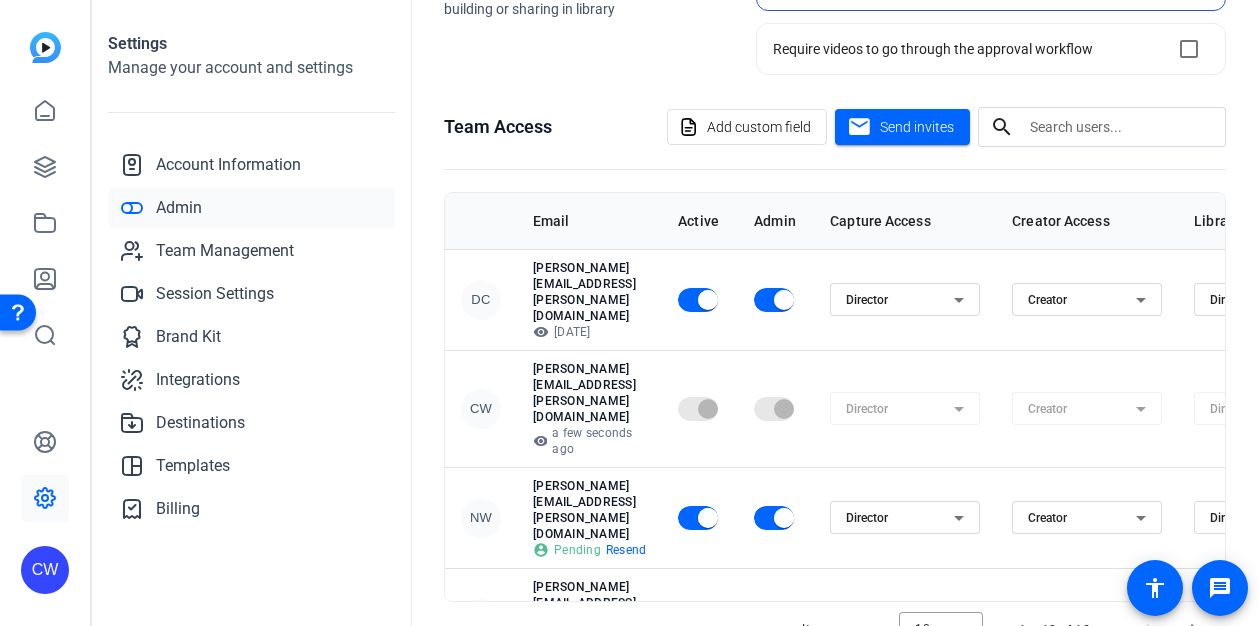 scroll, scrollTop: 436, scrollLeft: 0, axis: vertical 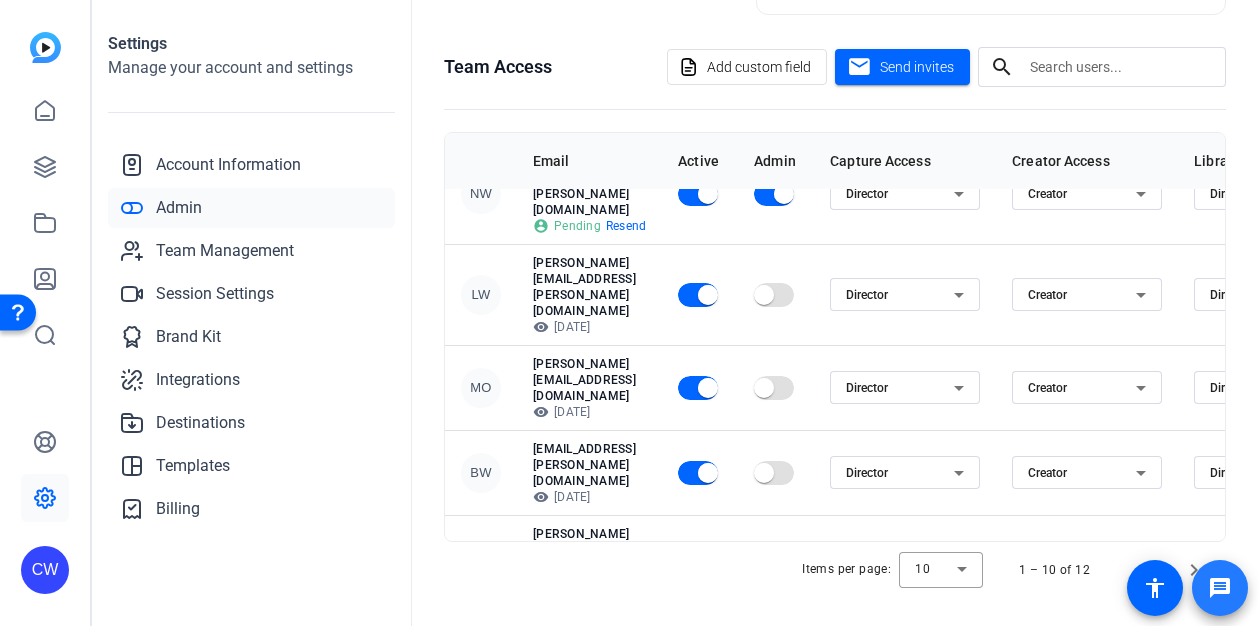 click 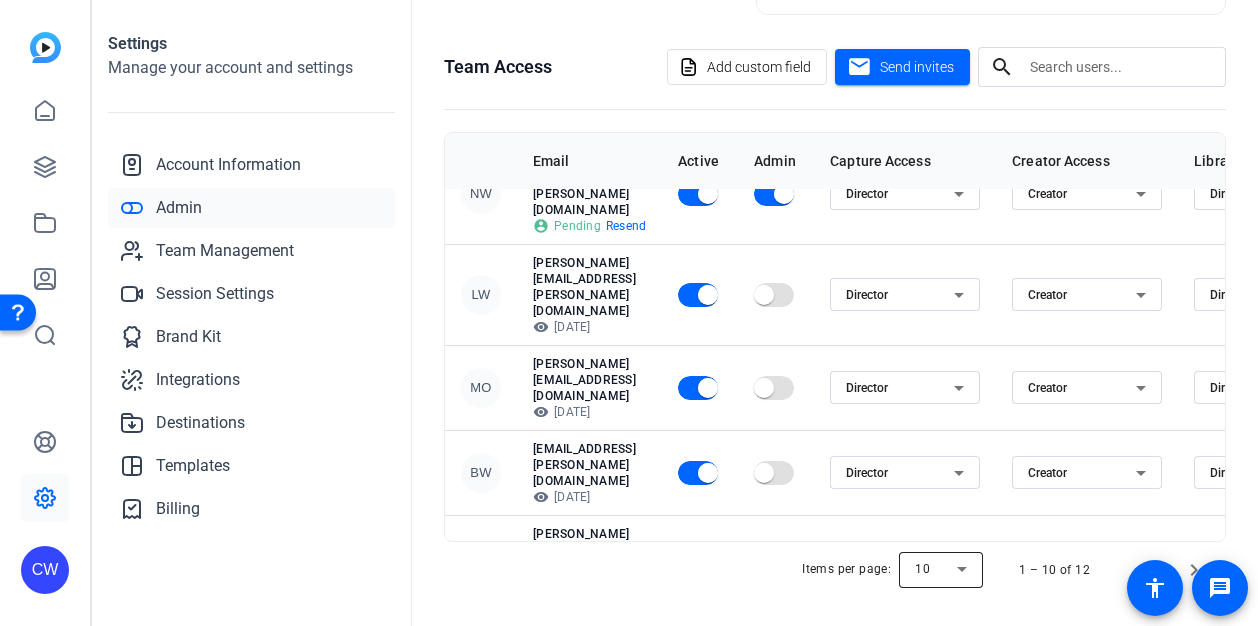 click 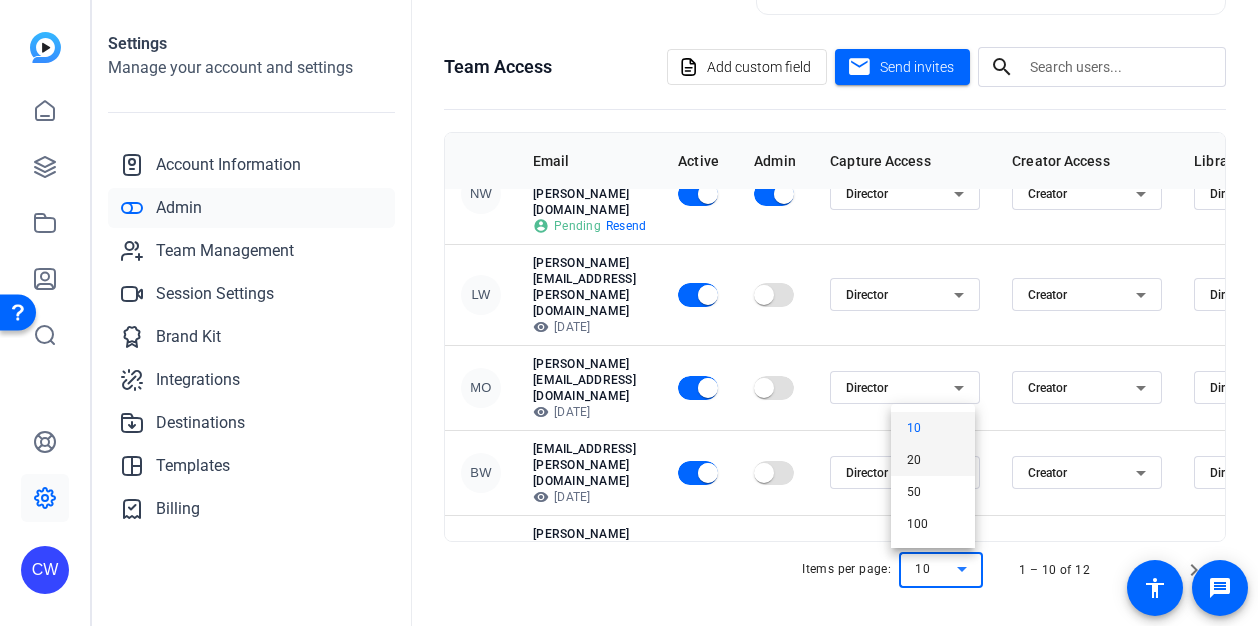 click on "20" at bounding box center [933, 460] 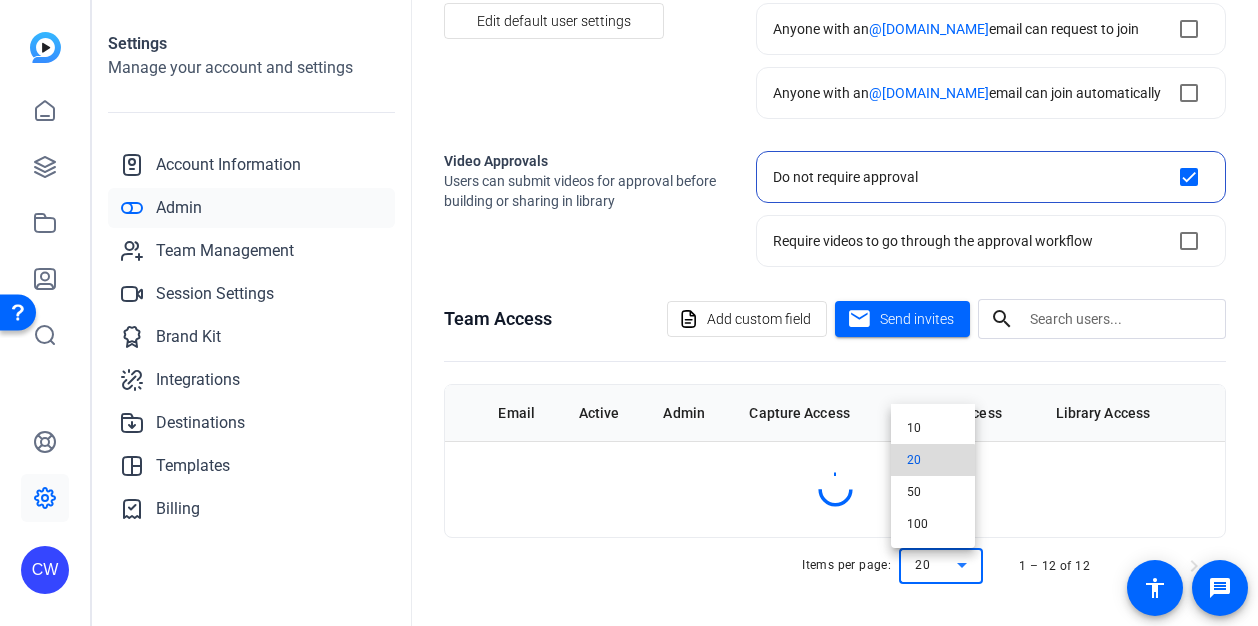scroll, scrollTop: 0, scrollLeft: 0, axis: both 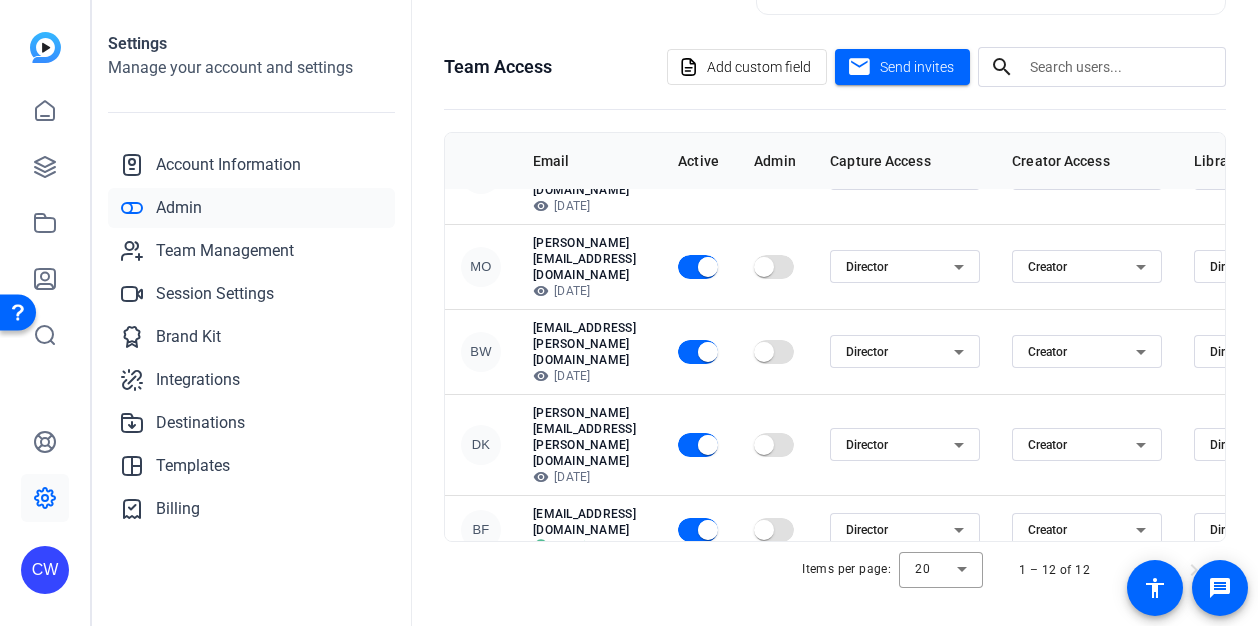 click at bounding box center (764, 854) 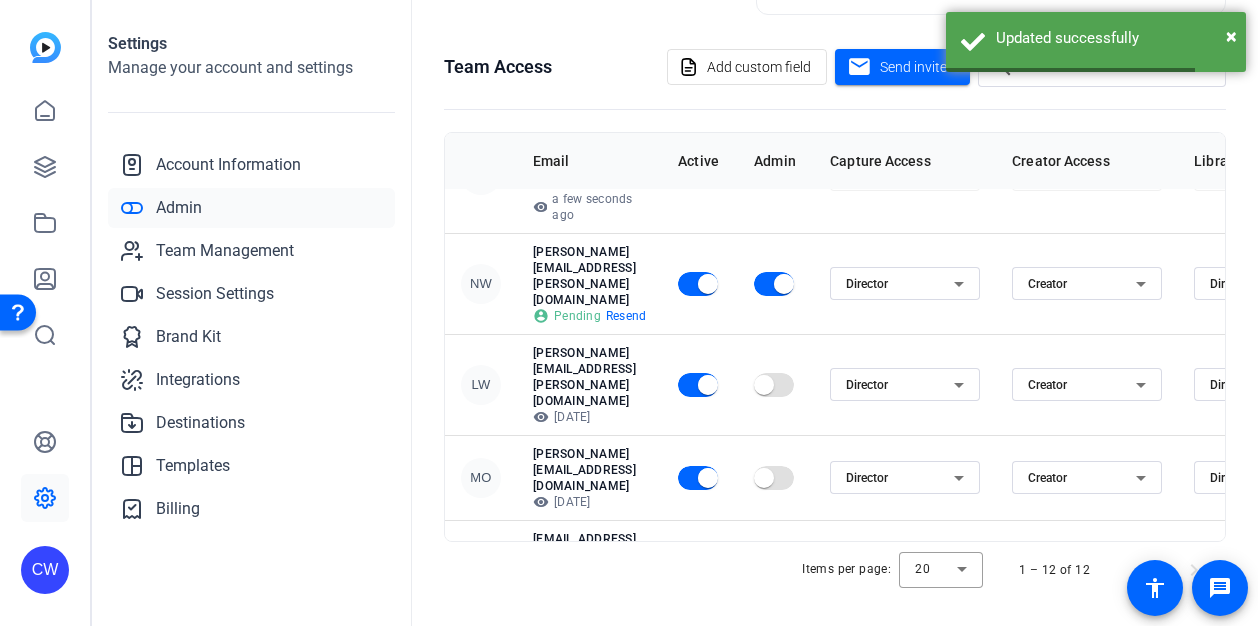 scroll, scrollTop: 0, scrollLeft: 0, axis: both 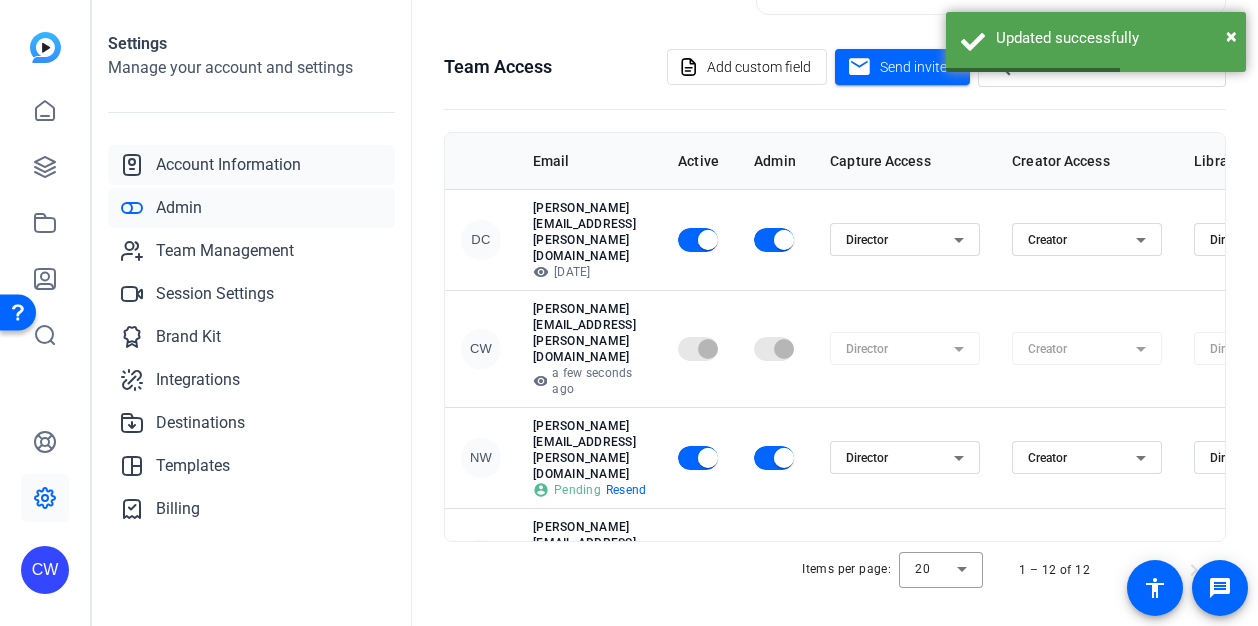 click on "Account Information" 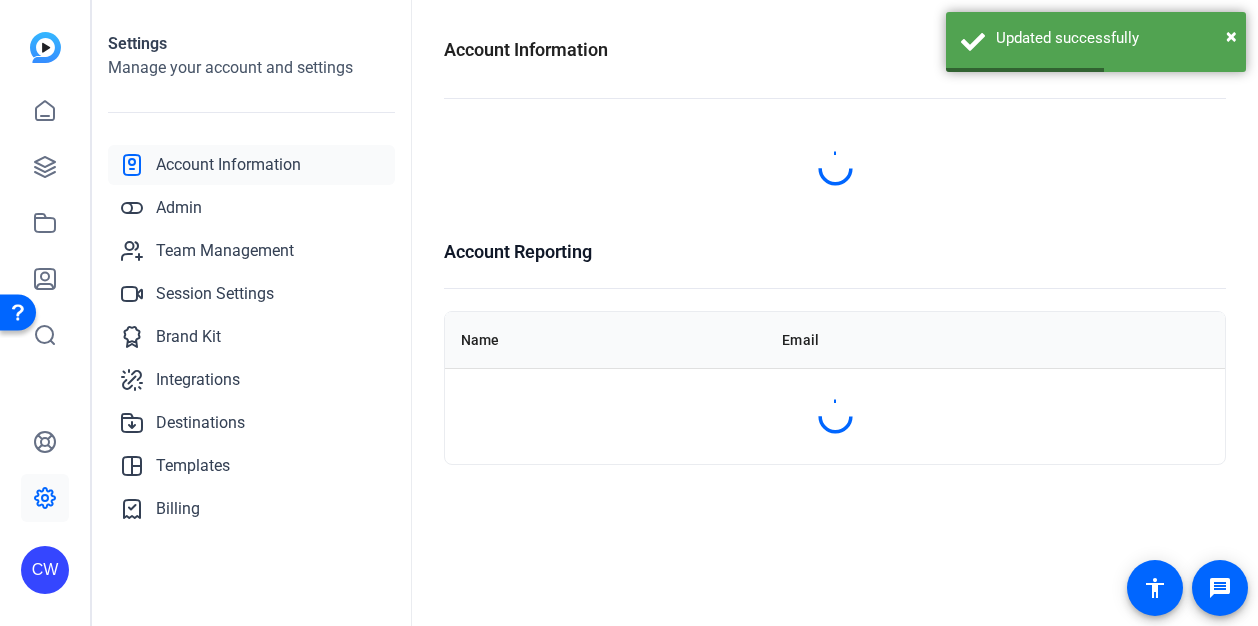 scroll, scrollTop: 0, scrollLeft: 0, axis: both 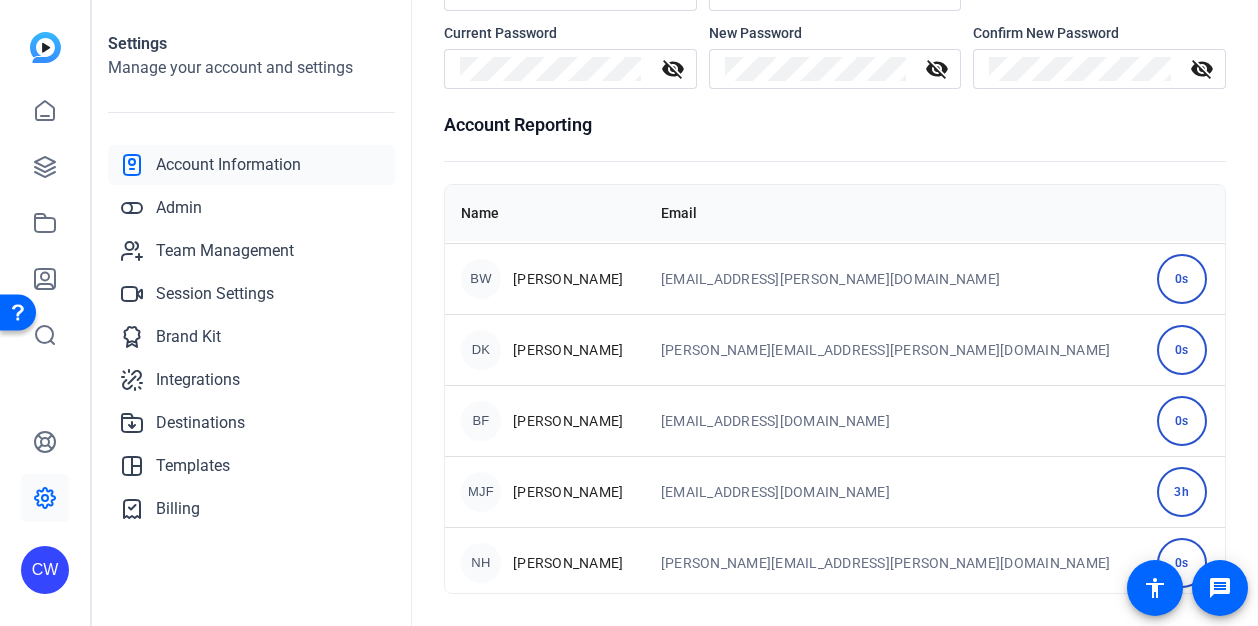 drag, startPoint x: 516, startPoint y: 489, endPoint x: 678, endPoint y: 483, distance: 162.11107 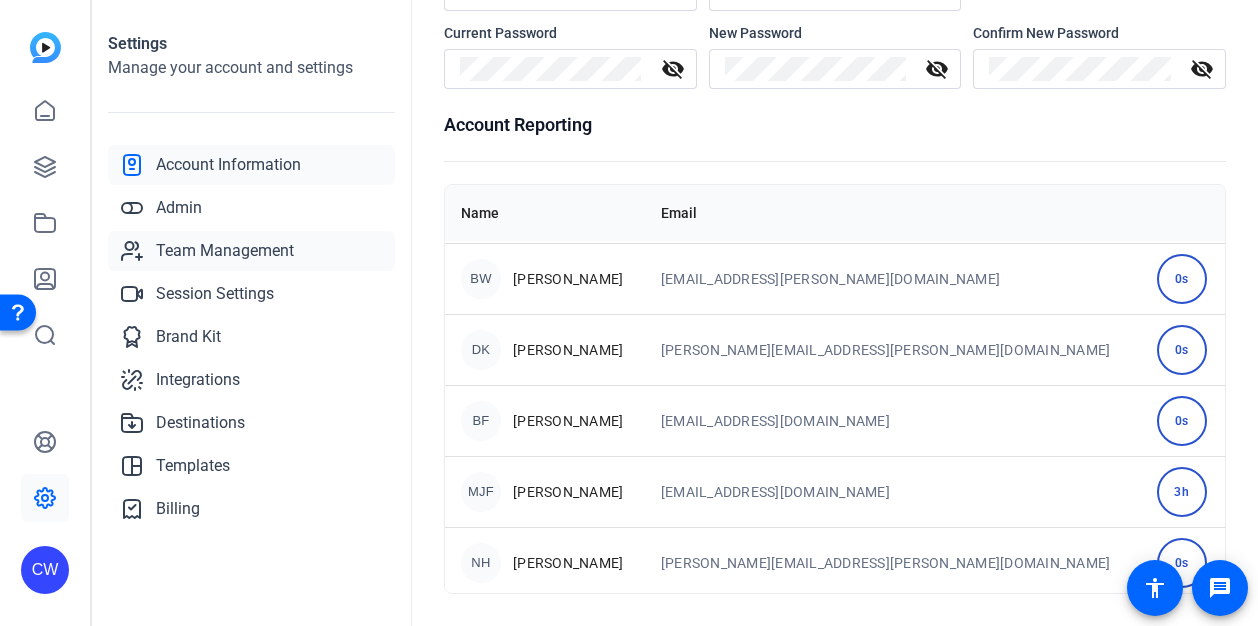 click on "Team Management" 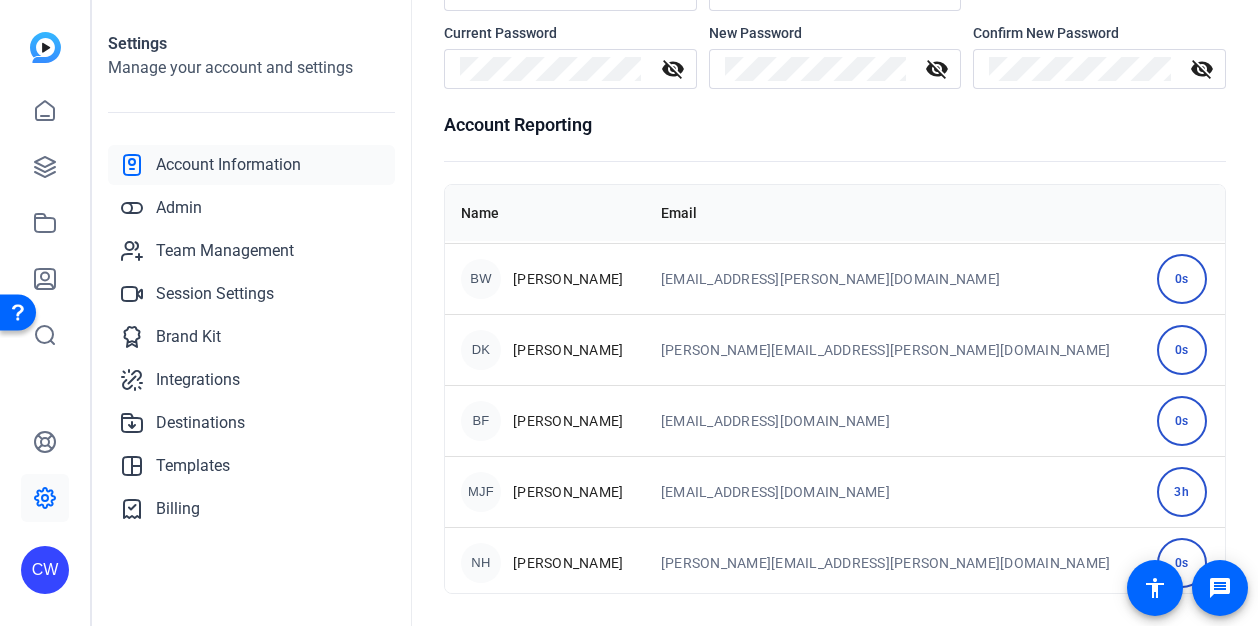 scroll, scrollTop: 76, scrollLeft: 0, axis: vertical 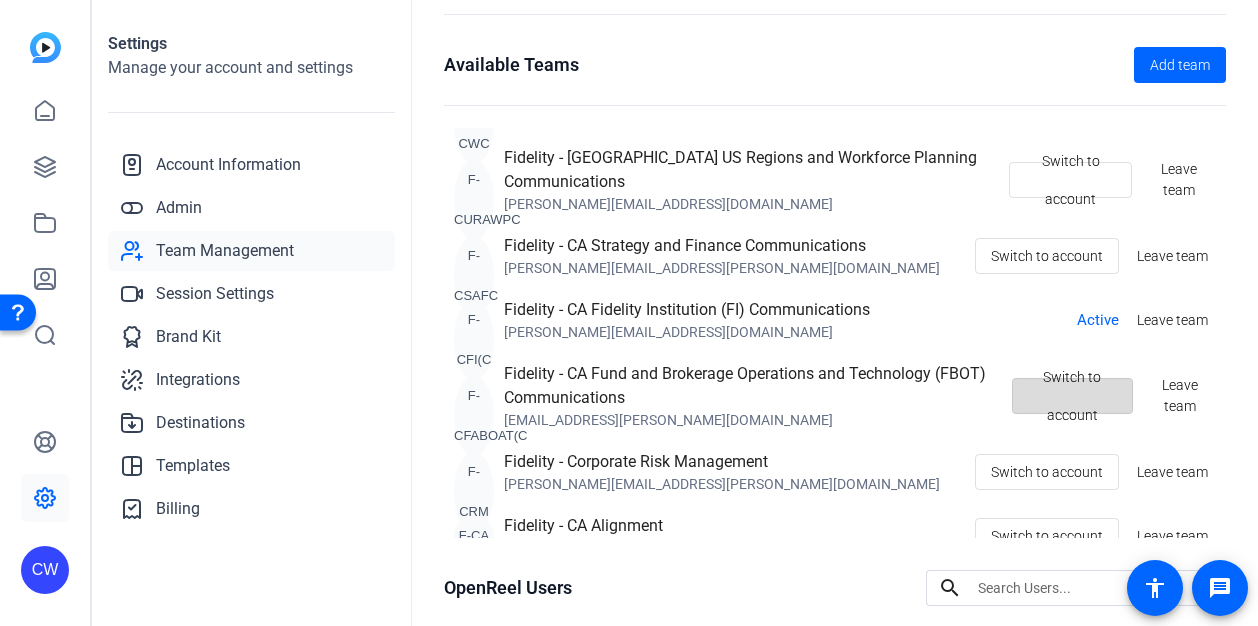 click on "Switch to account" 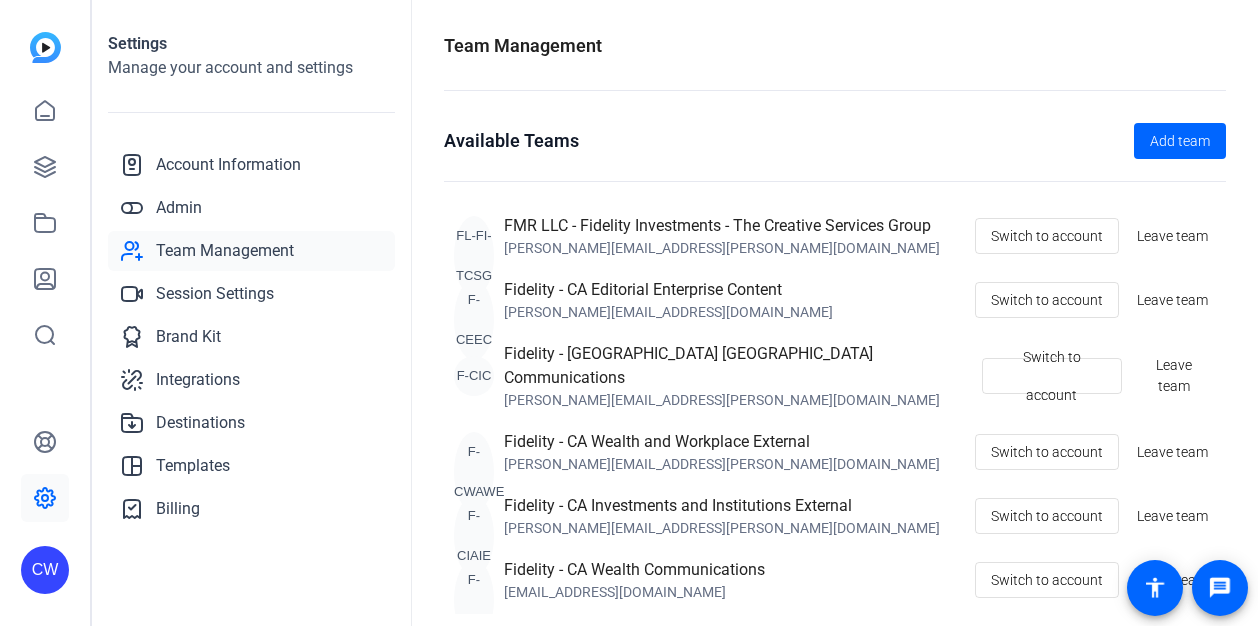scroll, scrollTop: 0, scrollLeft: 0, axis: both 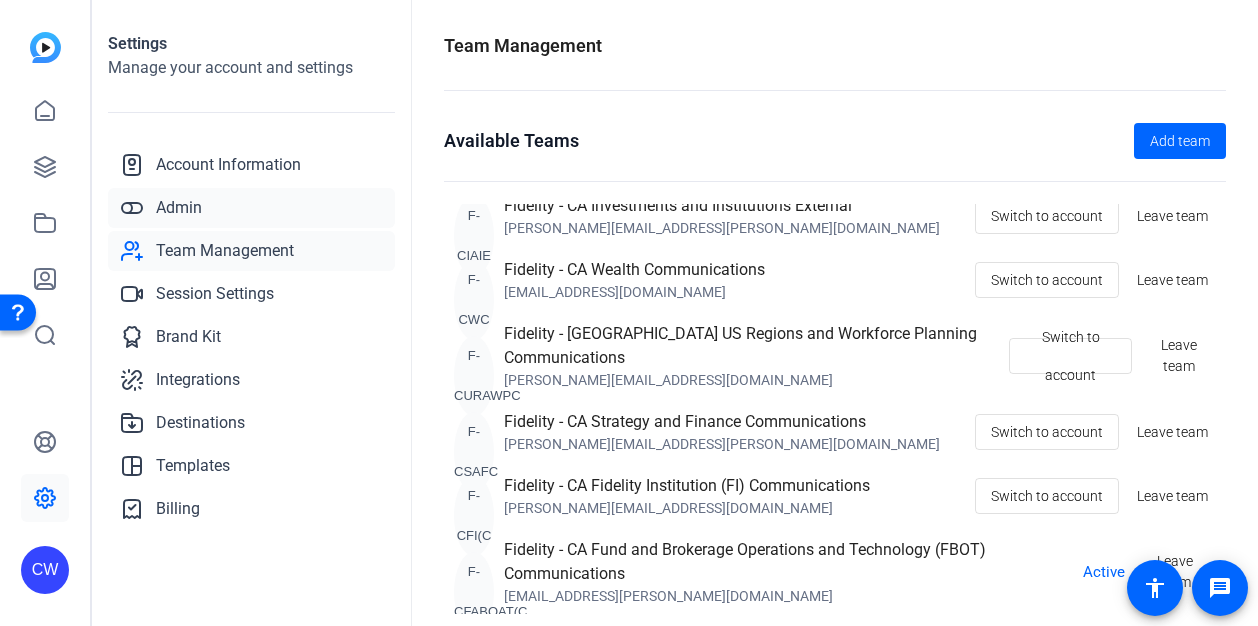 click on "Admin" 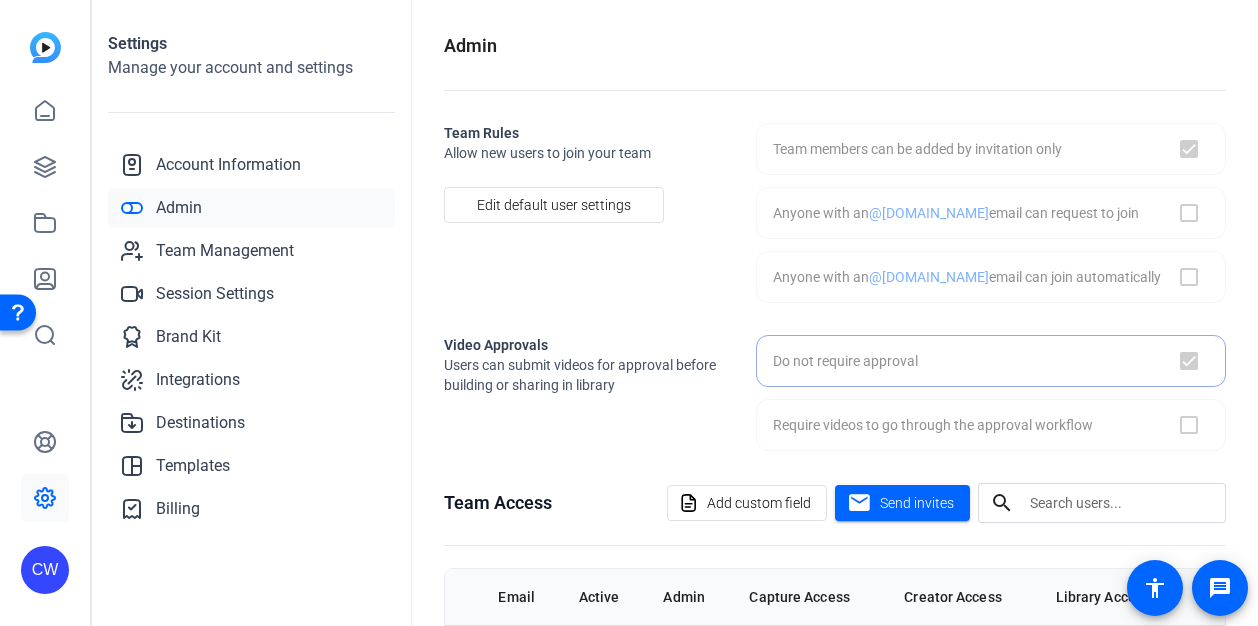 checkbox on "true" 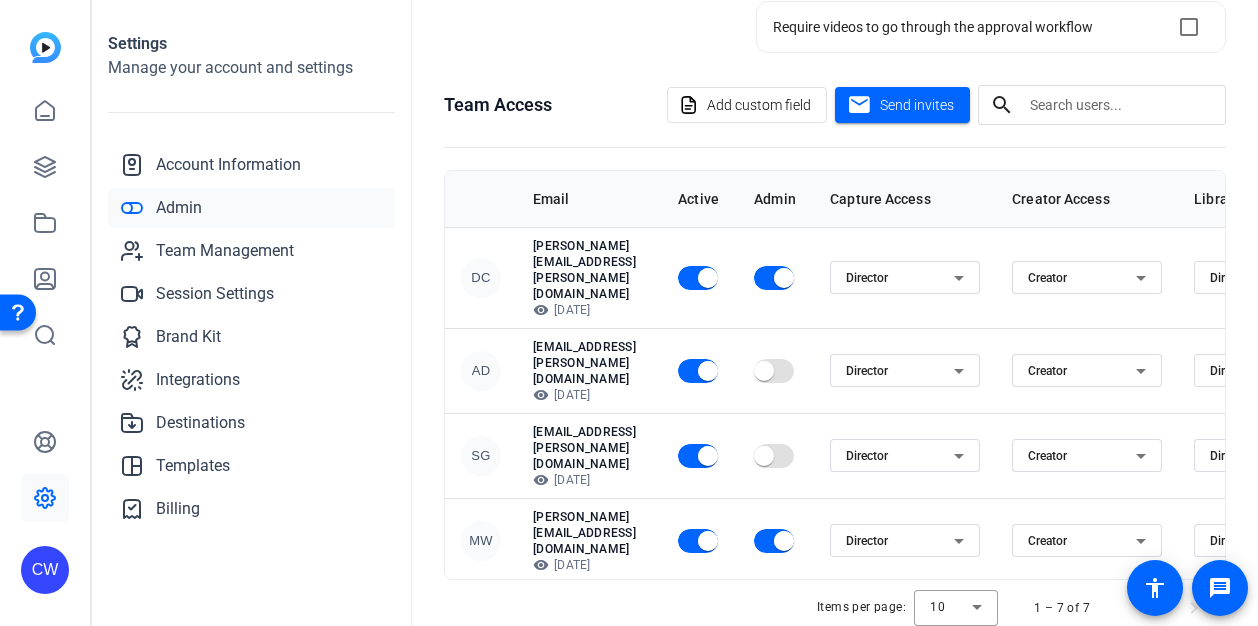 scroll, scrollTop: 400, scrollLeft: 0, axis: vertical 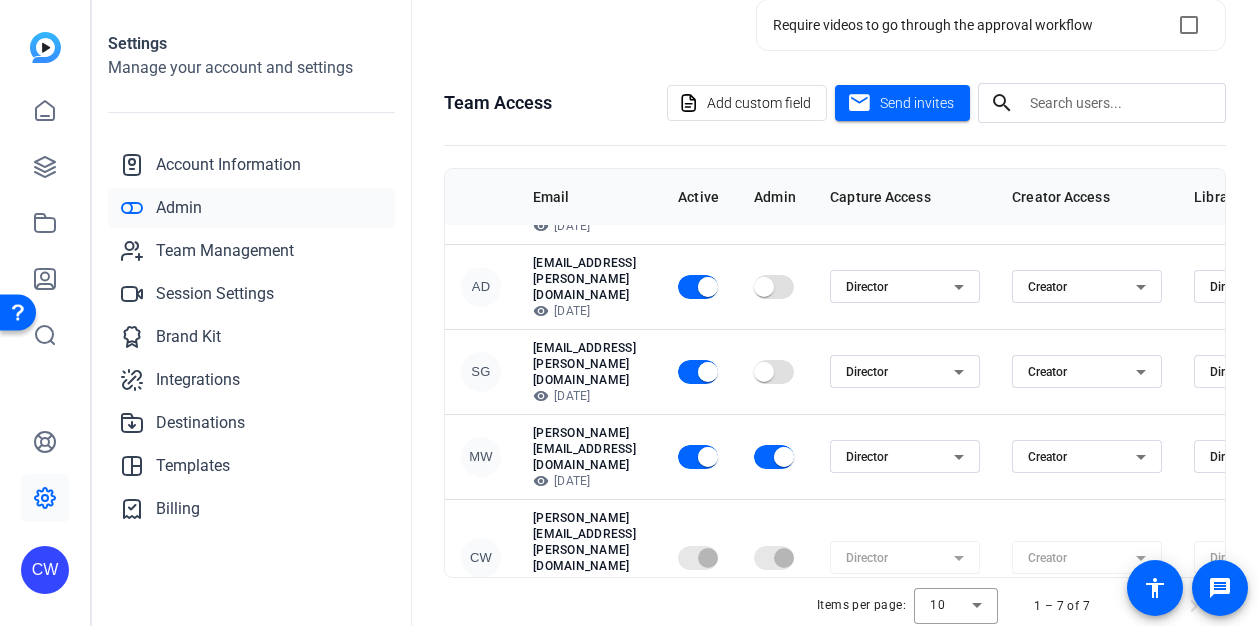 click at bounding box center (764, 752) 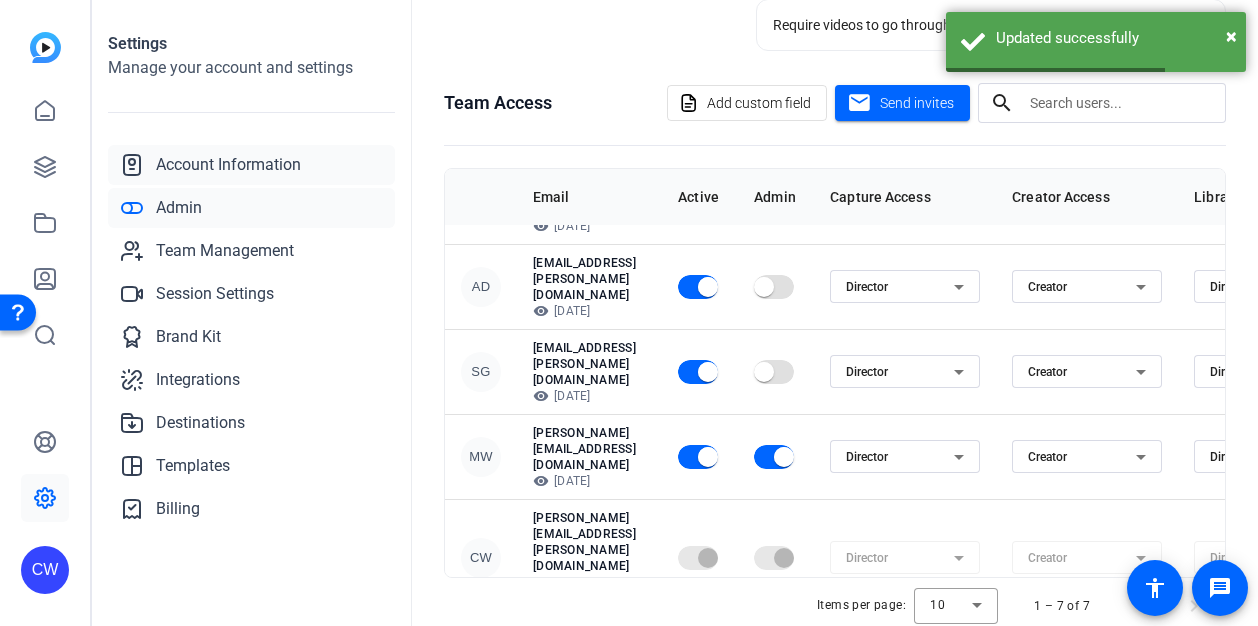 click on "Account Information" 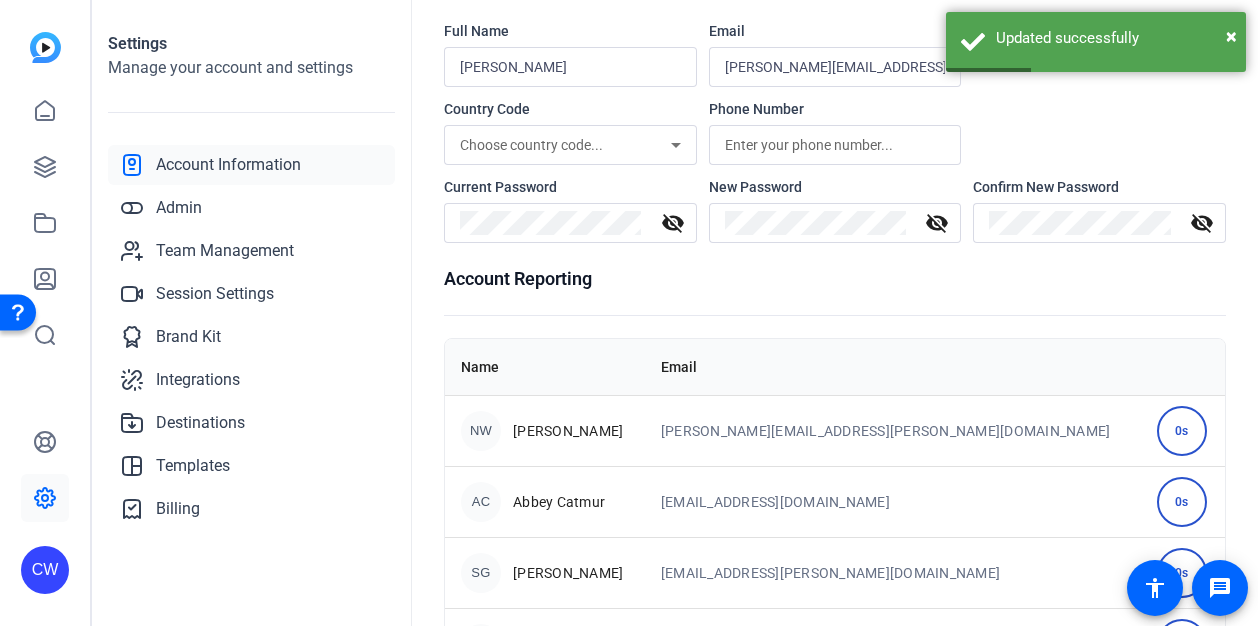 scroll, scrollTop: 200, scrollLeft: 0, axis: vertical 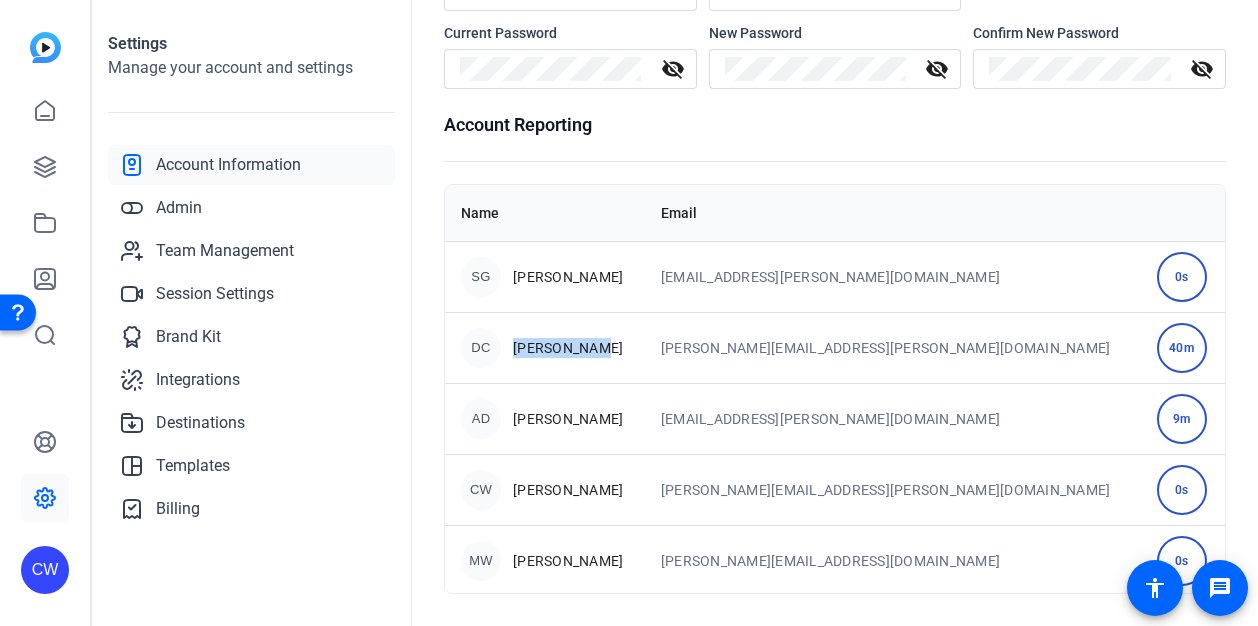 drag, startPoint x: 515, startPoint y: 351, endPoint x: 592, endPoint y: 343, distance: 77.41447 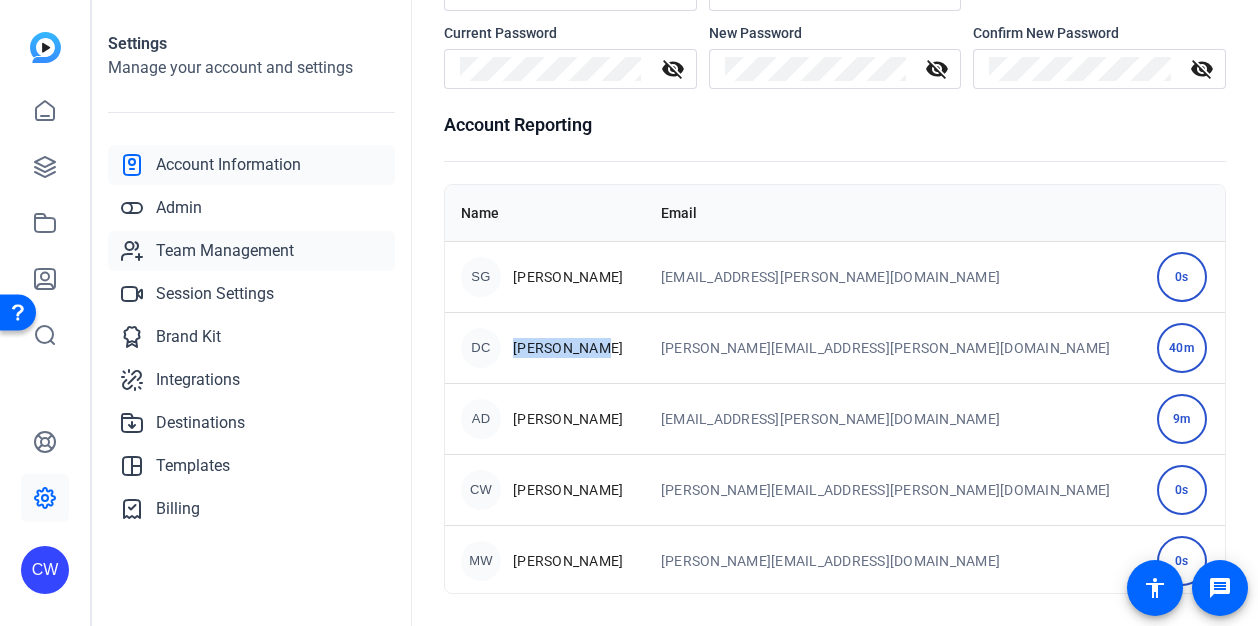 click on "Team Management" 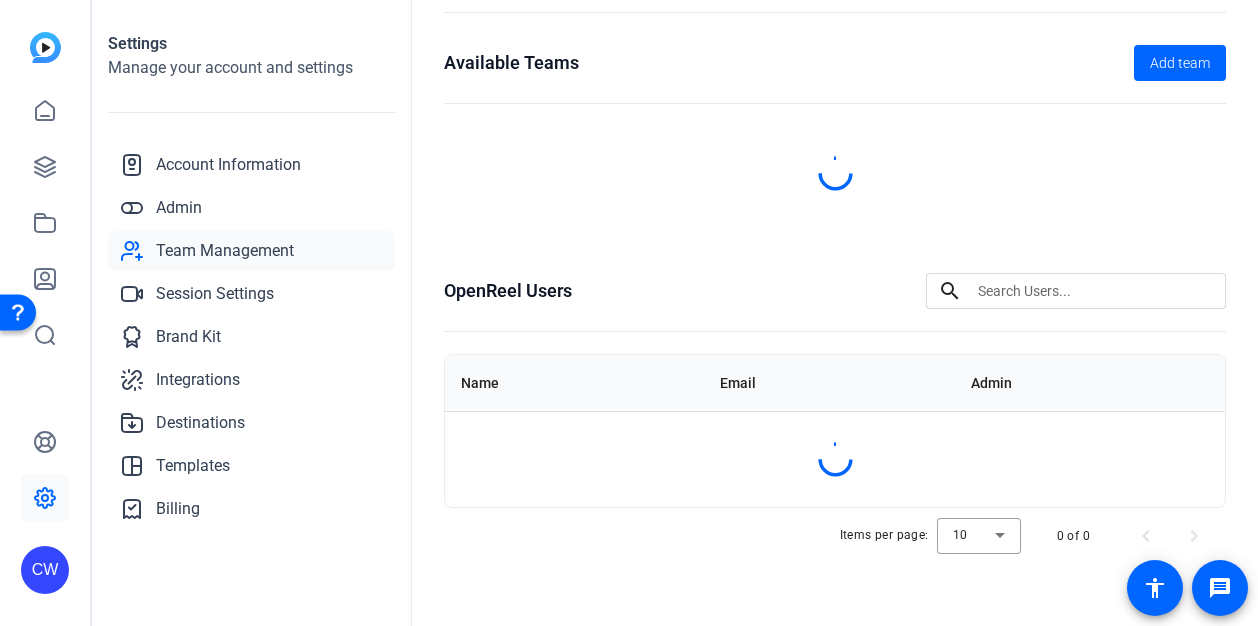 scroll, scrollTop: 76, scrollLeft: 0, axis: vertical 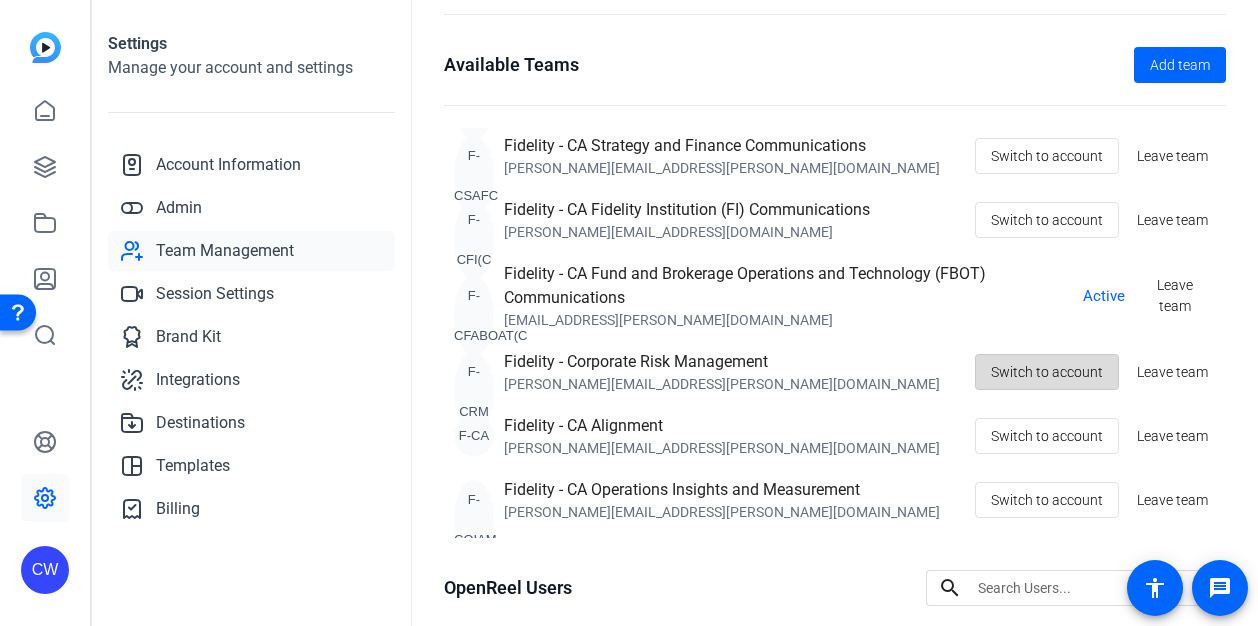 click on "Switch to account" 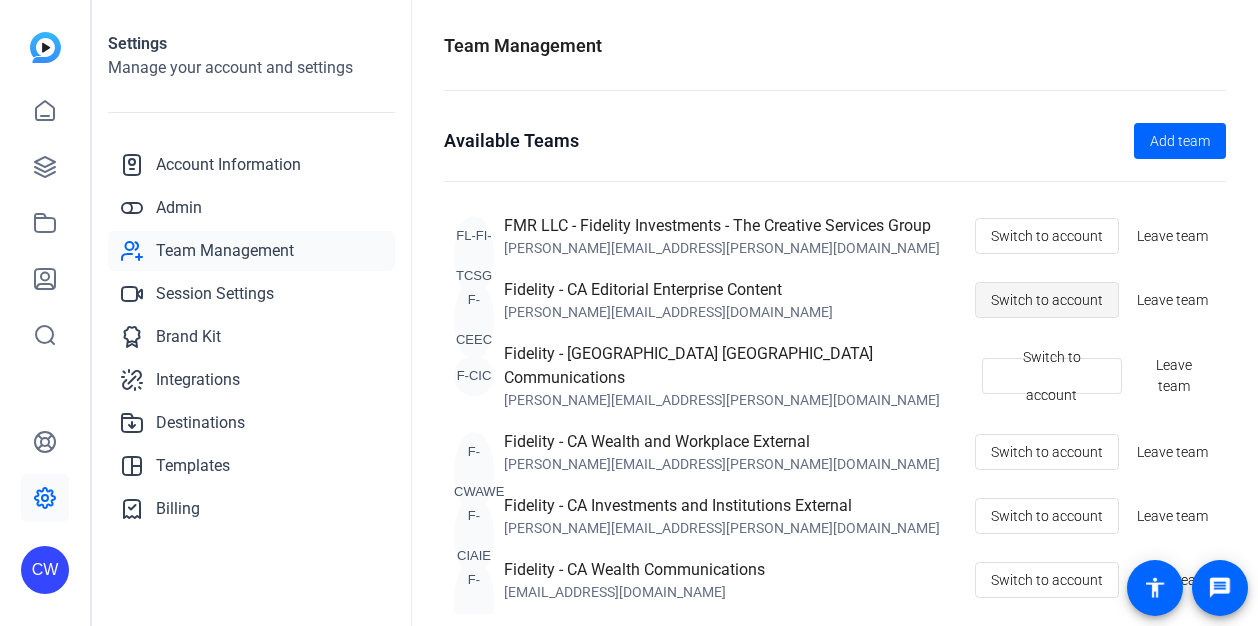 scroll, scrollTop: 0, scrollLeft: 0, axis: both 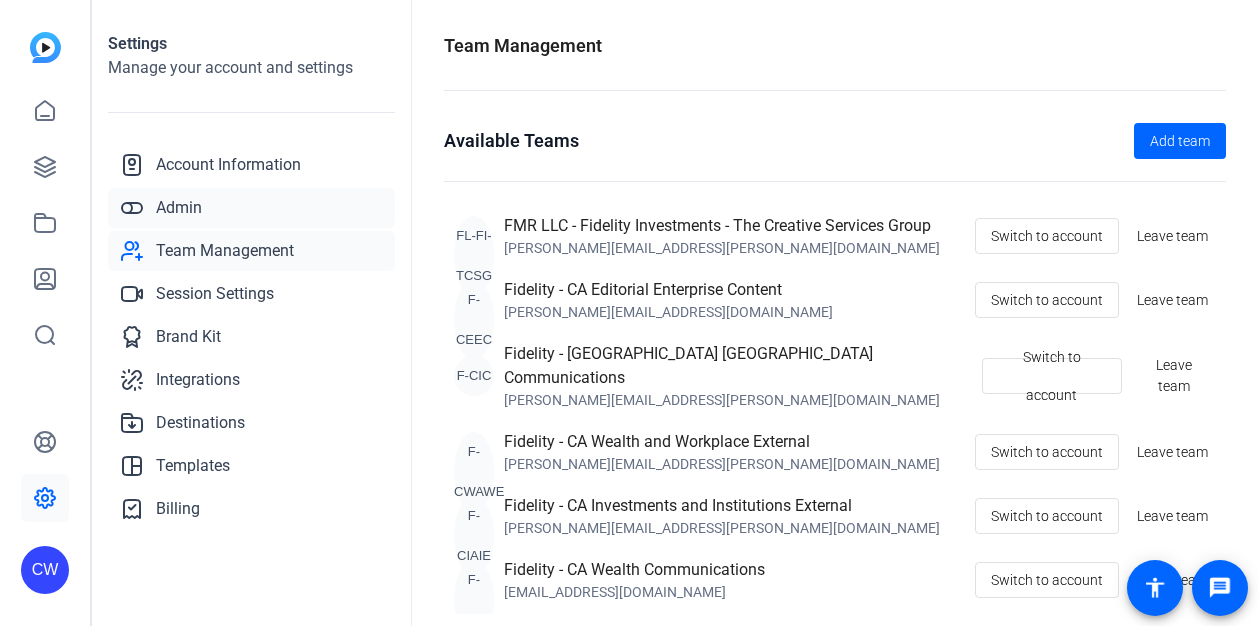 click on "Admin" 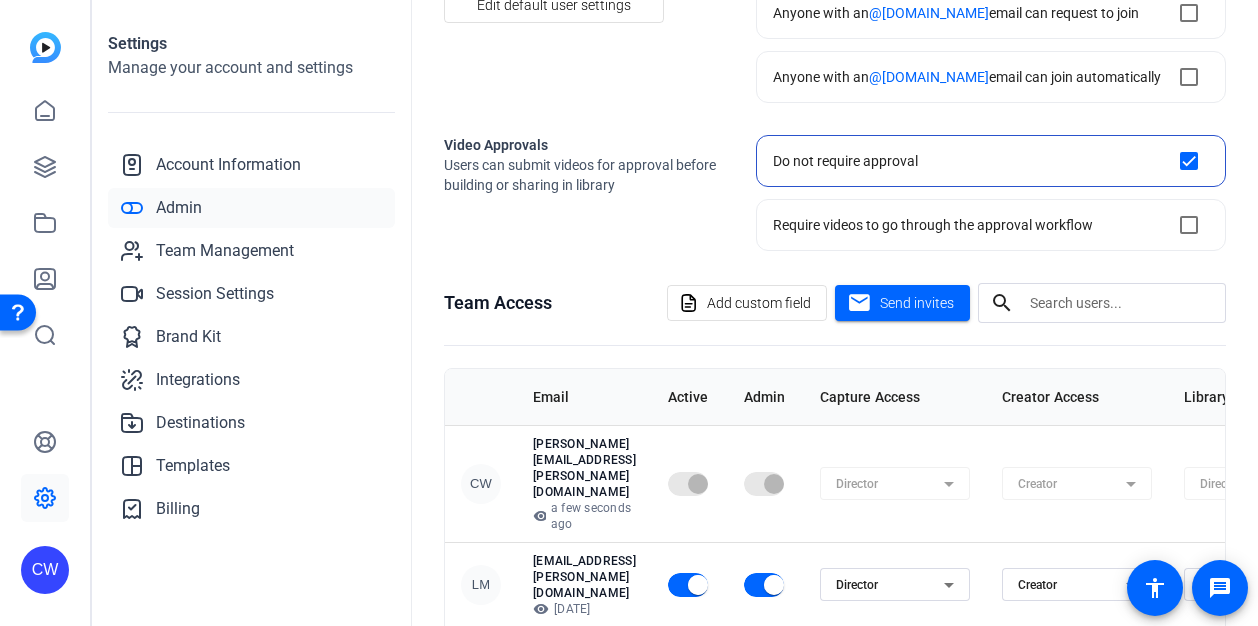 scroll, scrollTop: 405, scrollLeft: 0, axis: vertical 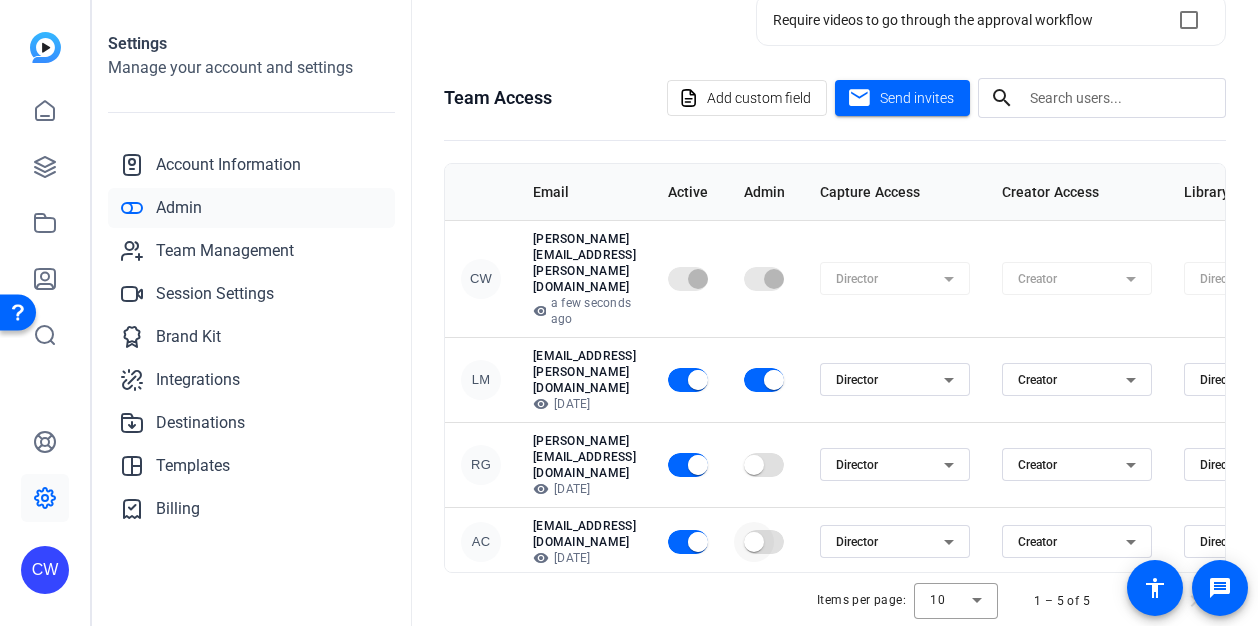 click at bounding box center [754, 542] 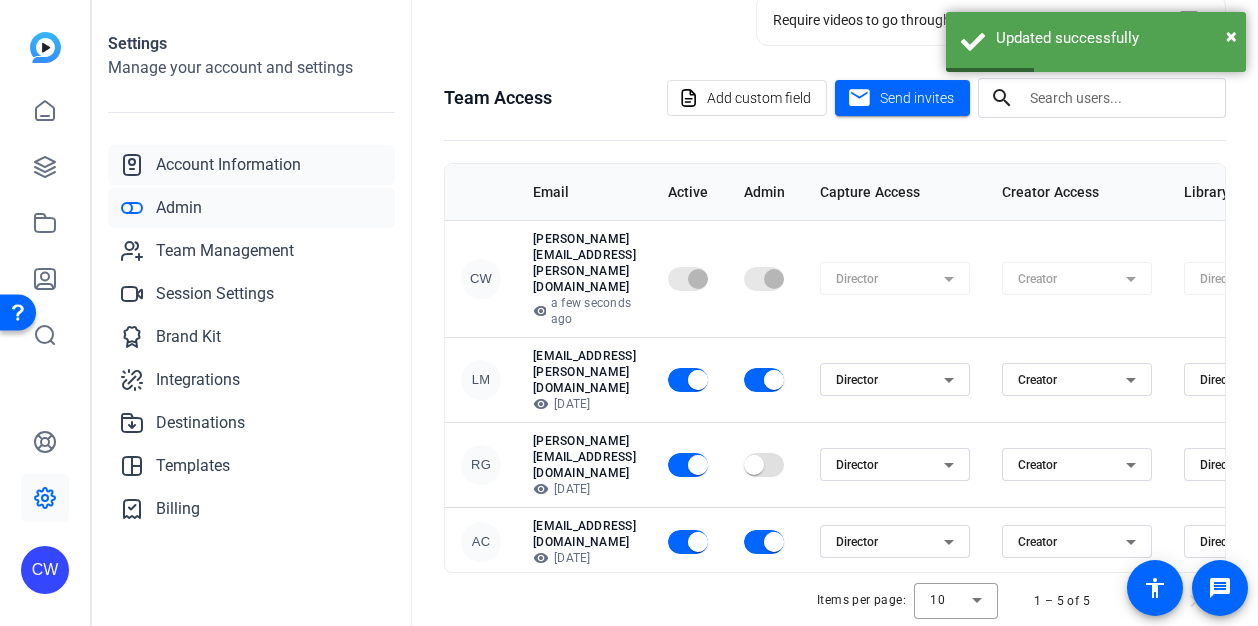 click on "Account Information" 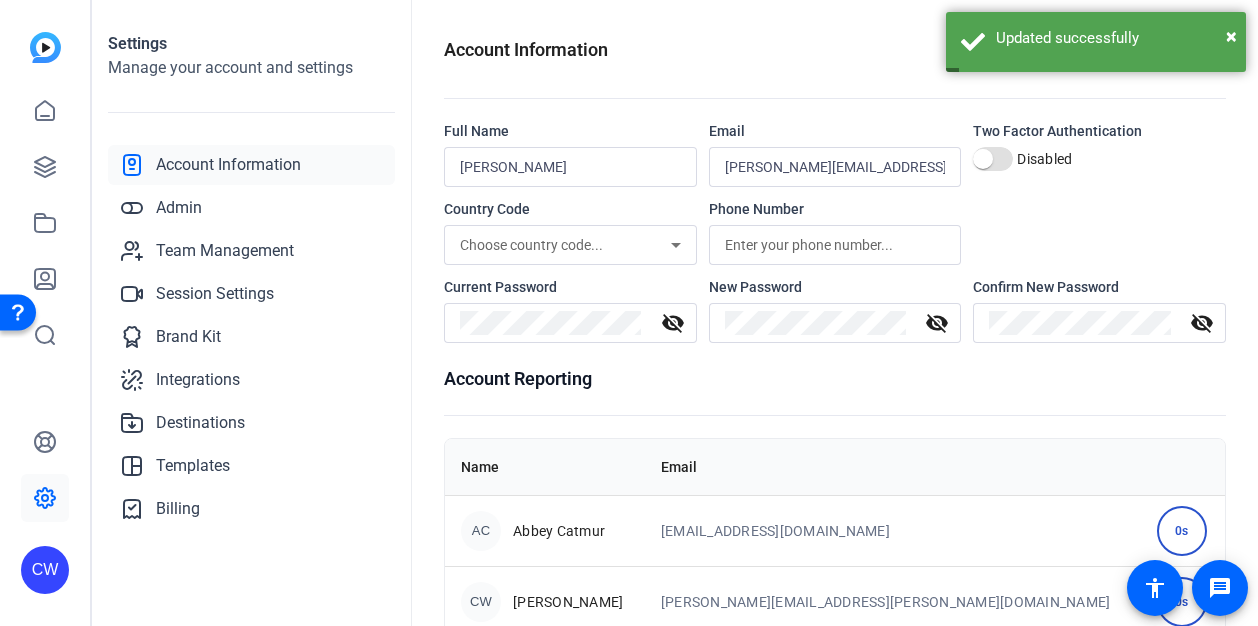 scroll, scrollTop: 100, scrollLeft: 0, axis: vertical 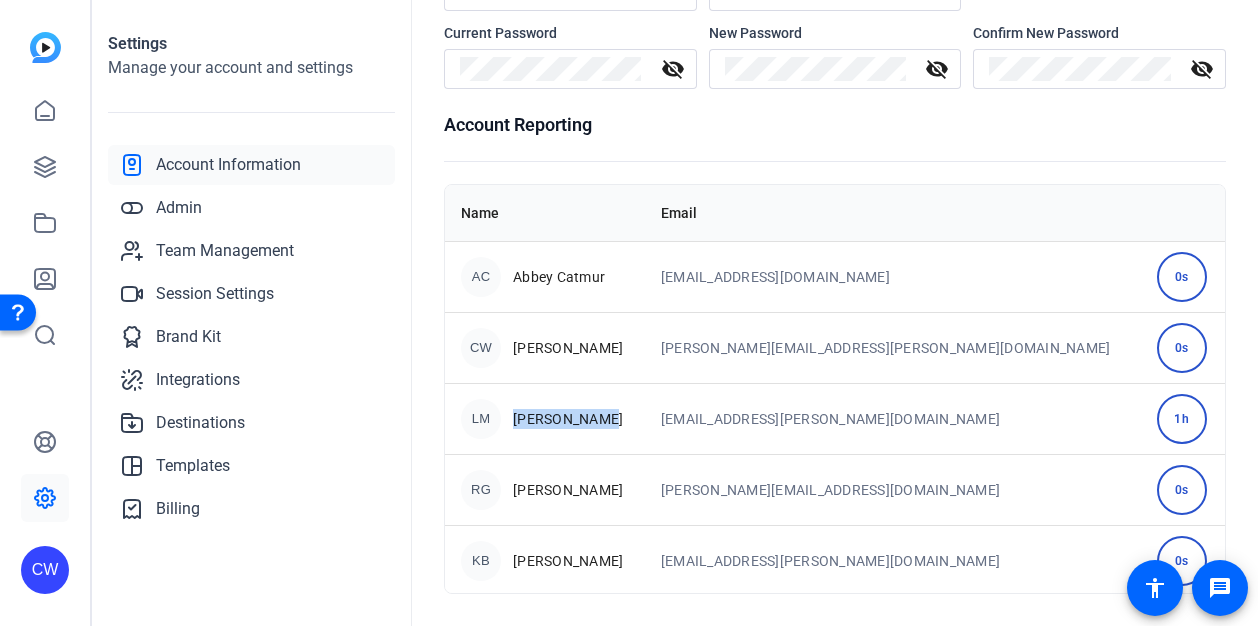 drag, startPoint x: 515, startPoint y: 416, endPoint x: 608, endPoint y: 423, distance: 93.26307 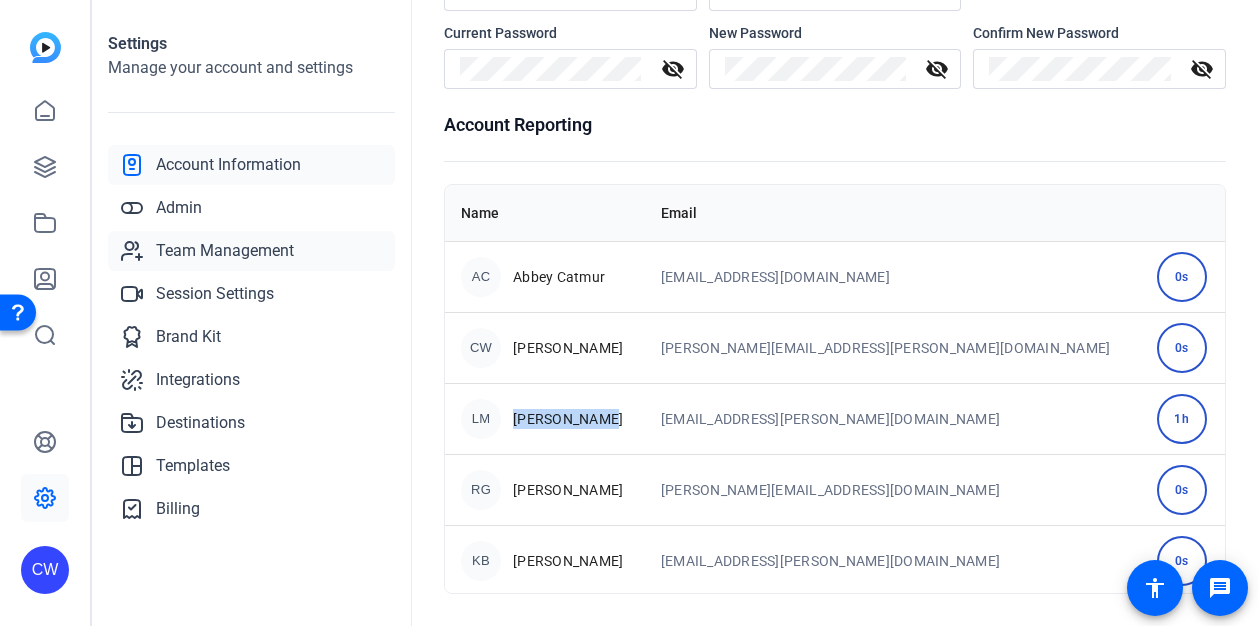 click on "Team Management" 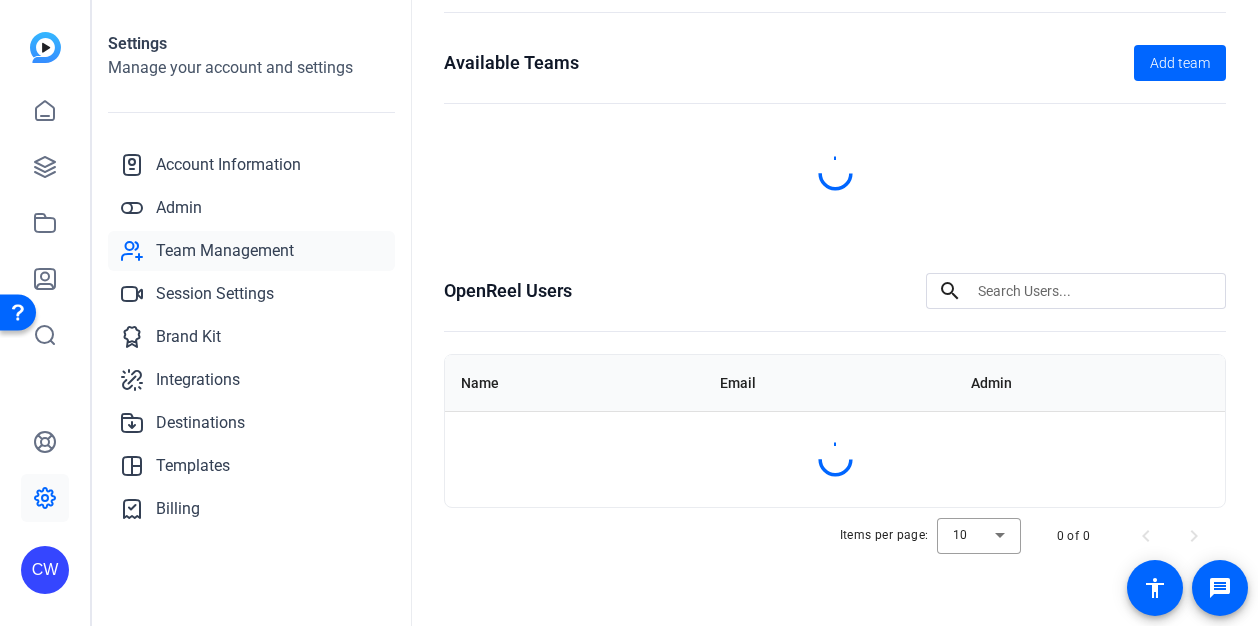 scroll, scrollTop: 76, scrollLeft: 0, axis: vertical 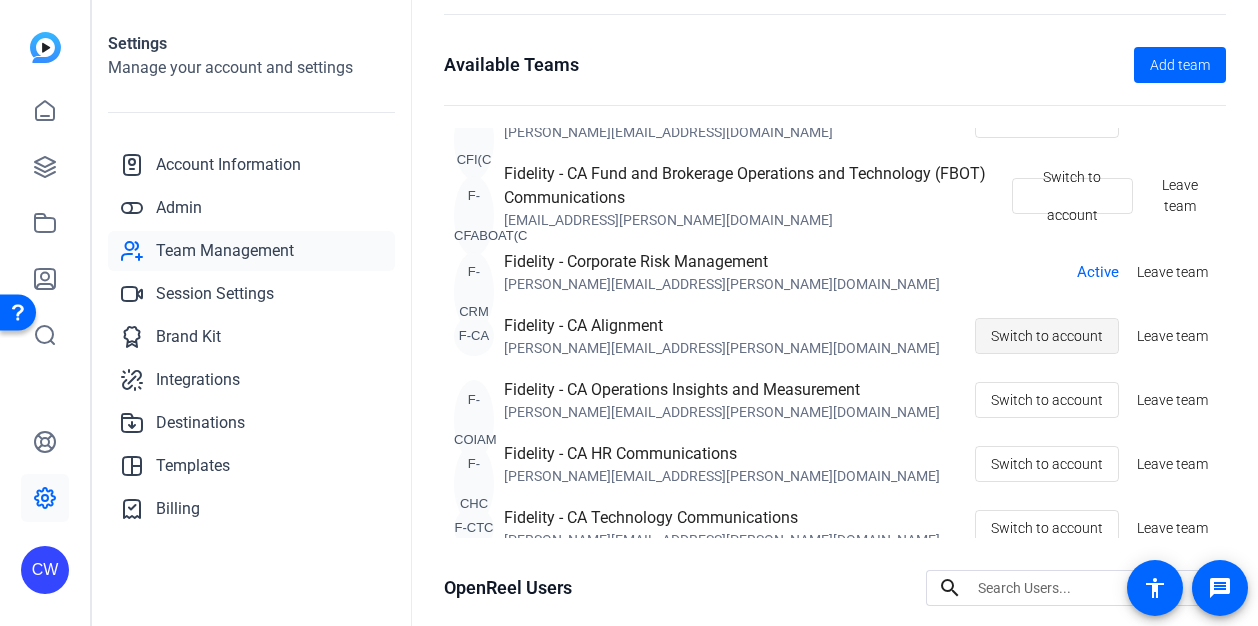 click on "Switch to account" 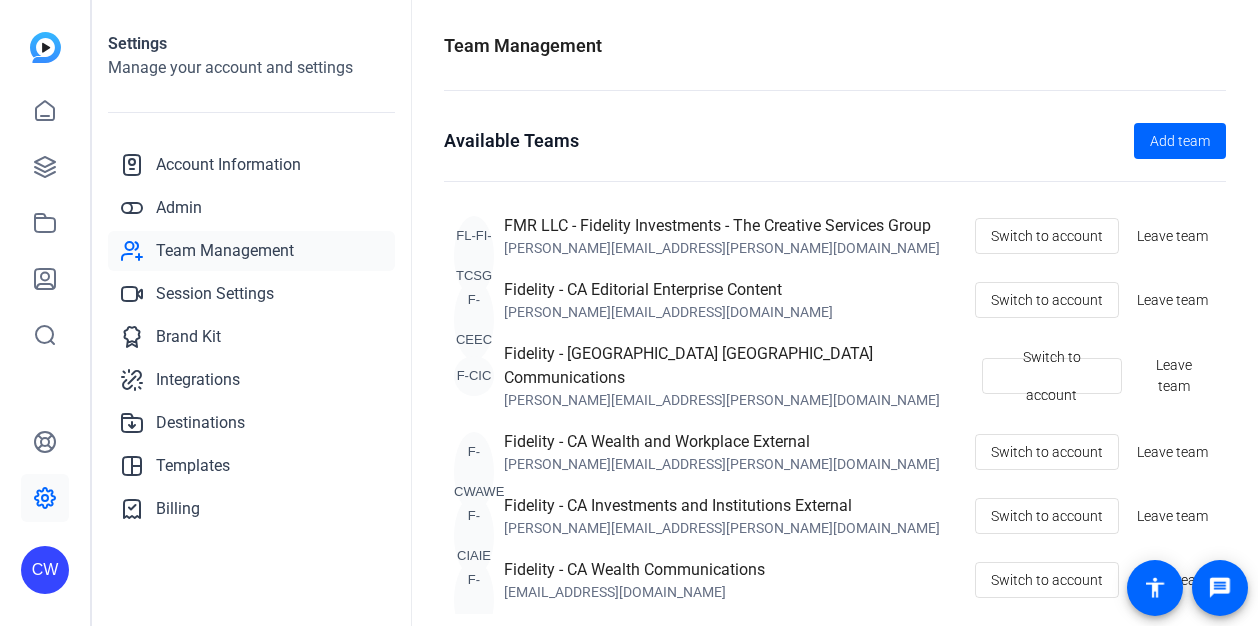 scroll, scrollTop: 0, scrollLeft: 0, axis: both 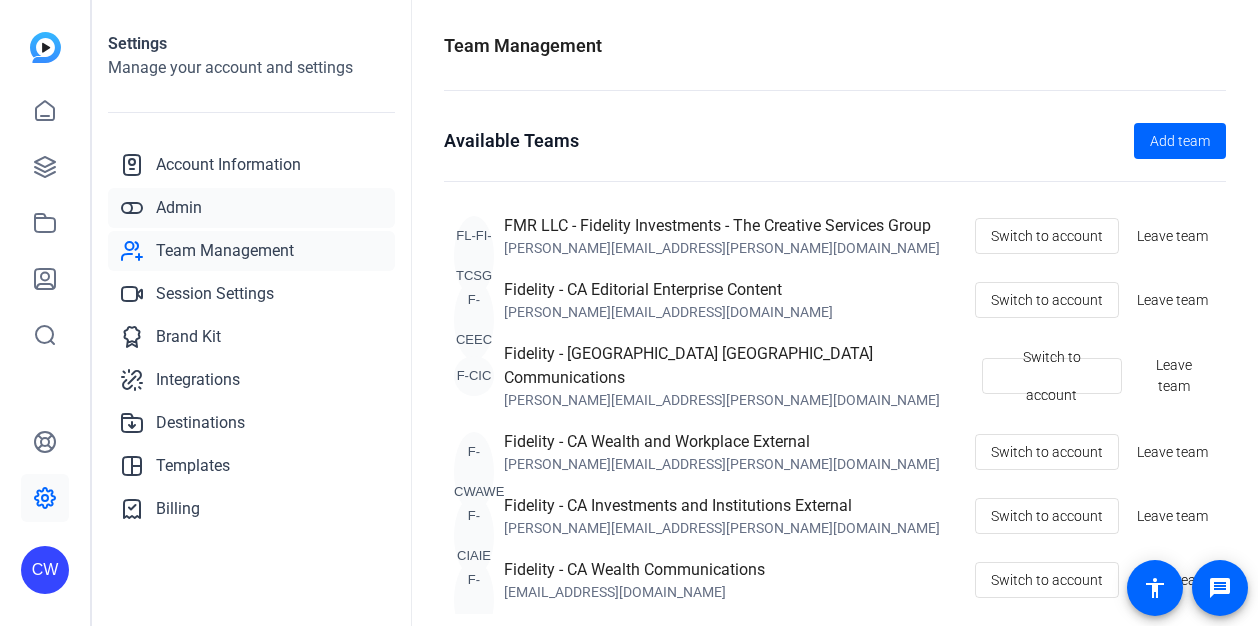 click on "Admin" 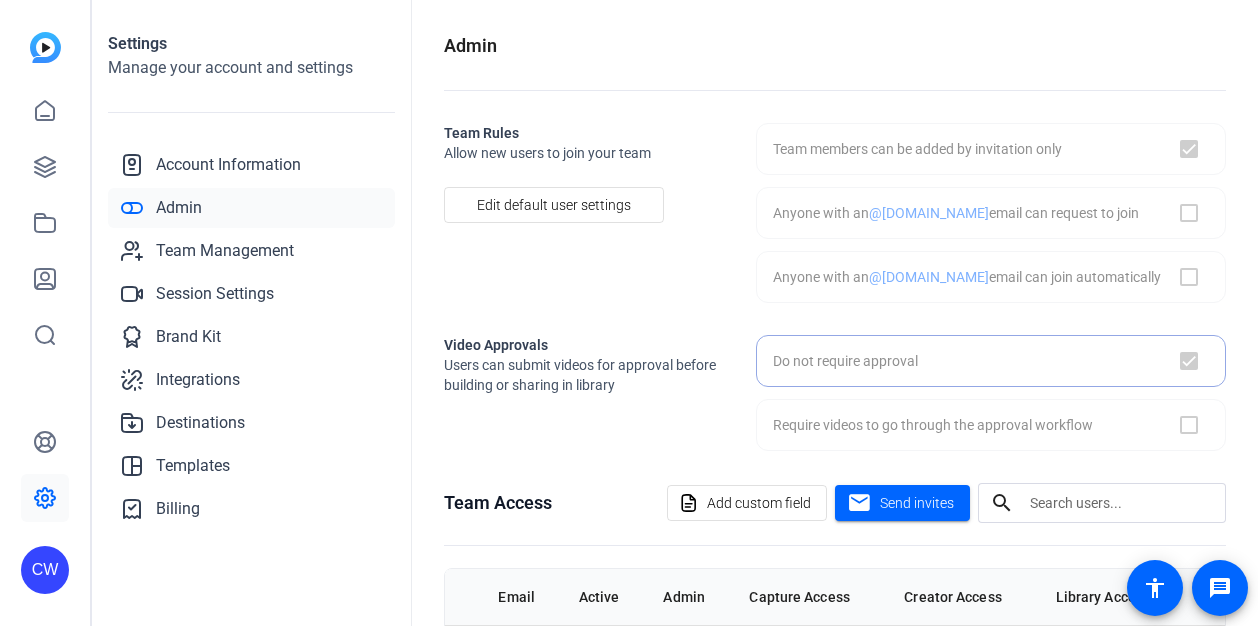 checkbox on "true" 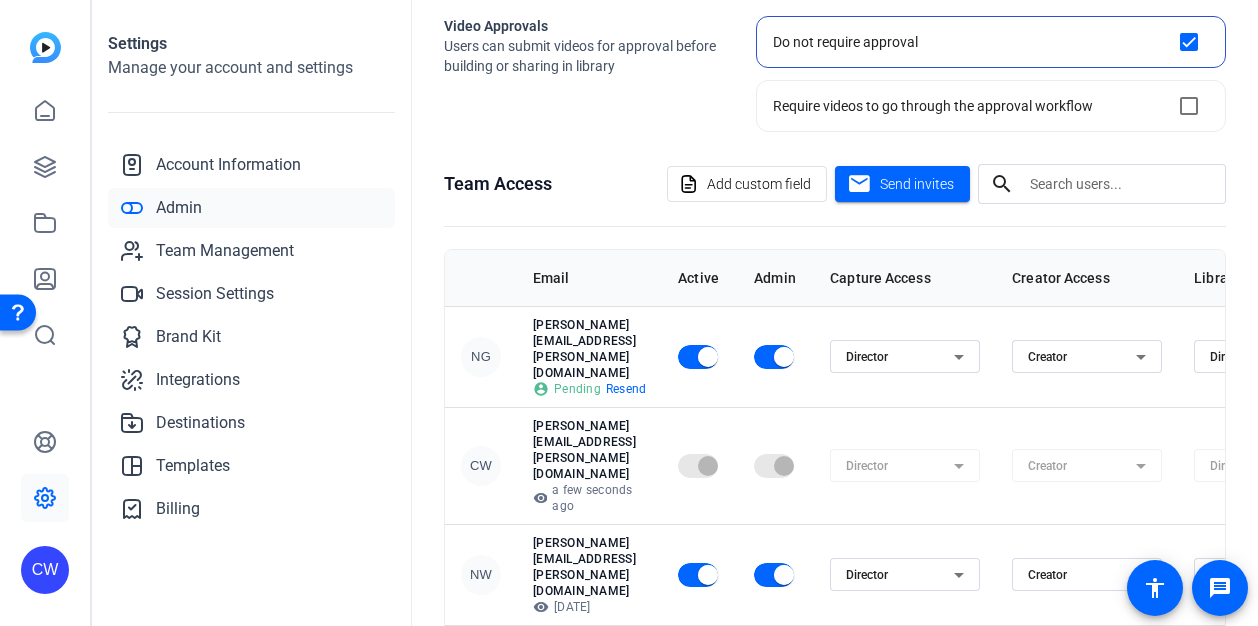 scroll, scrollTop: 336, scrollLeft: 0, axis: vertical 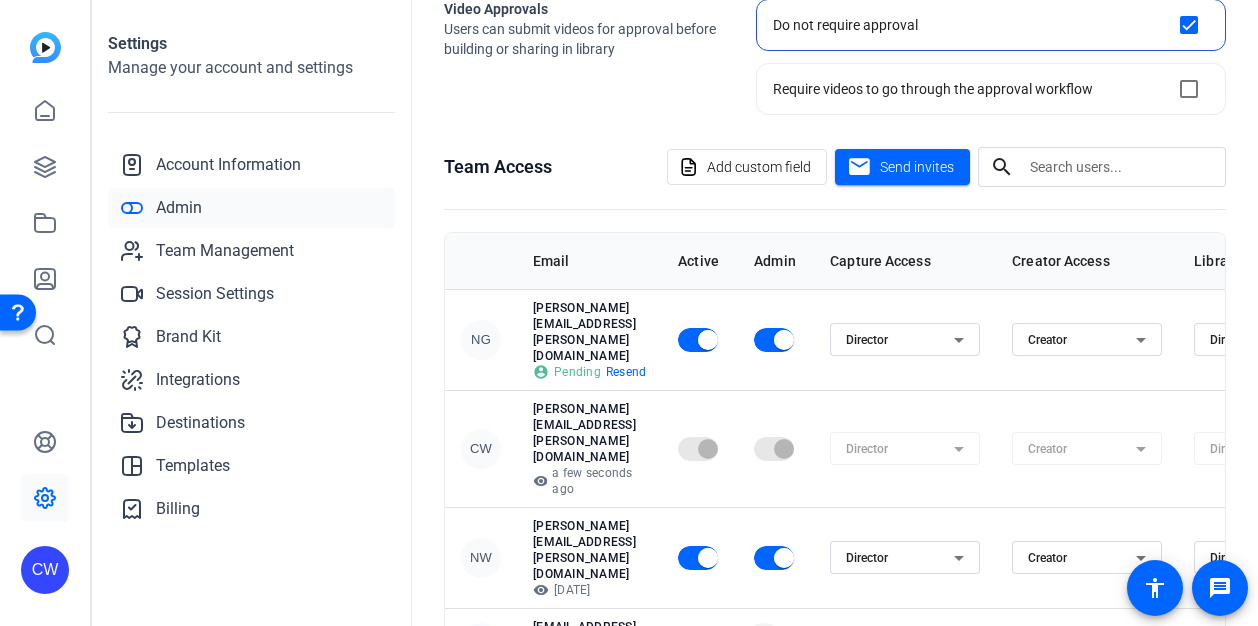 click at bounding box center (764, 643) 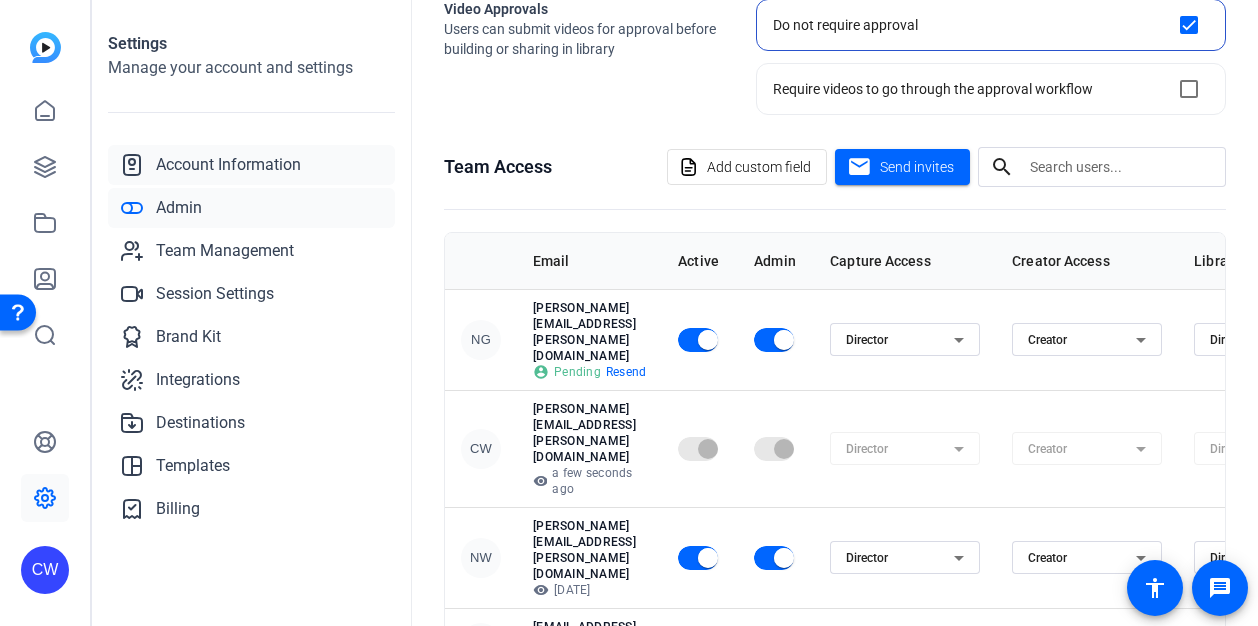 click on "Account Information" 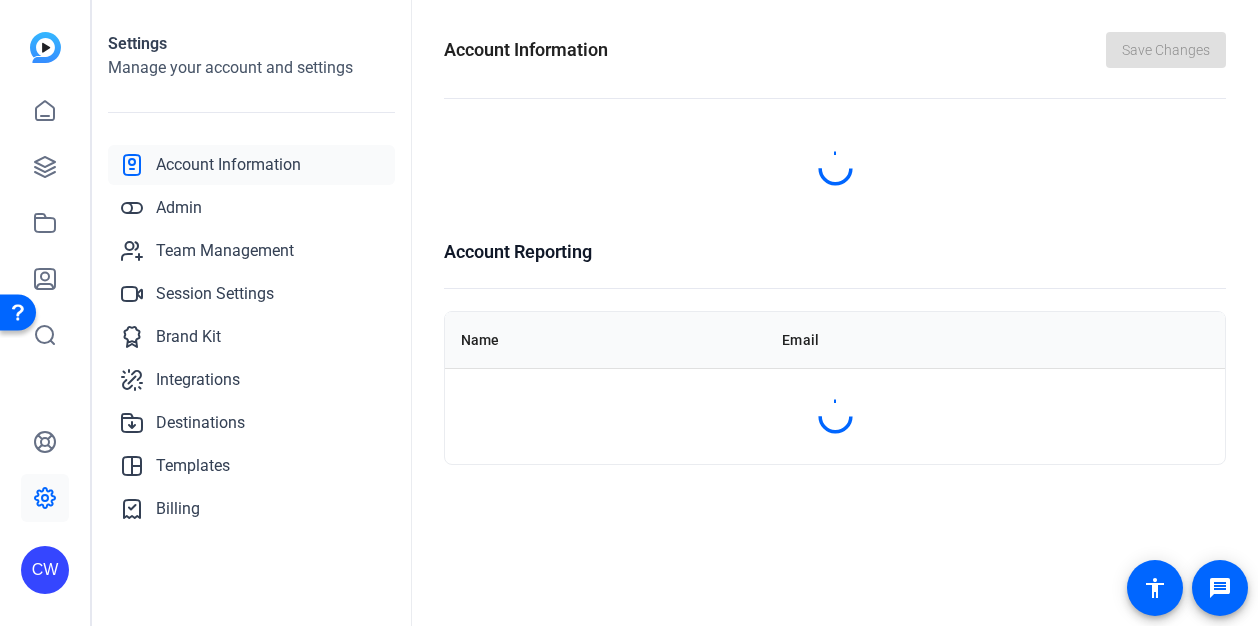 scroll, scrollTop: 0, scrollLeft: 0, axis: both 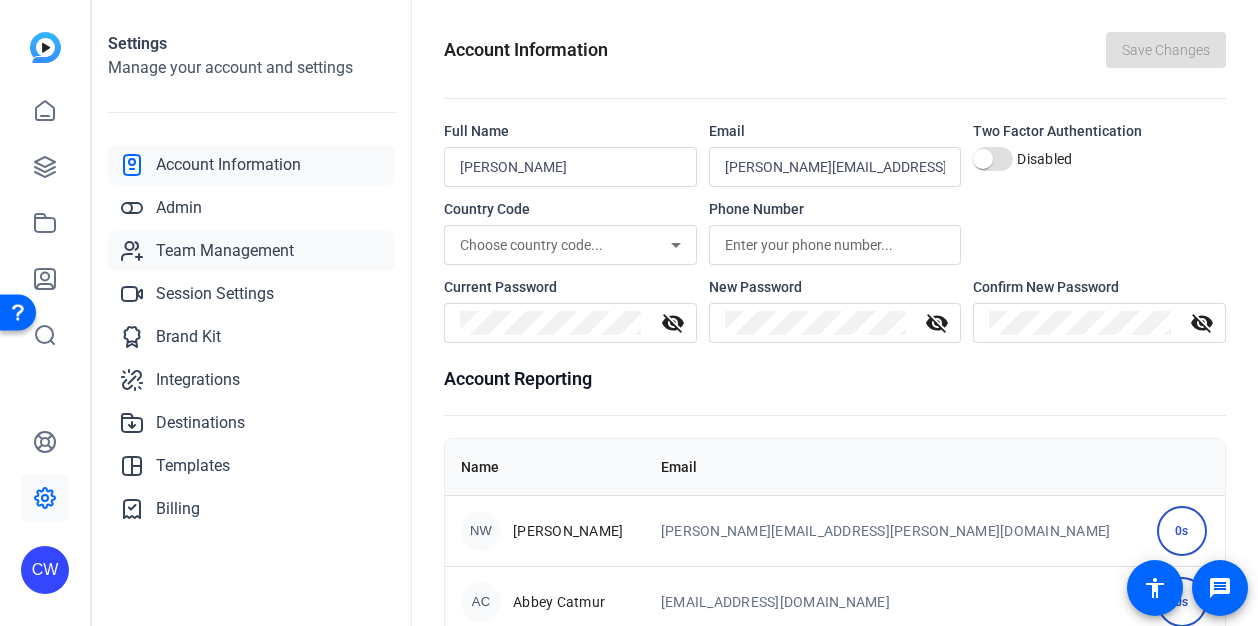 click on "Team Management" 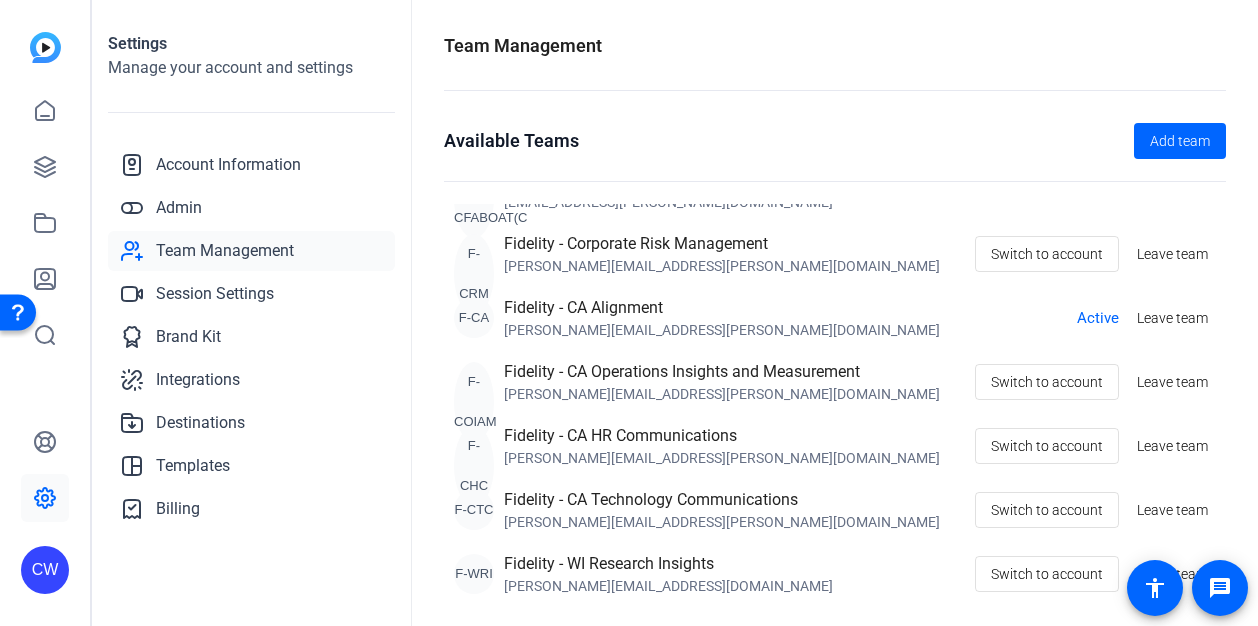 scroll, scrollTop: 700, scrollLeft: 0, axis: vertical 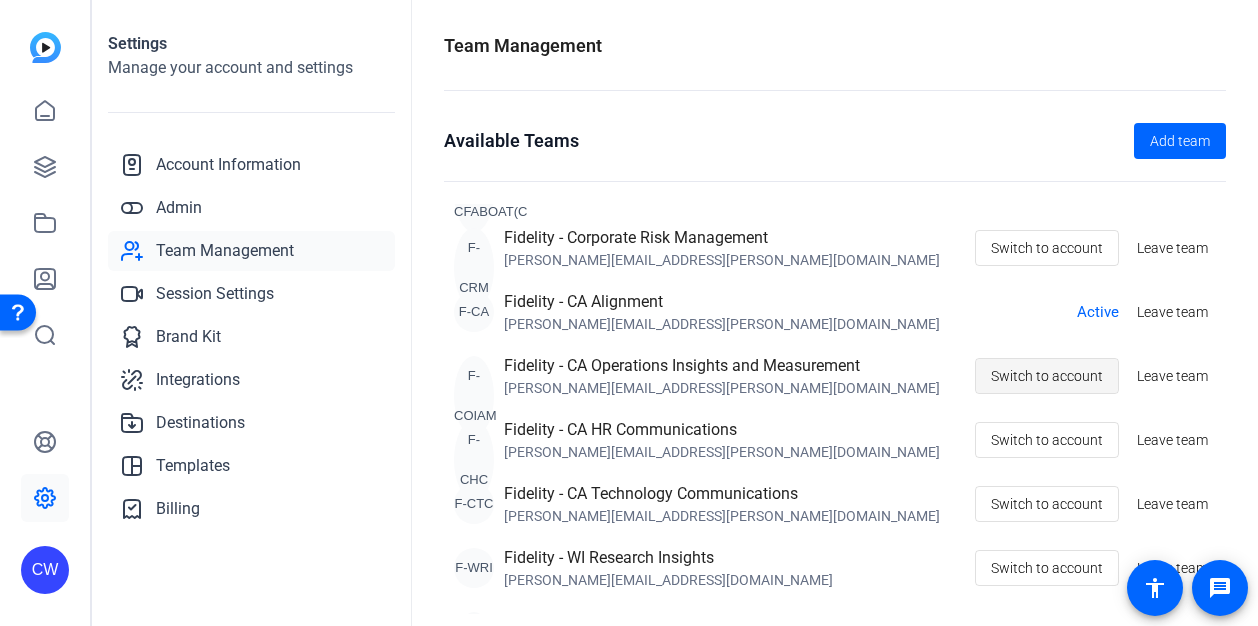 click on "Switch to account" 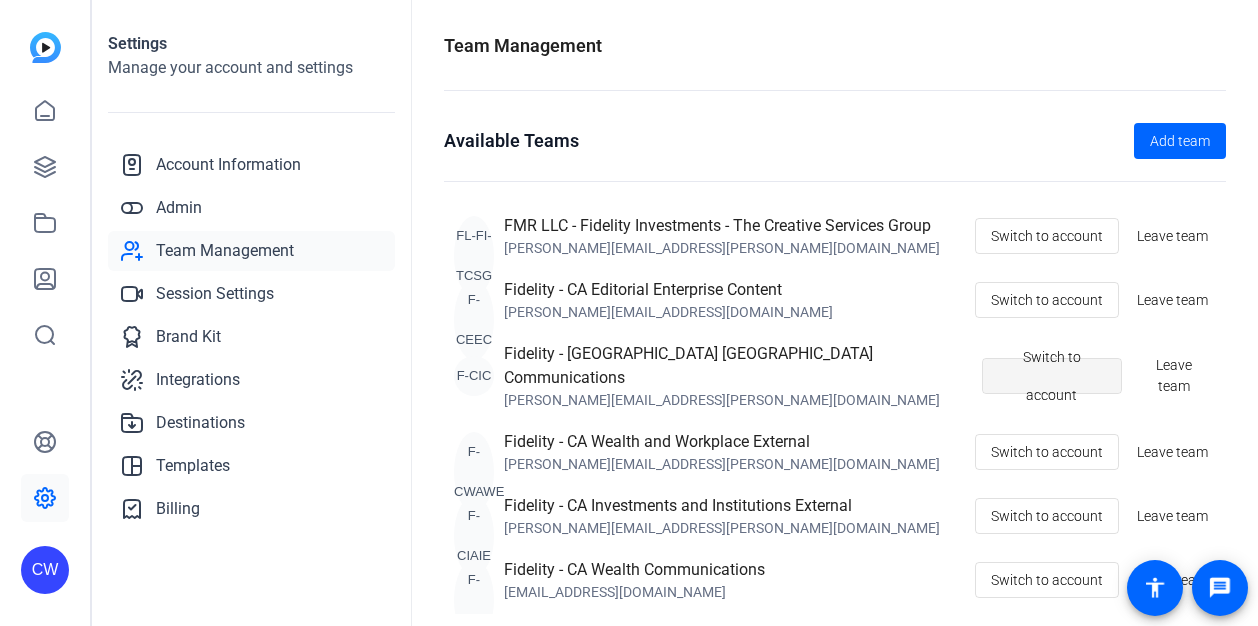 scroll, scrollTop: 0, scrollLeft: 0, axis: both 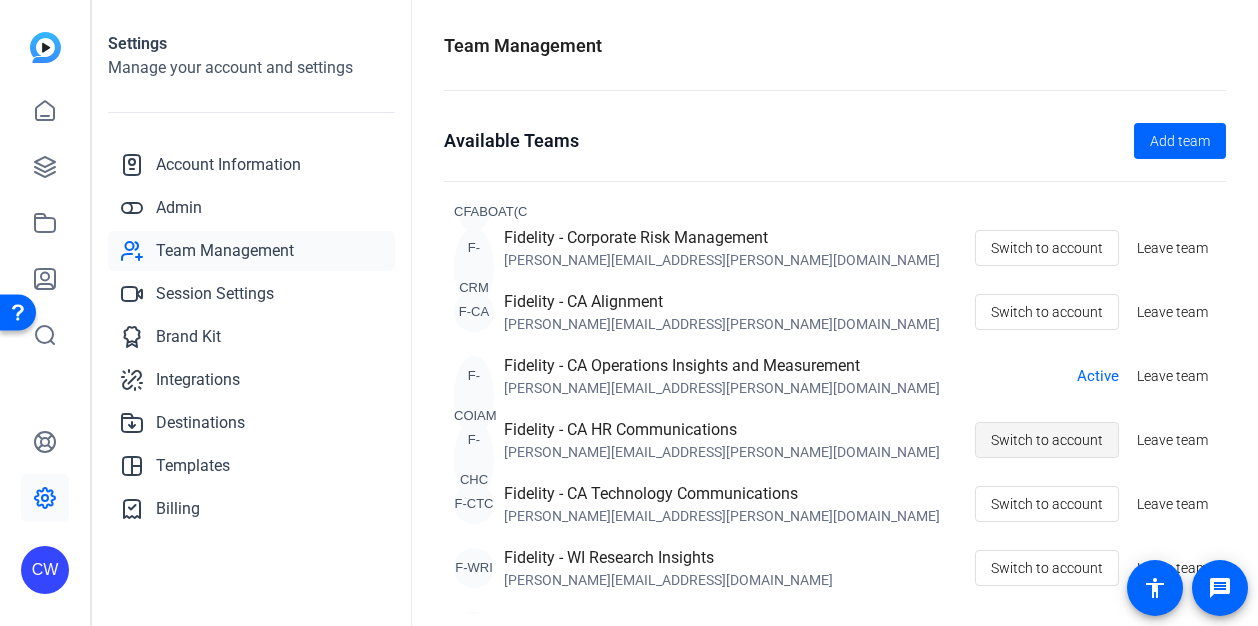 click on "Switch to account" 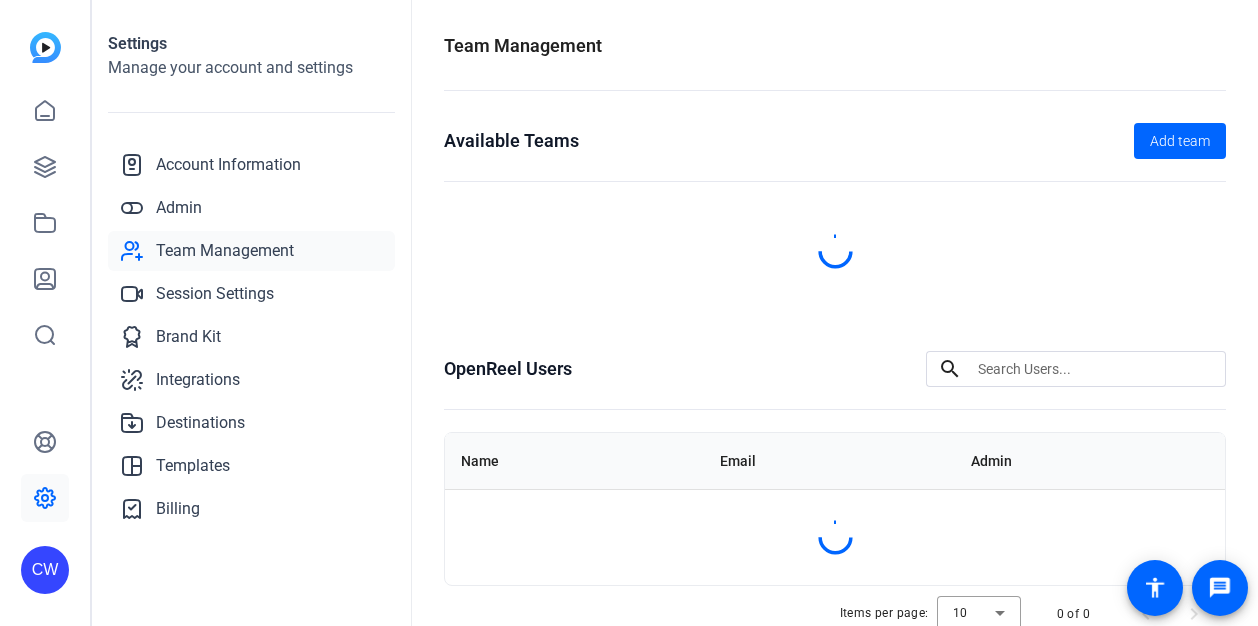 scroll, scrollTop: 0, scrollLeft: 0, axis: both 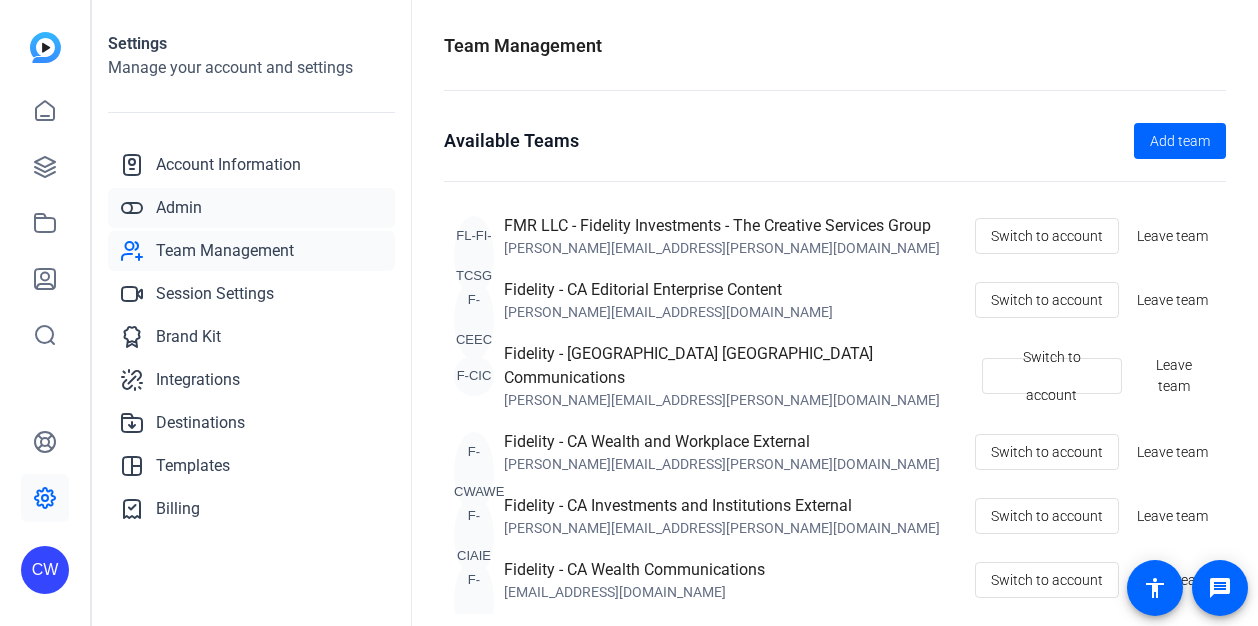 drag, startPoint x: 174, startPoint y: 205, endPoint x: 202, endPoint y: 215, distance: 29.732138 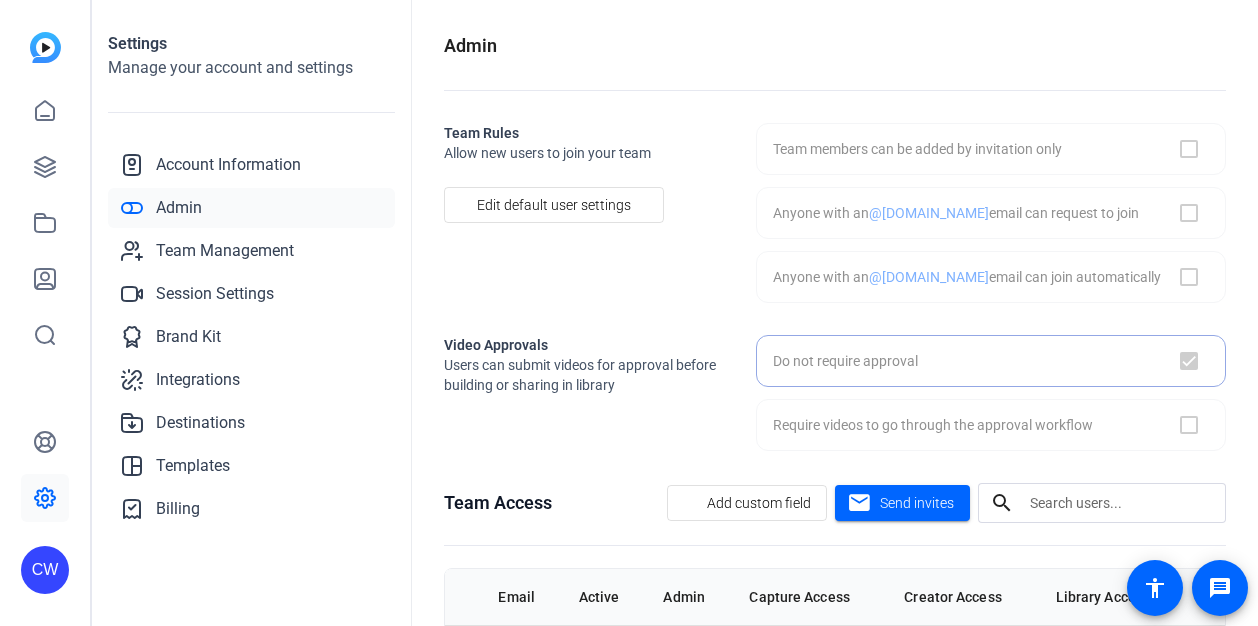checkbox on "true" 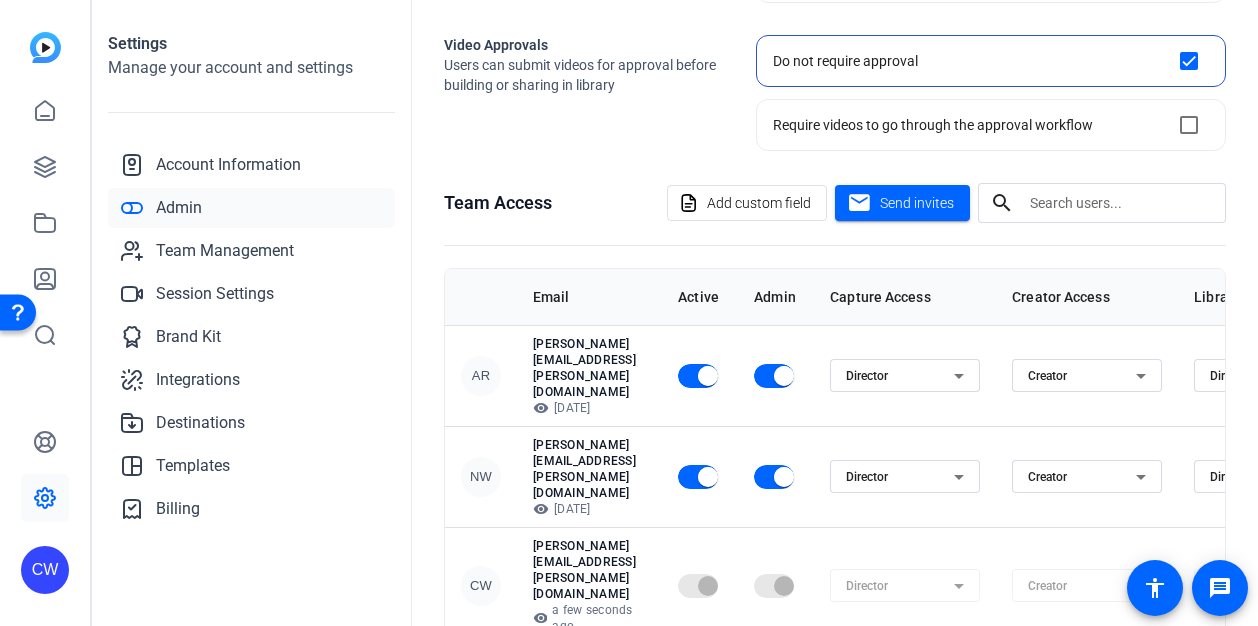 scroll, scrollTop: 436, scrollLeft: 0, axis: vertical 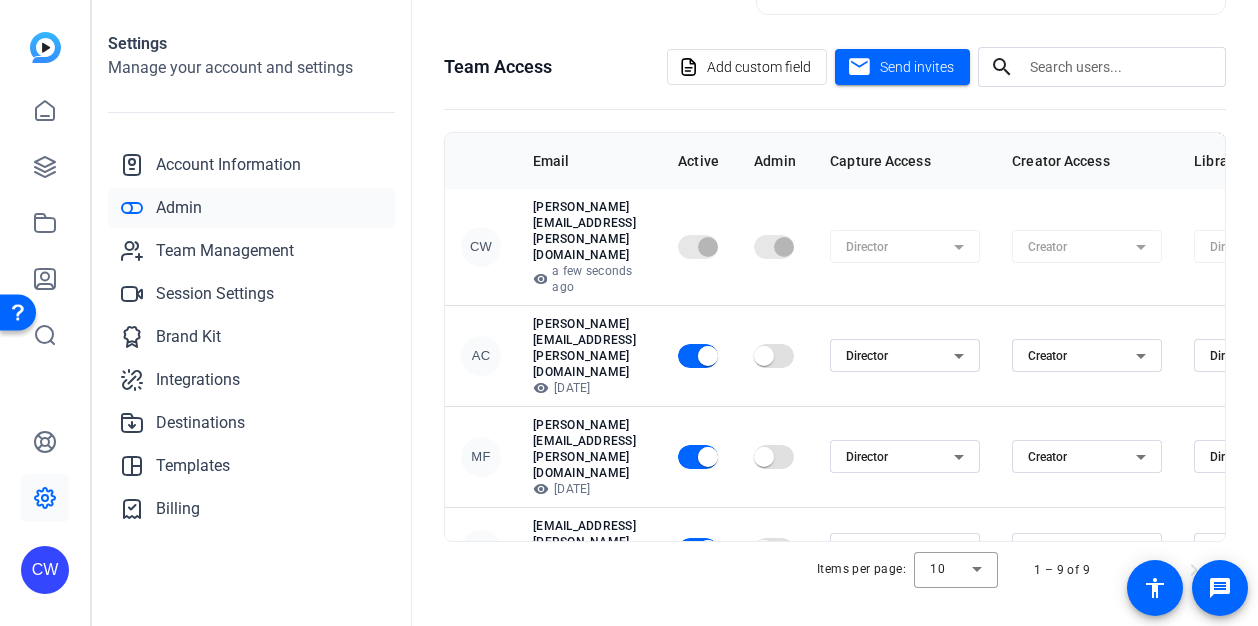 click at bounding box center (776, 797) 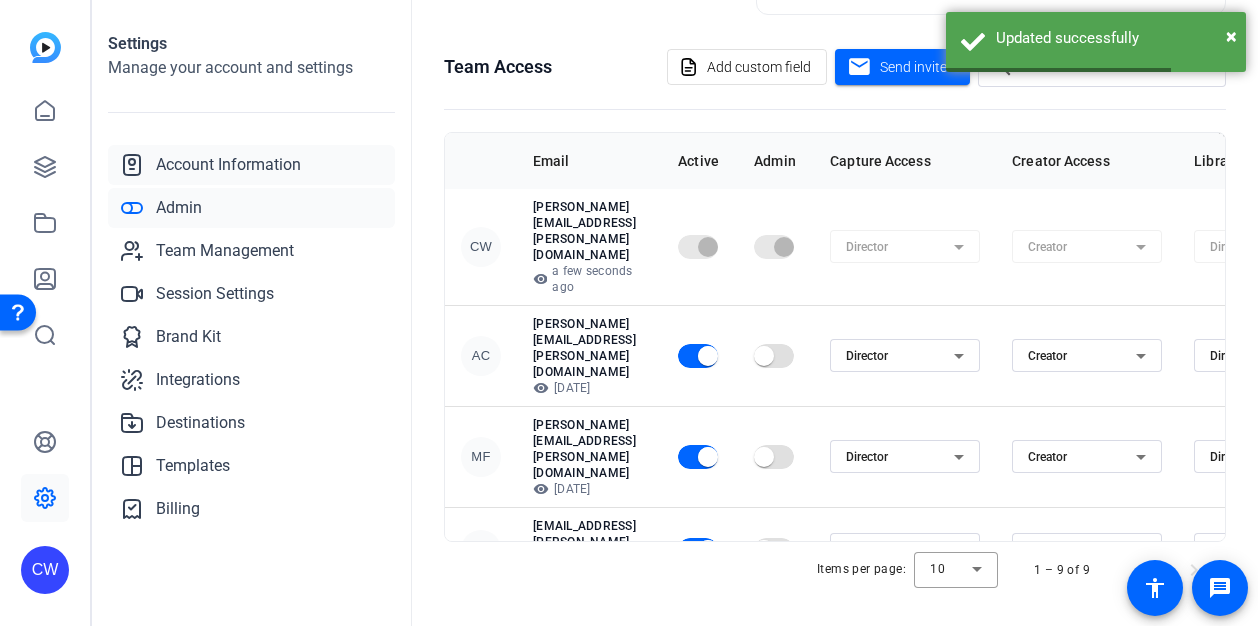 click on "Account Information" 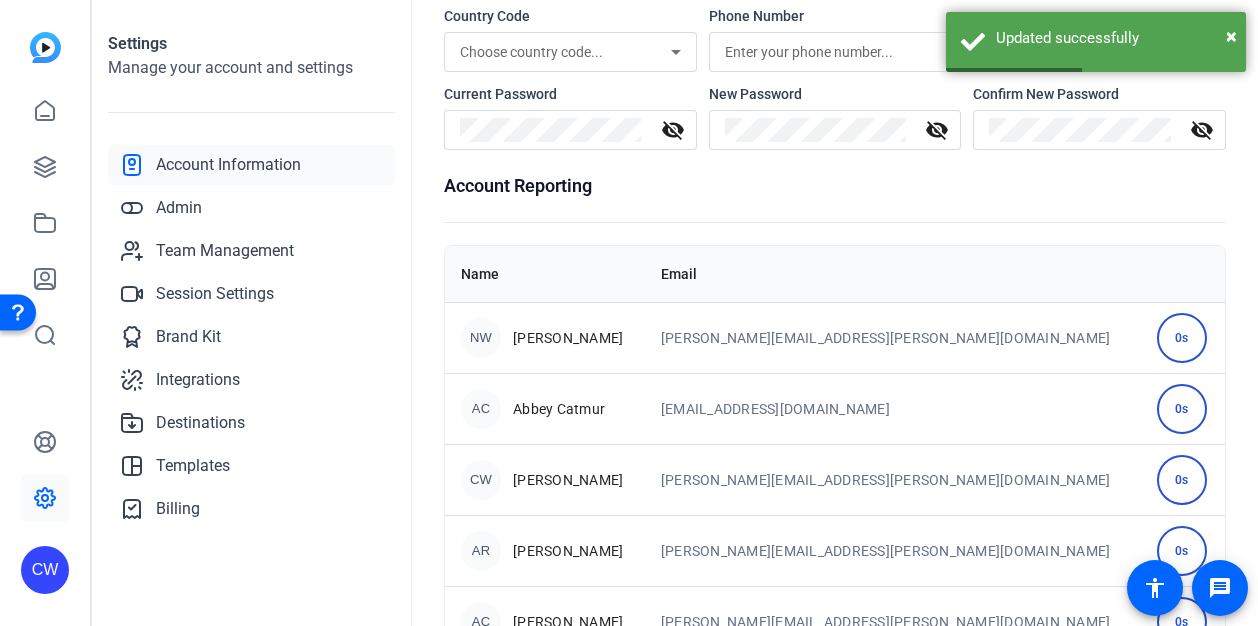 scroll, scrollTop: 200, scrollLeft: 0, axis: vertical 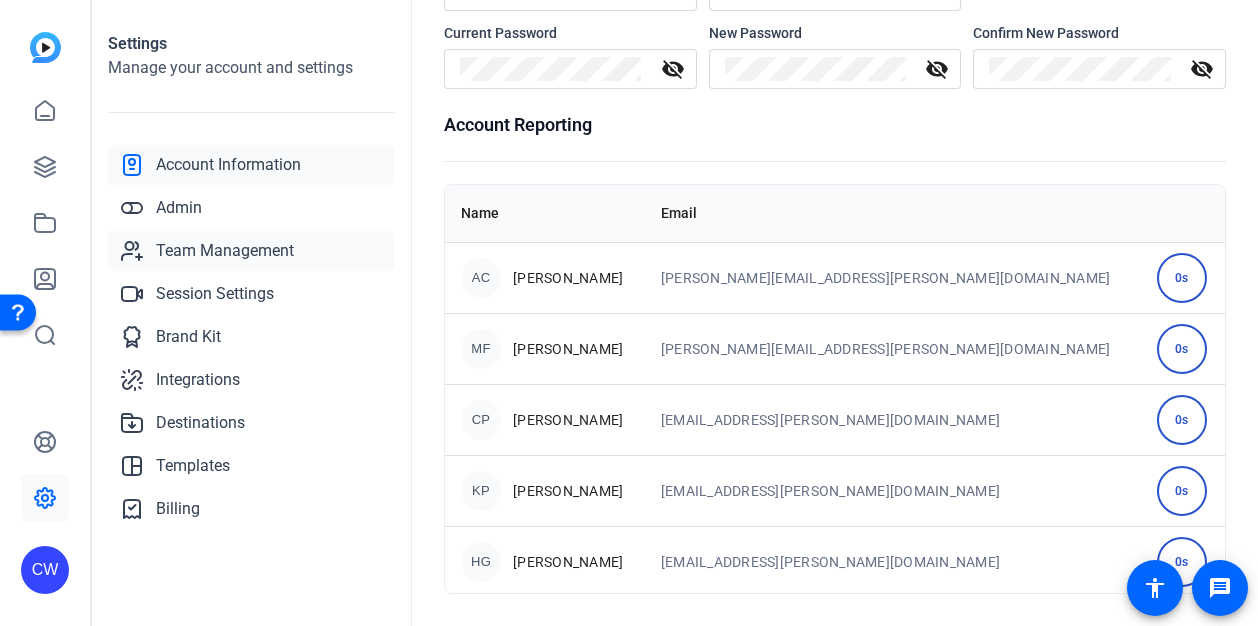 click on "Team Management" 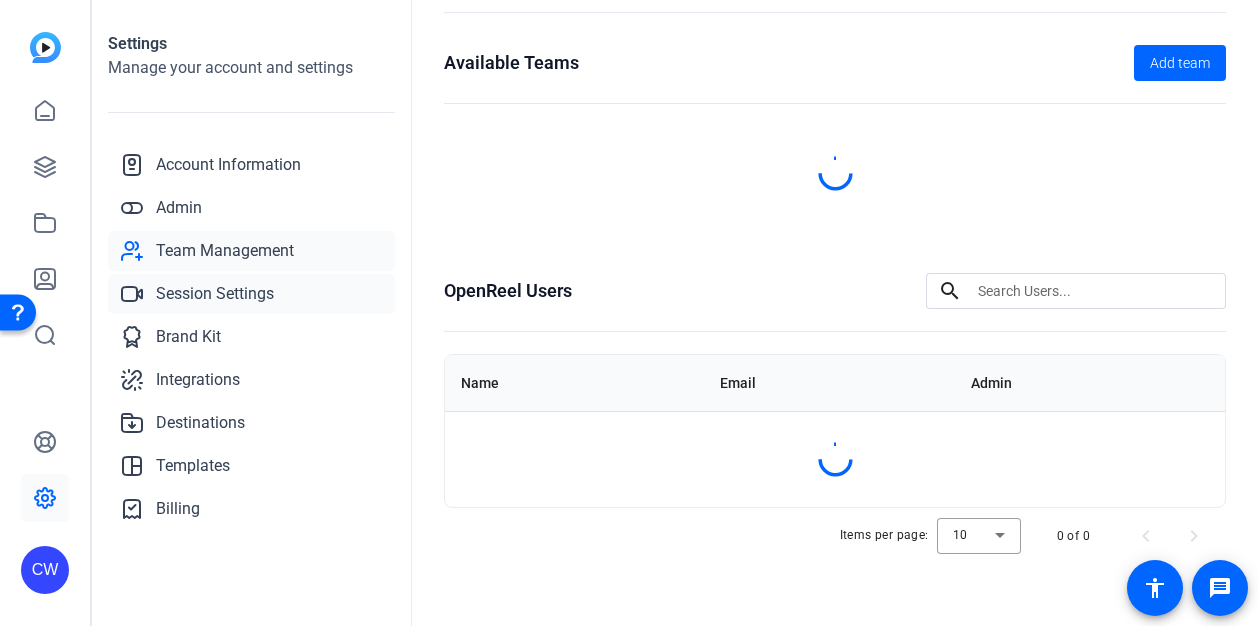 scroll, scrollTop: 76, scrollLeft: 0, axis: vertical 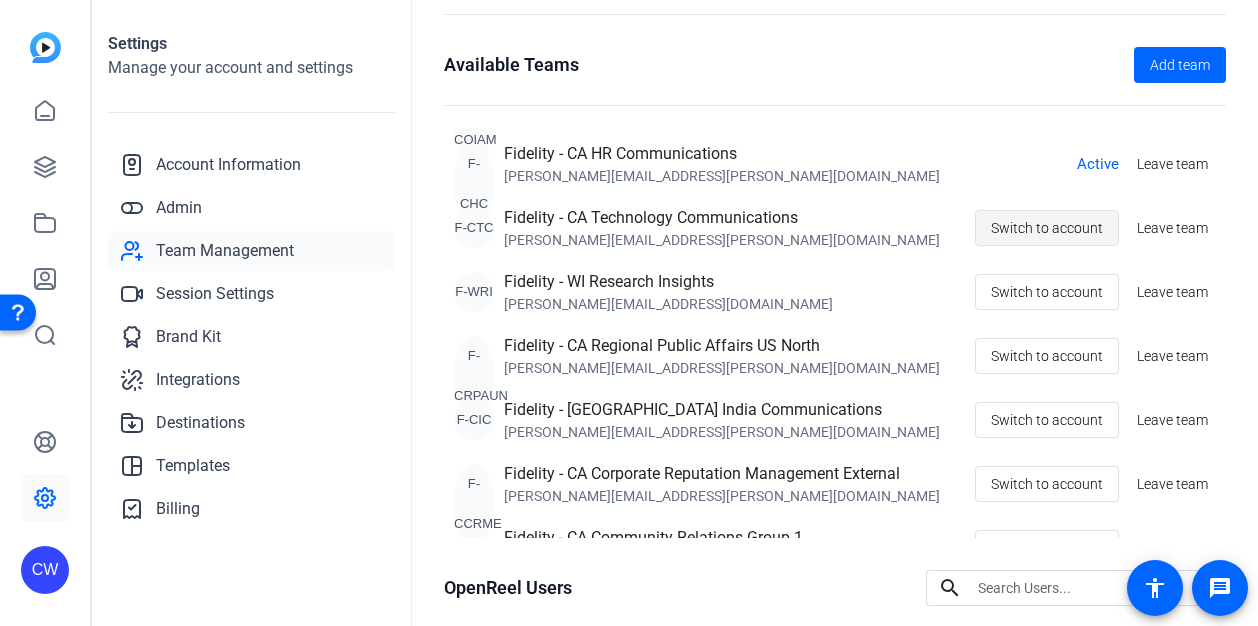 click on "Switch to account" 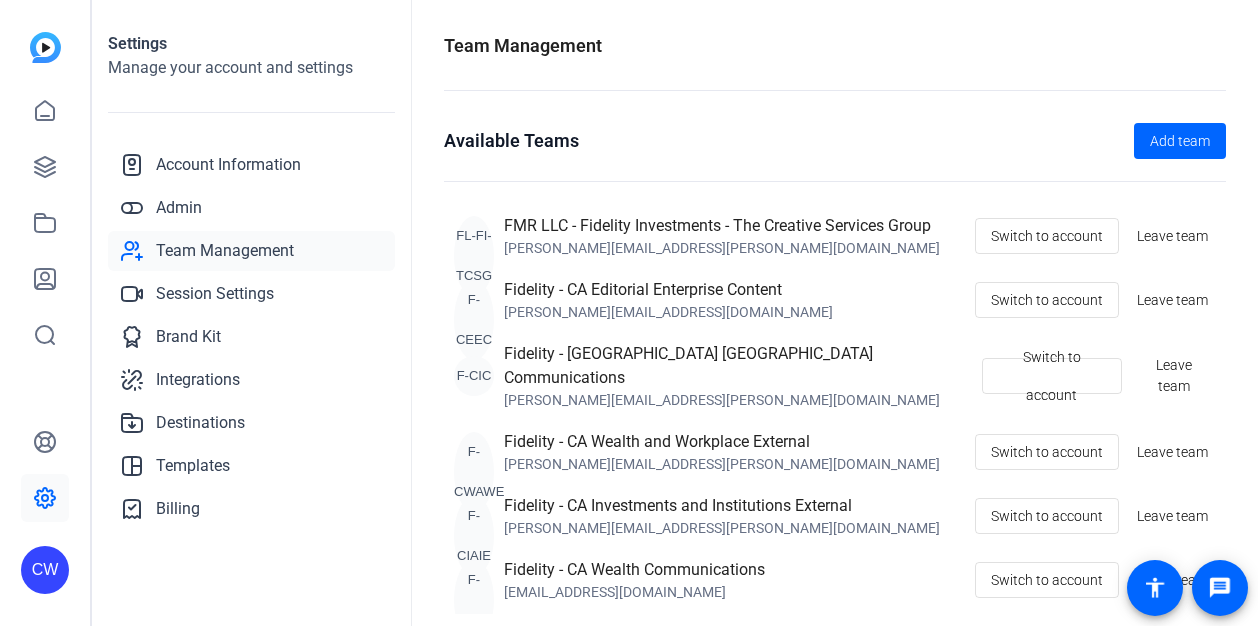 scroll, scrollTop: 0, scrollLeft: 0, axis: both 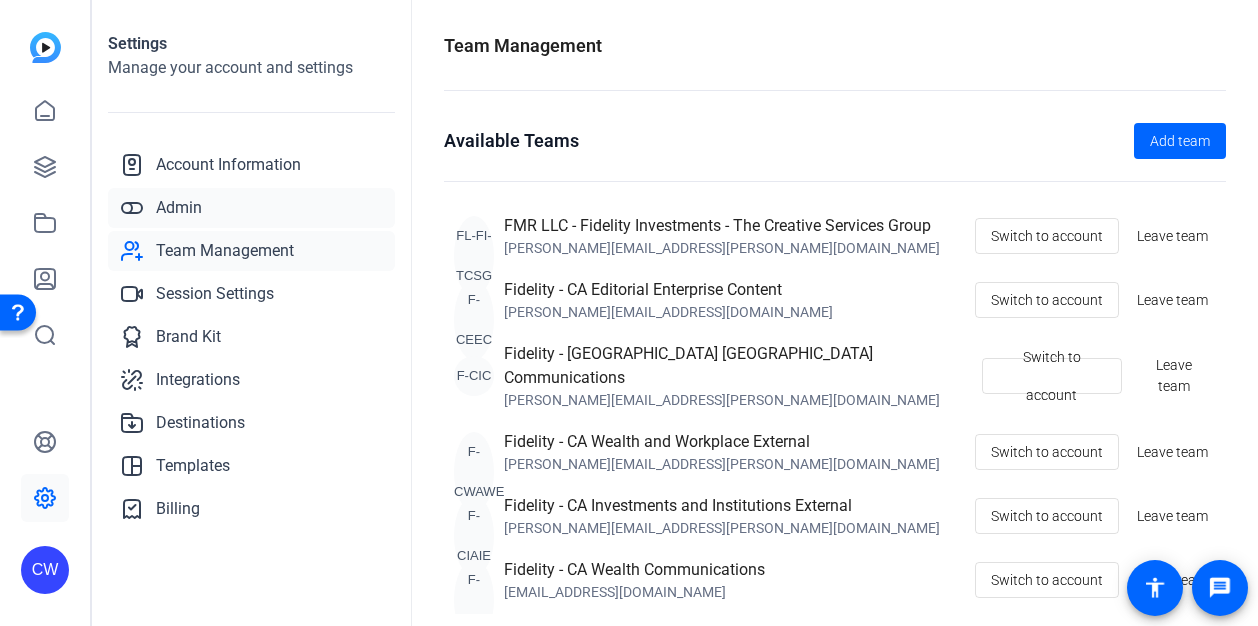 click on "Admin" 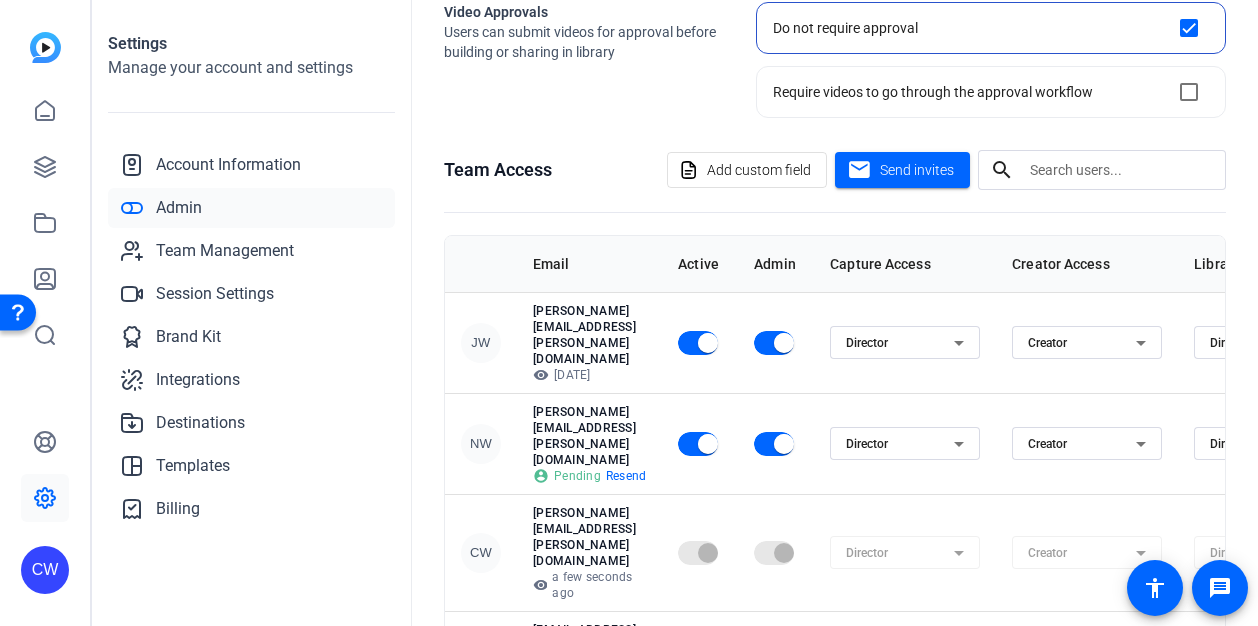 scroll, scrollTop: 336, scrollLeft: 0, axis: vertical 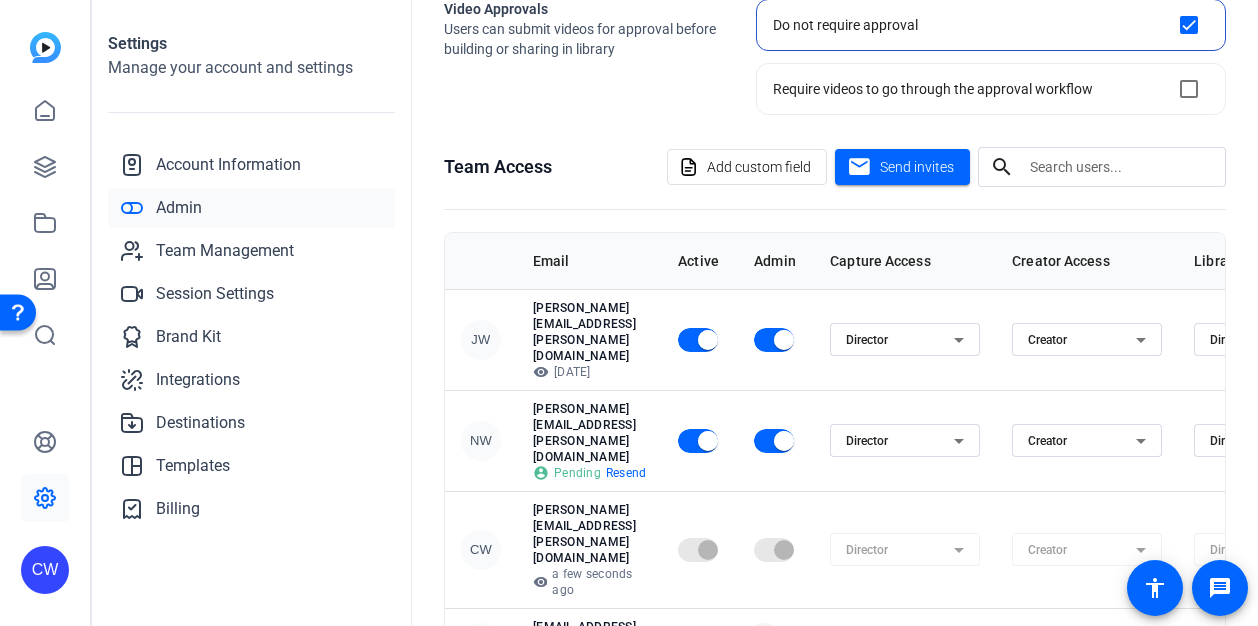 click at bounding box center [774, 643] 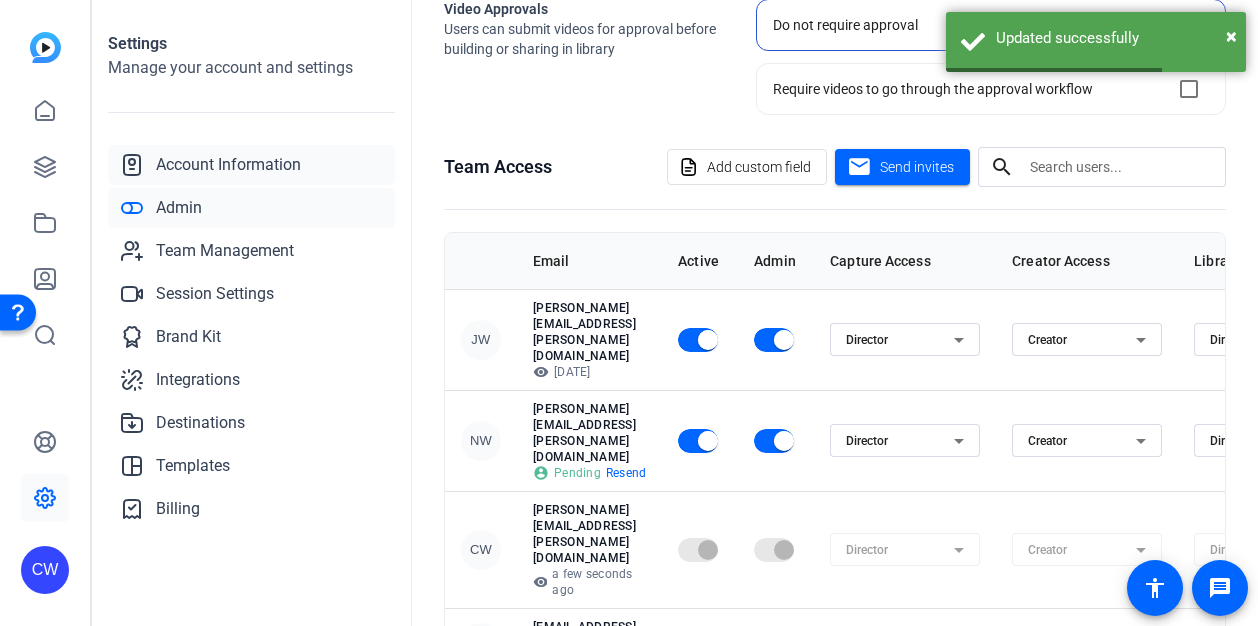 click on "Account Information" 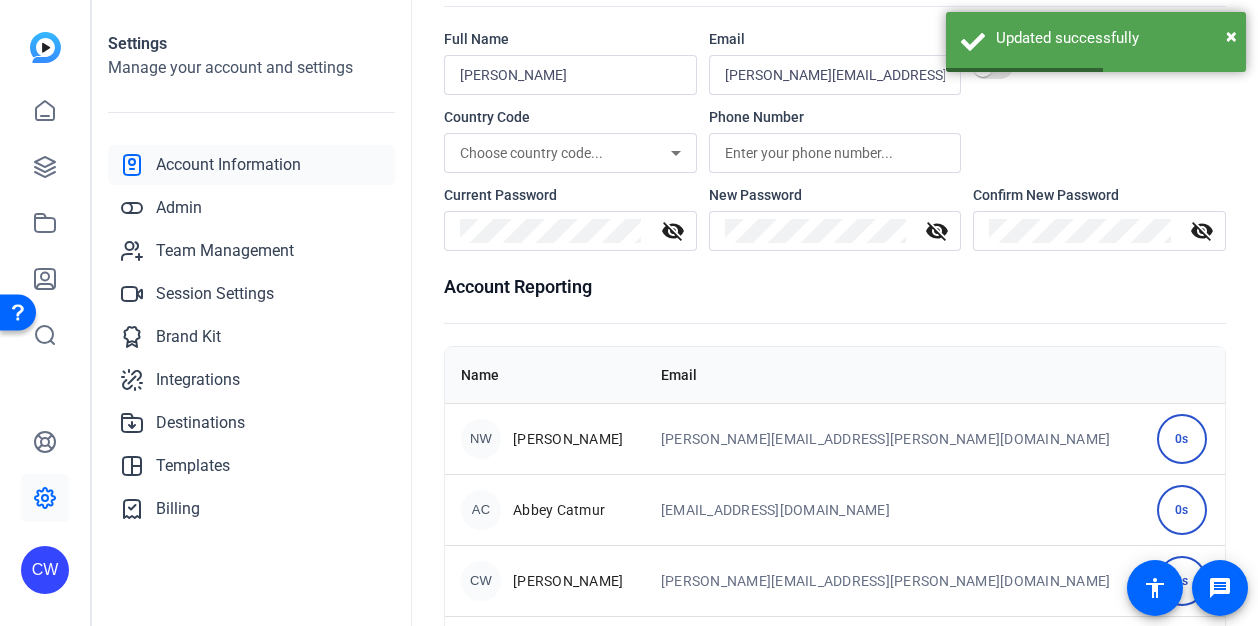 scroll, scrollTop: 184, scrollLeft: 0, axis: vertical 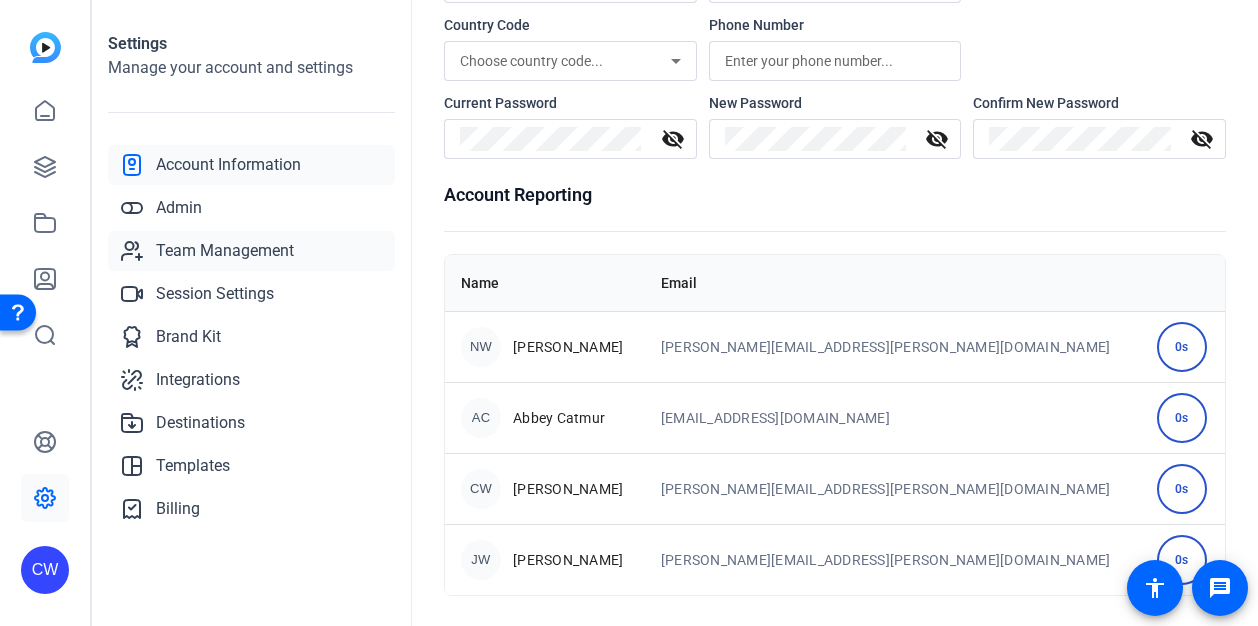 click on "Team Management" 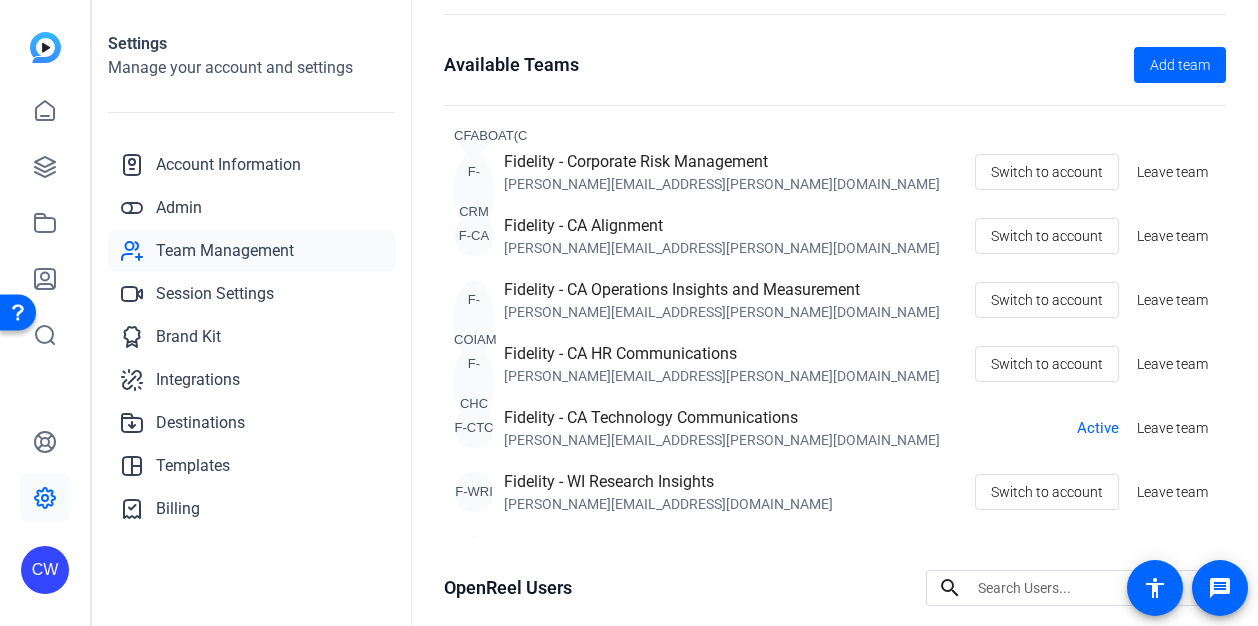 scroll, scrollTop: 800, scrollLeft: 0, axis: vertical 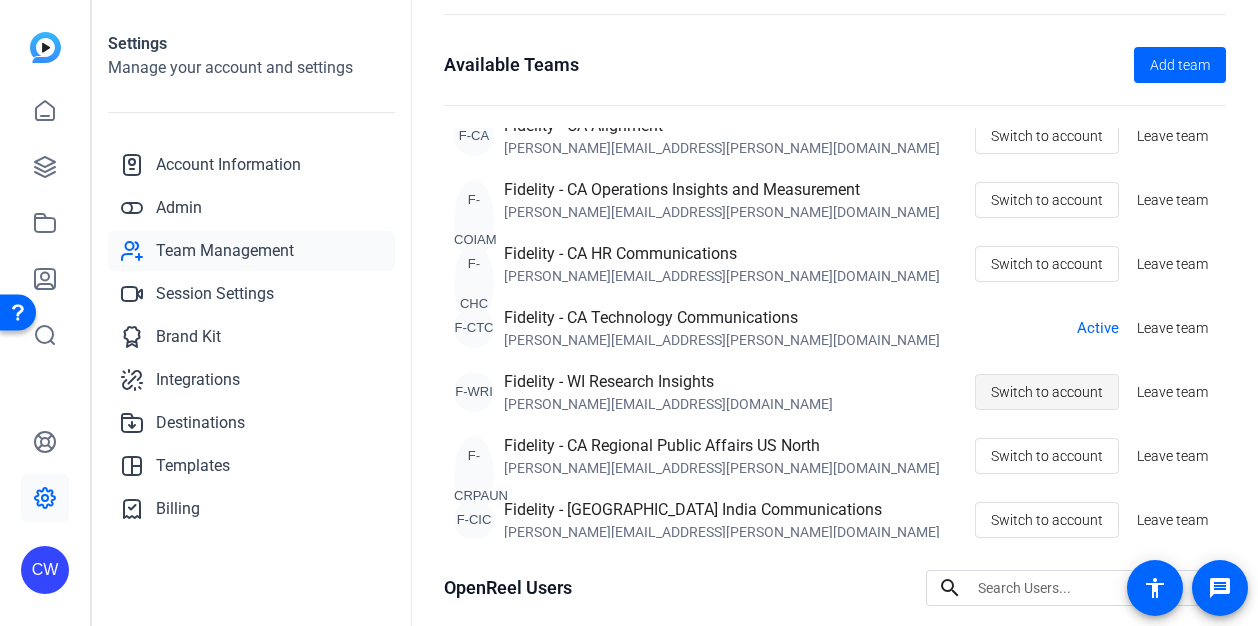 click on "Switch to account" 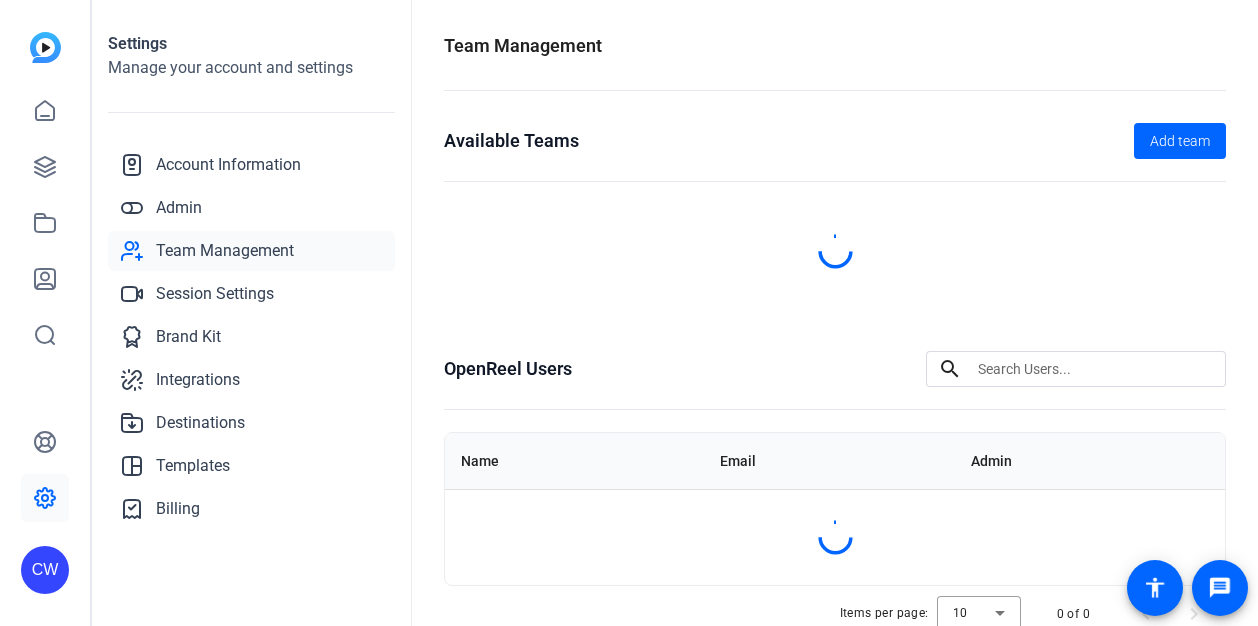 scroll, scrollTop: 0, scrollLeft: 0, axis: both 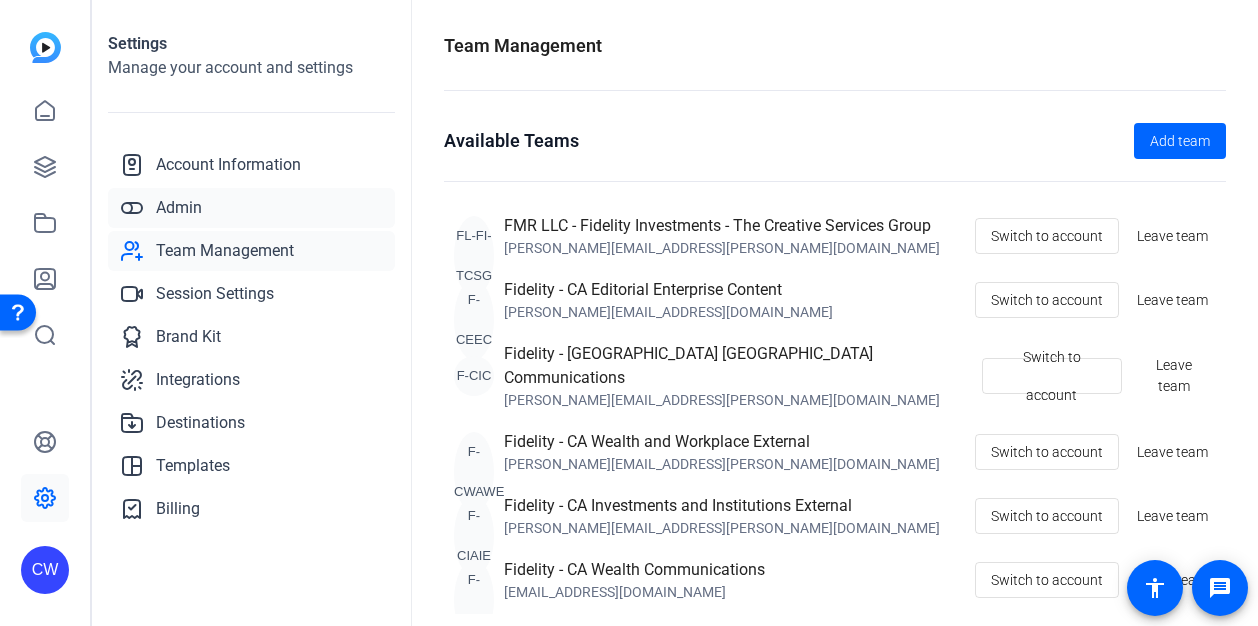 click on "Admin" 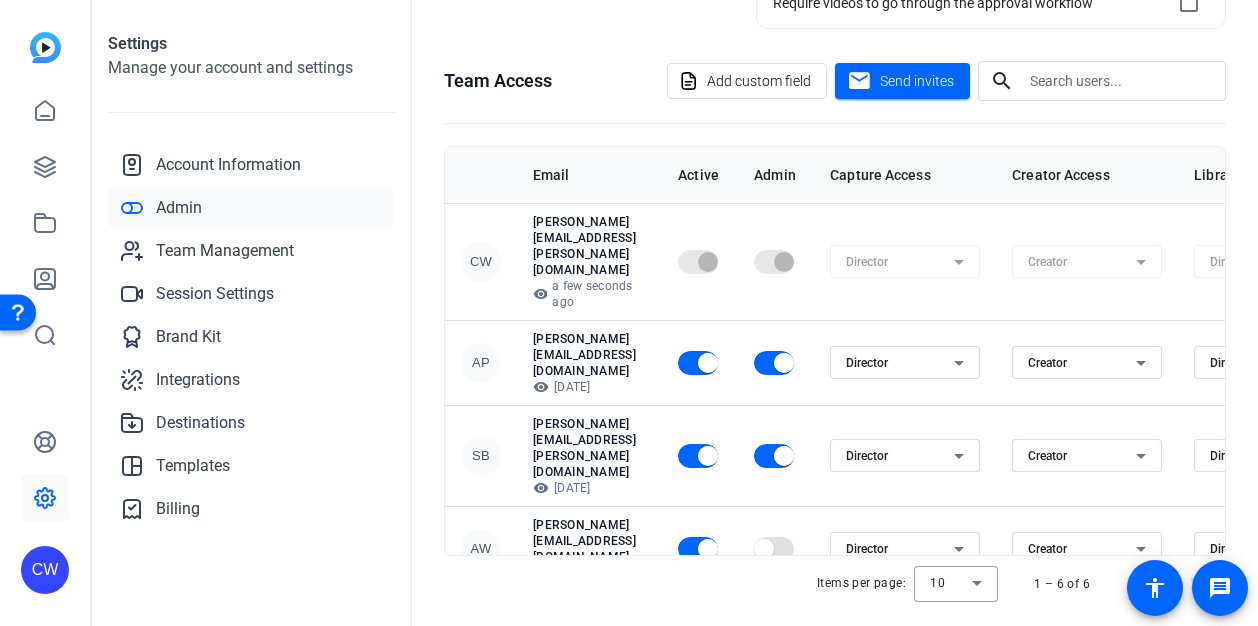 scroll, scrollTop: 436, scrollLeft: 0, axis: vertical 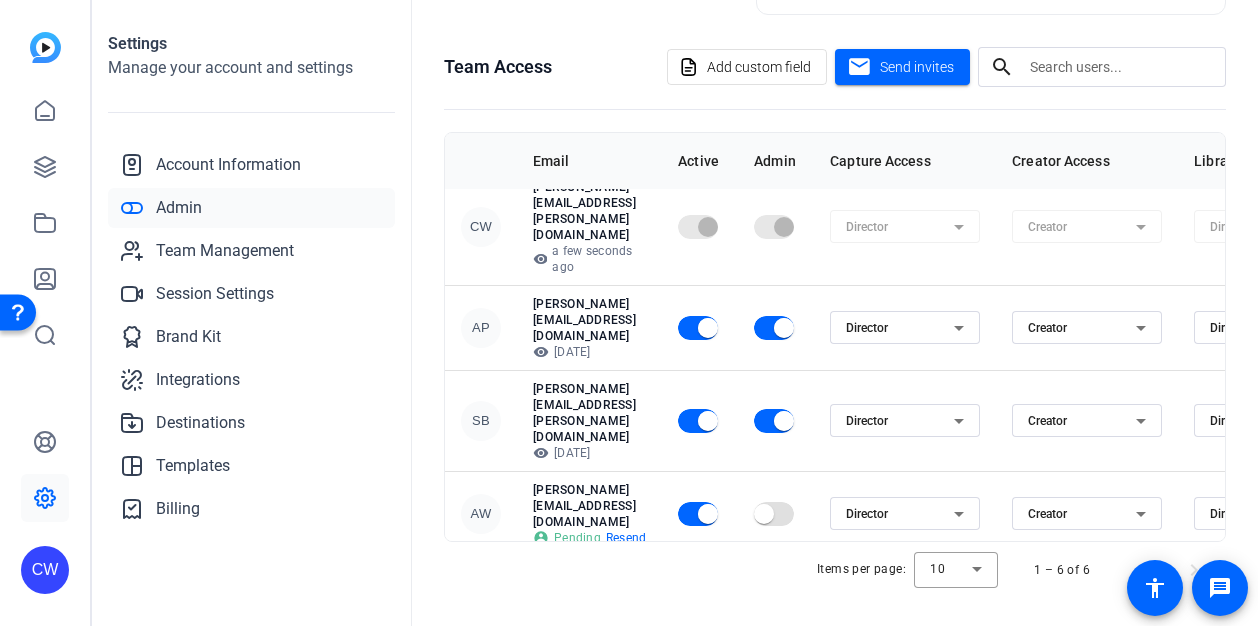 click at bounding box center [764, 692] 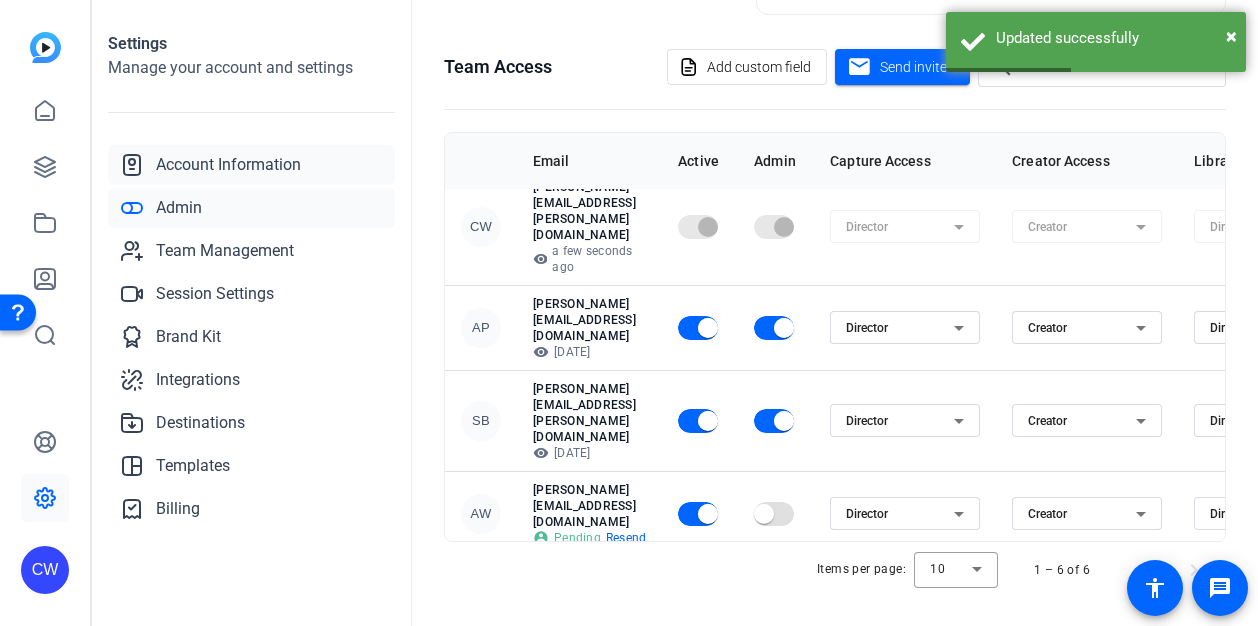 click on "Account Information" 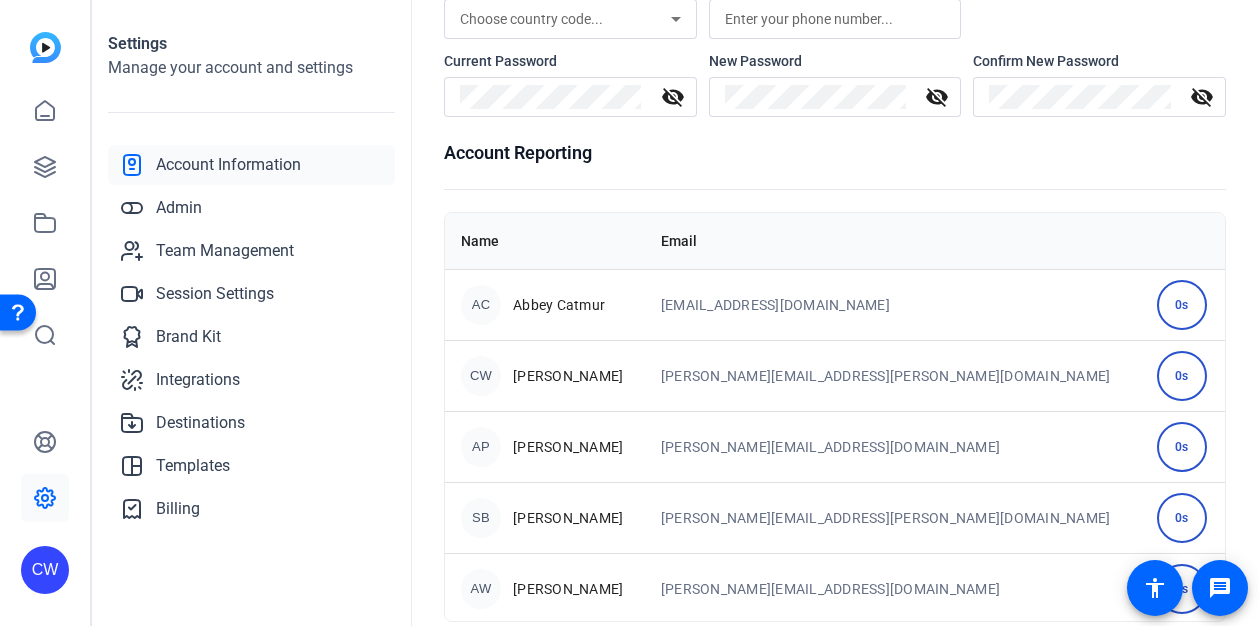 scroll, scrollTop: 254, scrollLeft: 0, axis: vertical 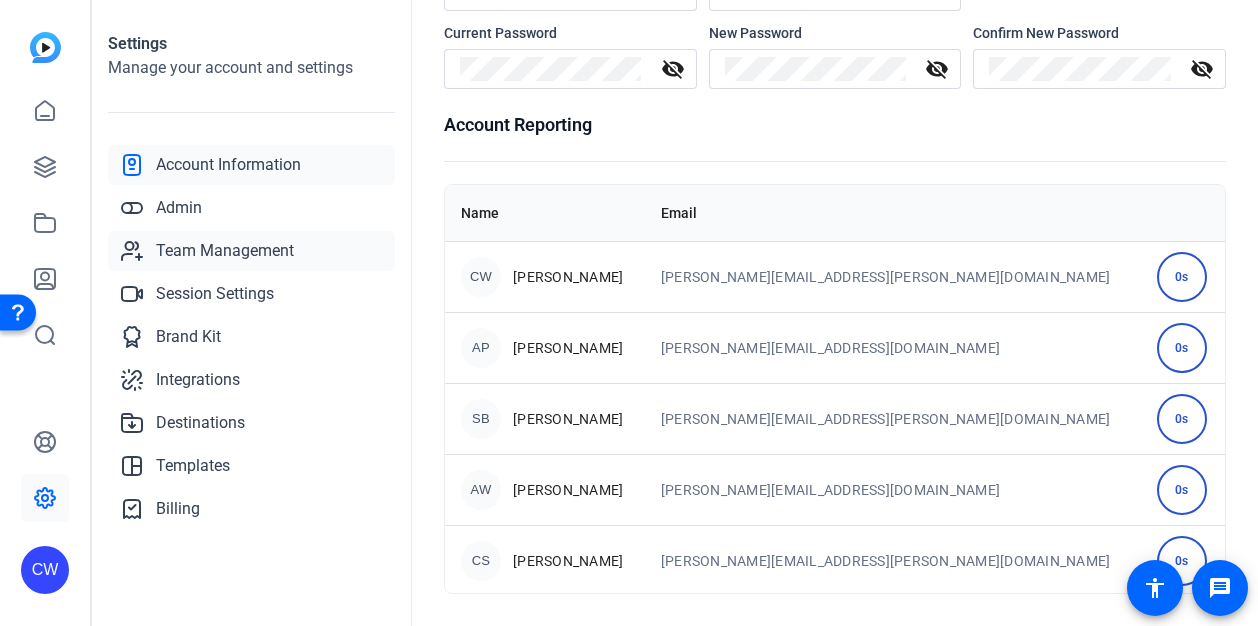 click on "Team Management" 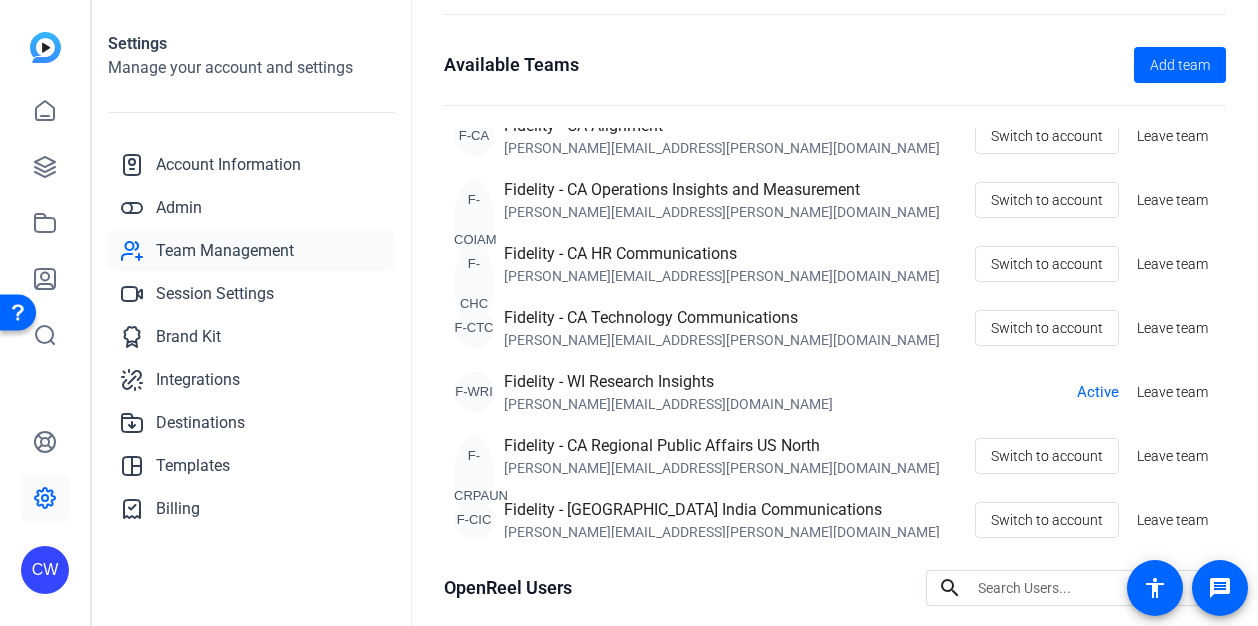 scroll, scrollTop: 1000, scrollLeft: 0, axis: vertical 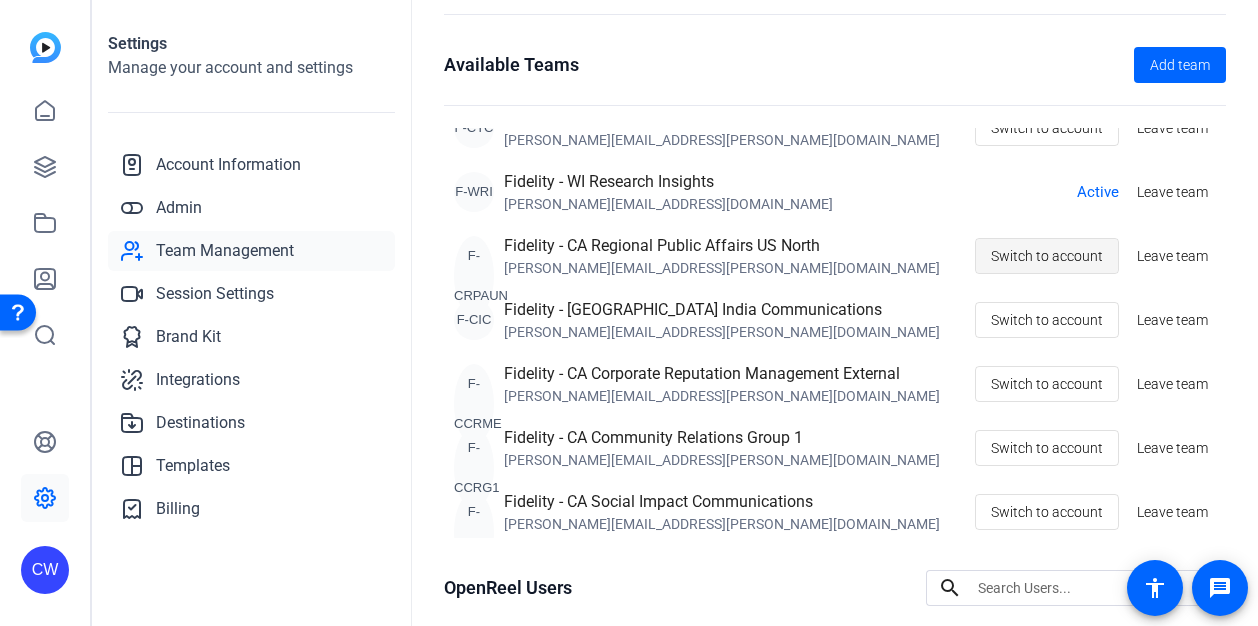 click on "Switch to account" 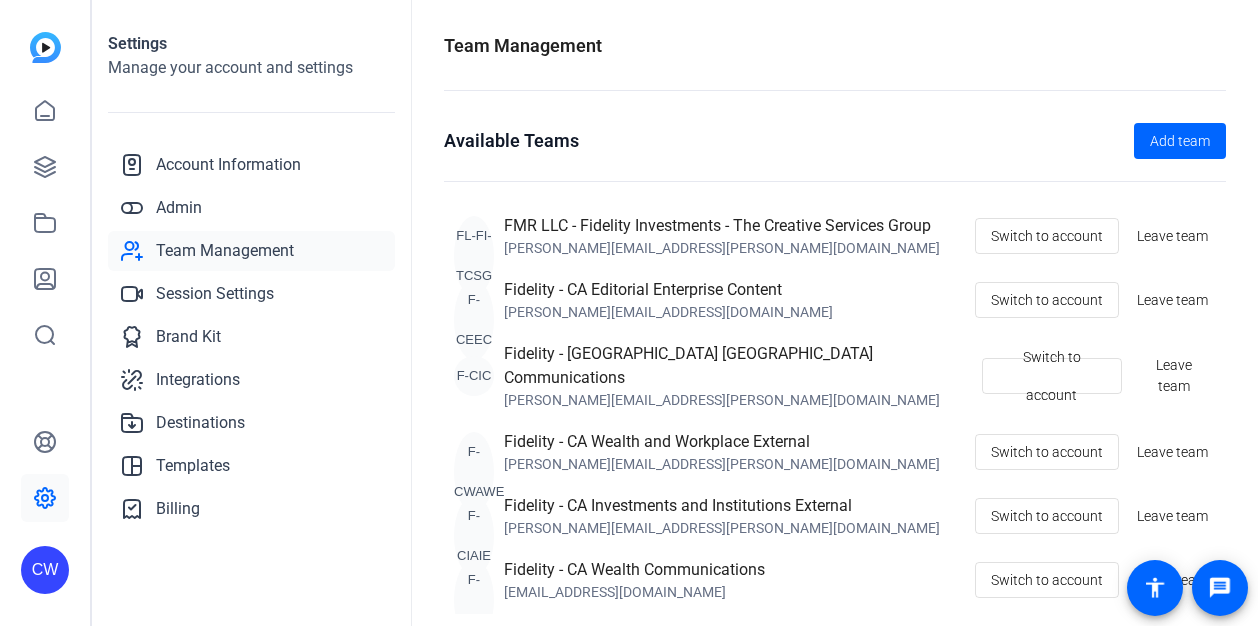 scroll, scrollTop: 0, scrollLeft: 0, axis: both 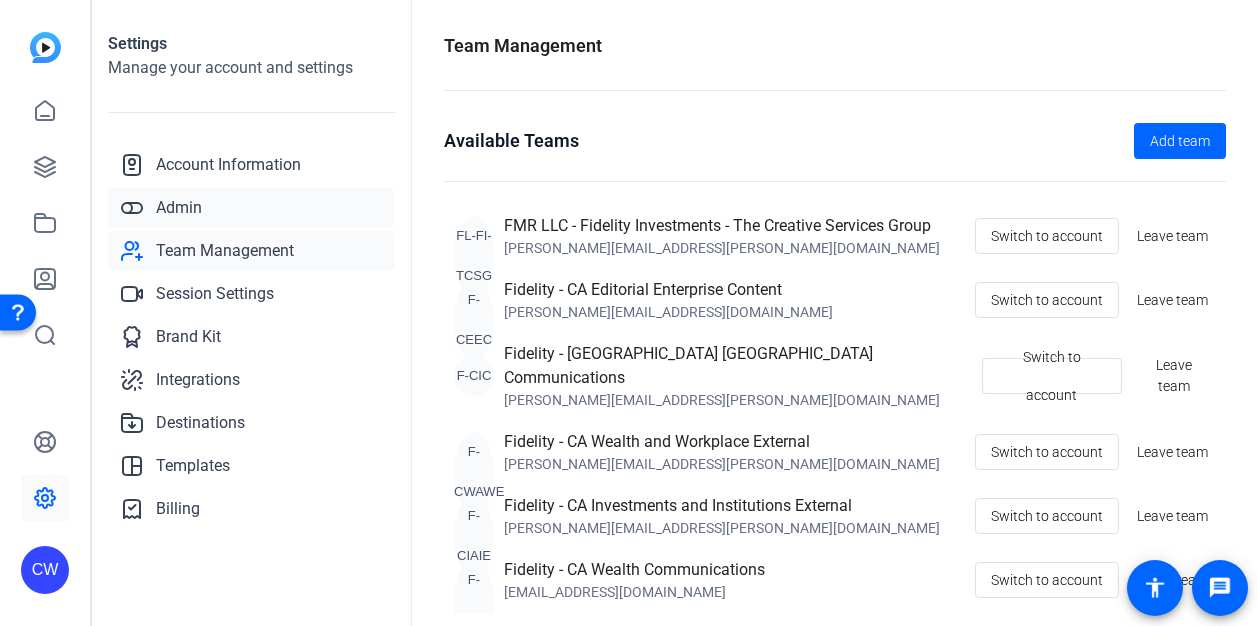 click on "Admin" 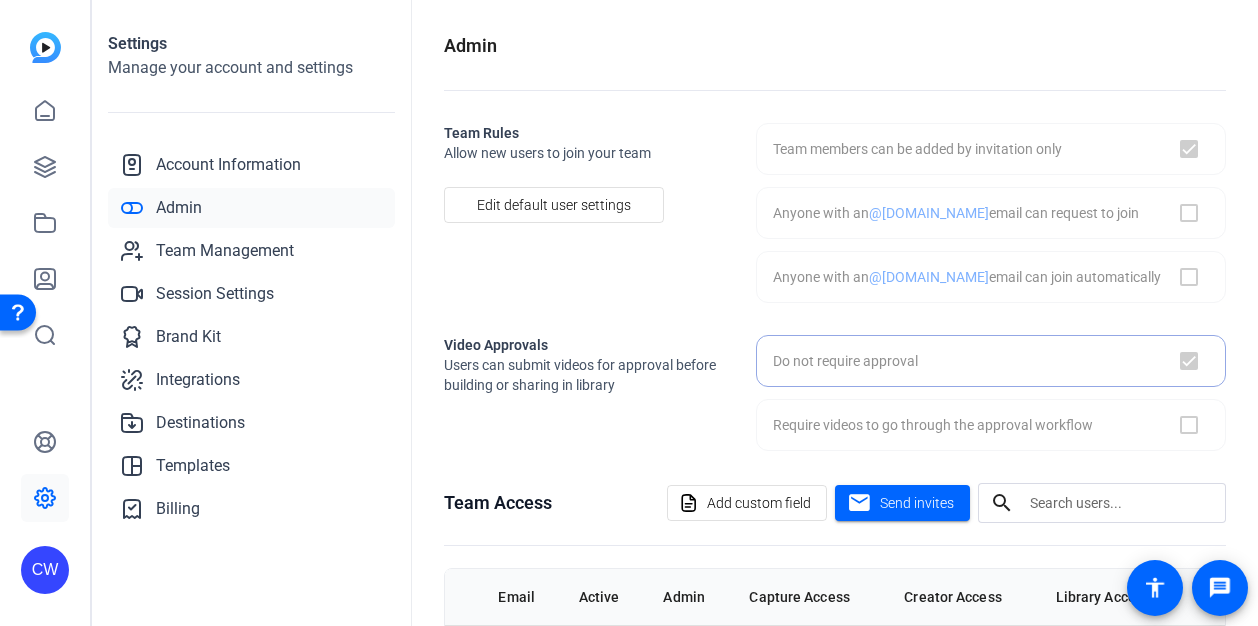 checkbox on "true" 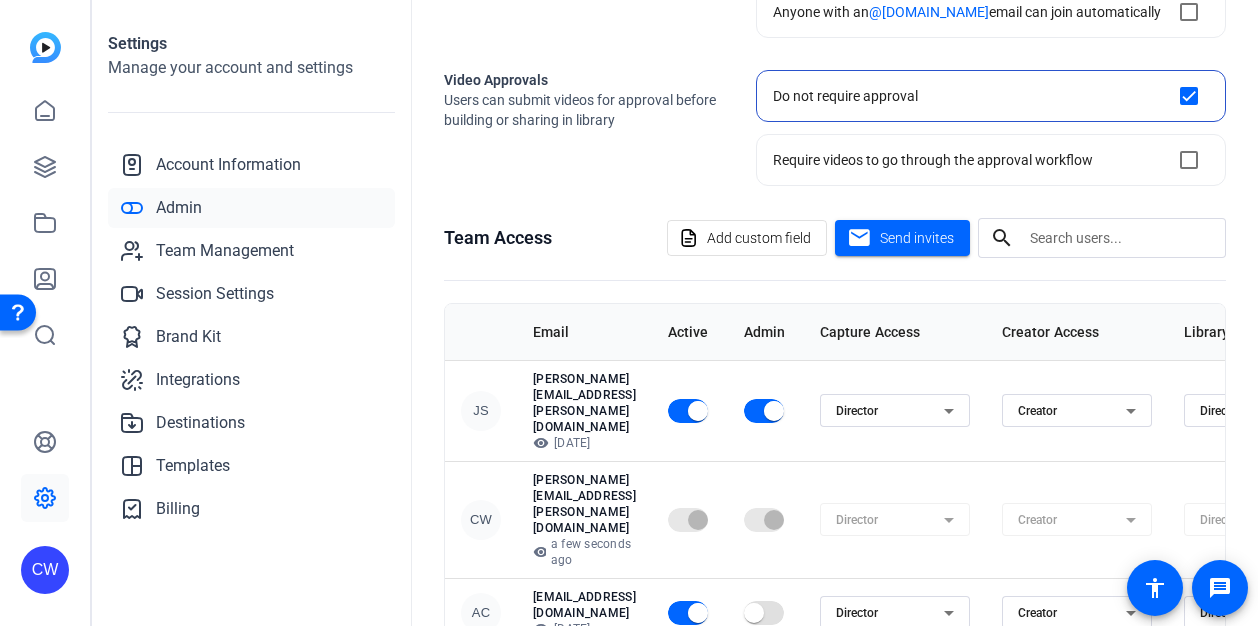 scroll, scrollTop: 276, scrollLeft: 0, axis: vertical 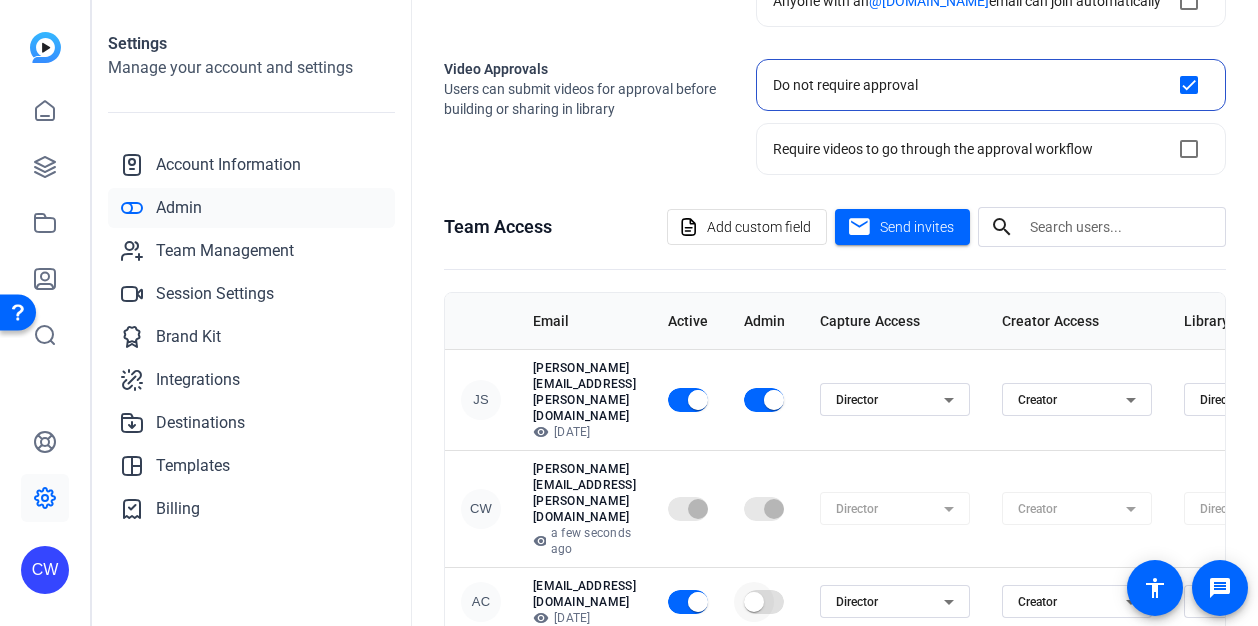 click at bounding box center (754, 602) 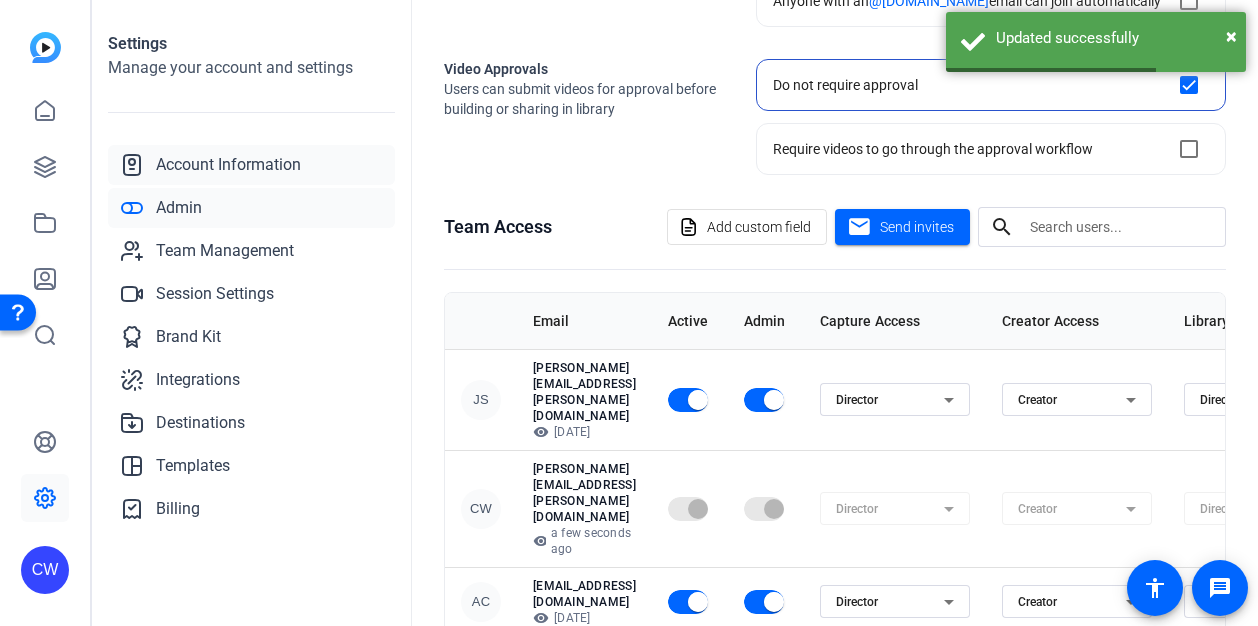click on "Account Information" 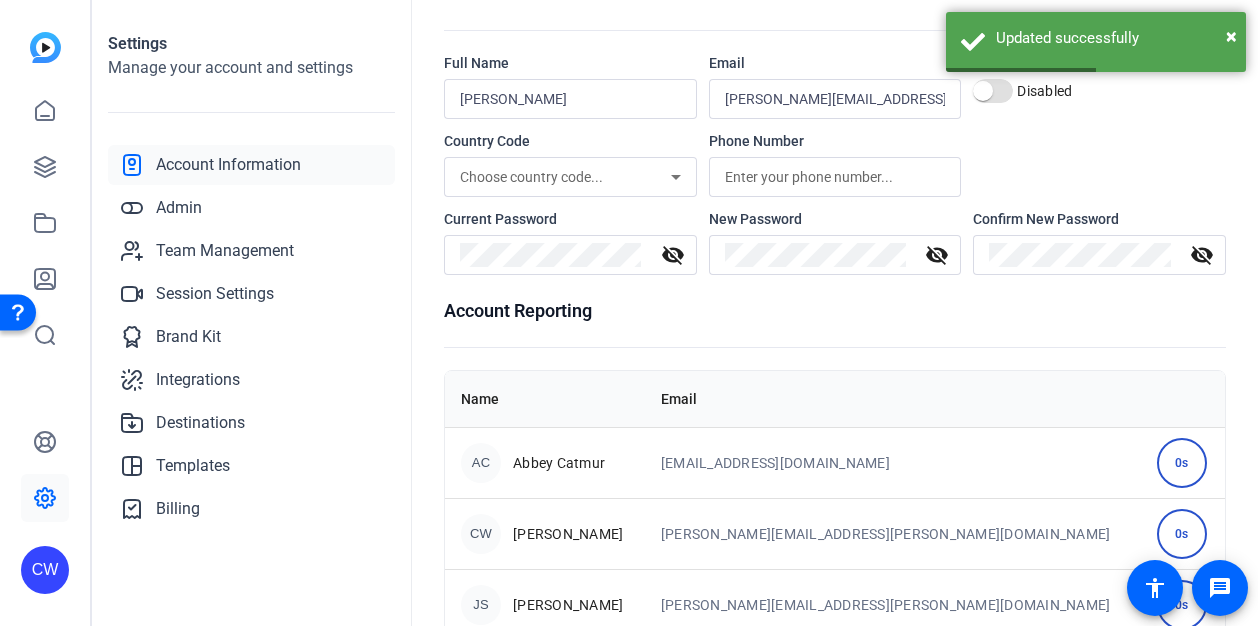 scroll, scrollTop: 113, scrollLeft: 0, axis: vertical 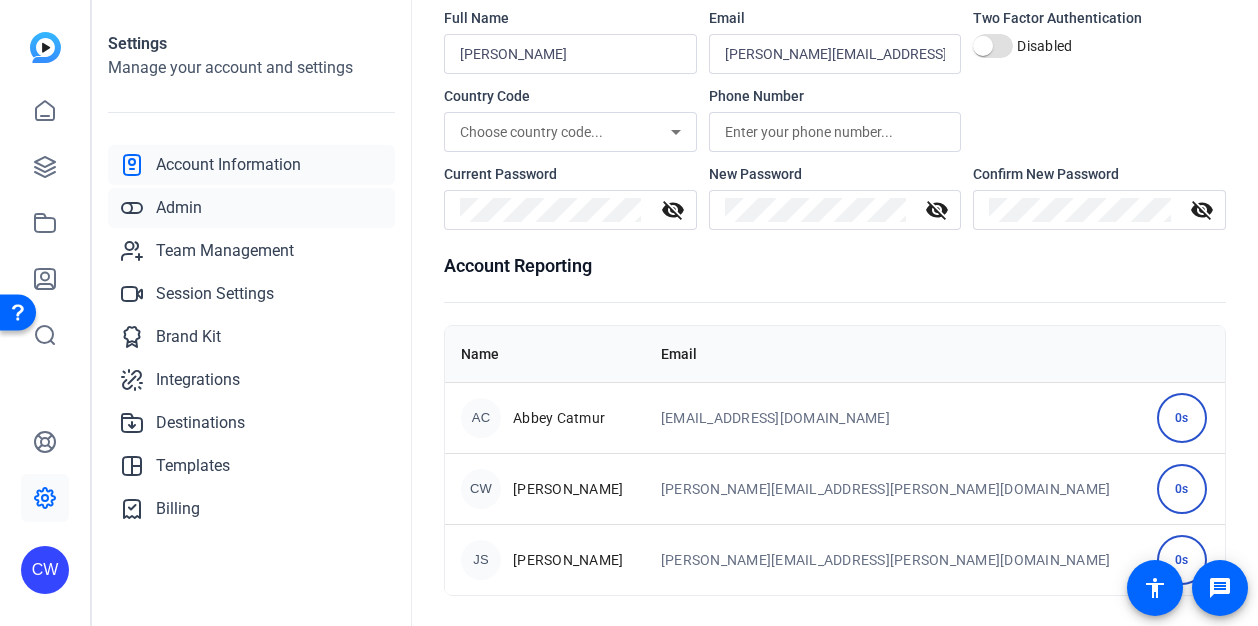 click on "Admin" 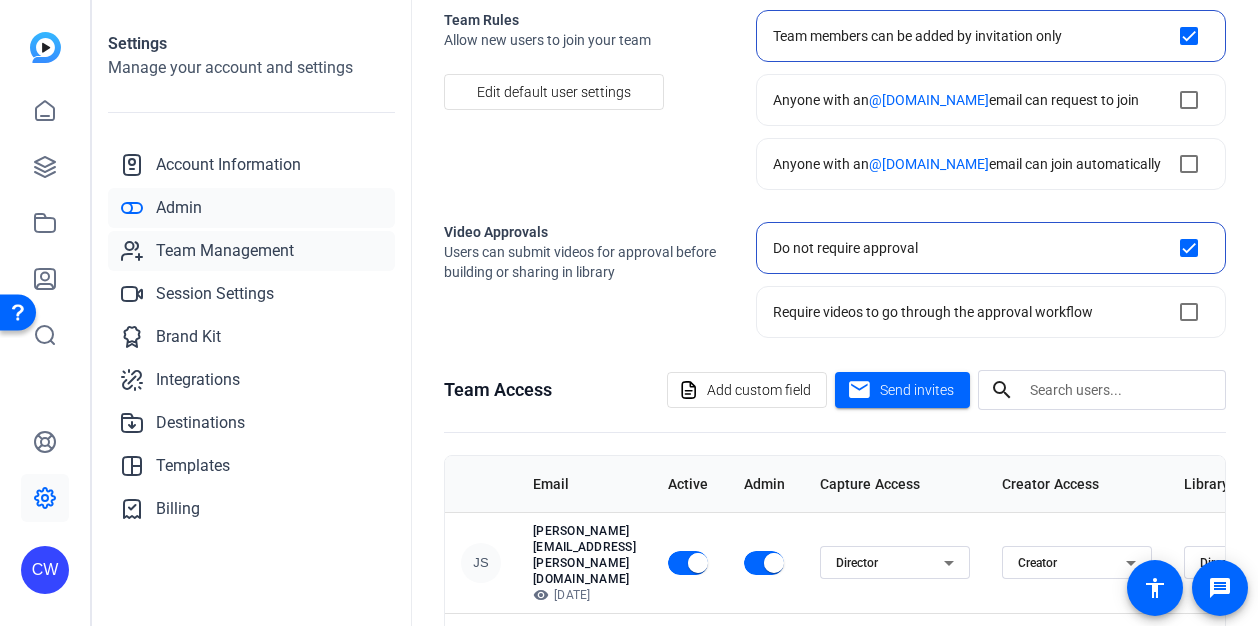 click on "Team Management" 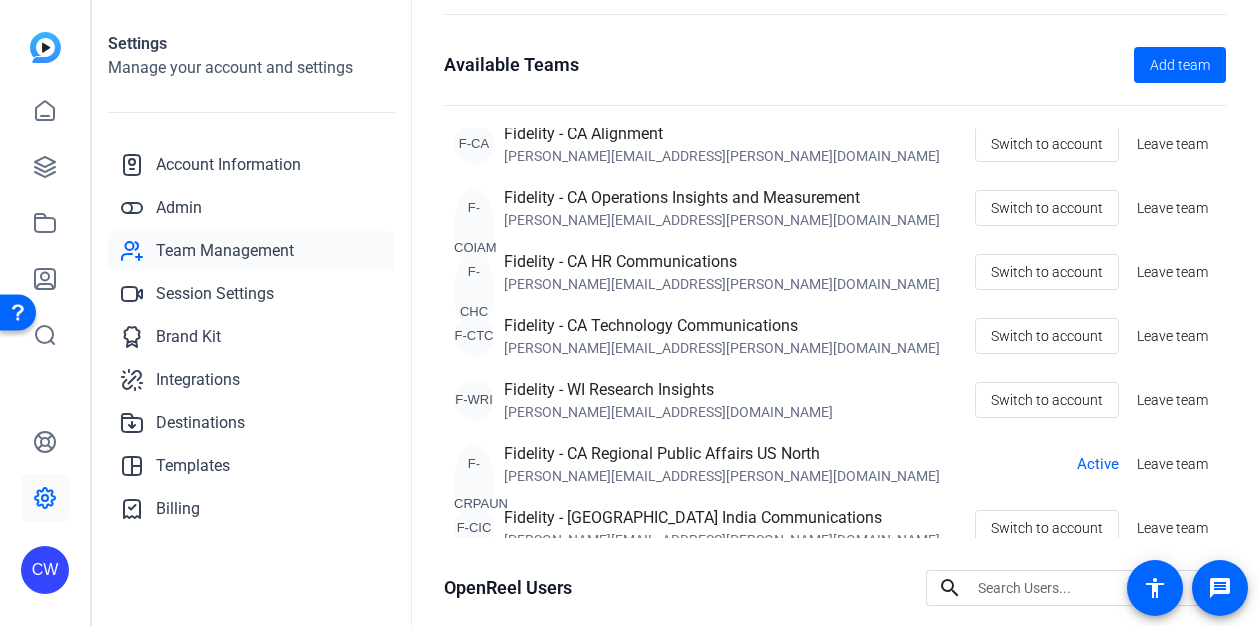 scroll, scrollTop: 900, scrollLeft: 0, axis: vertical 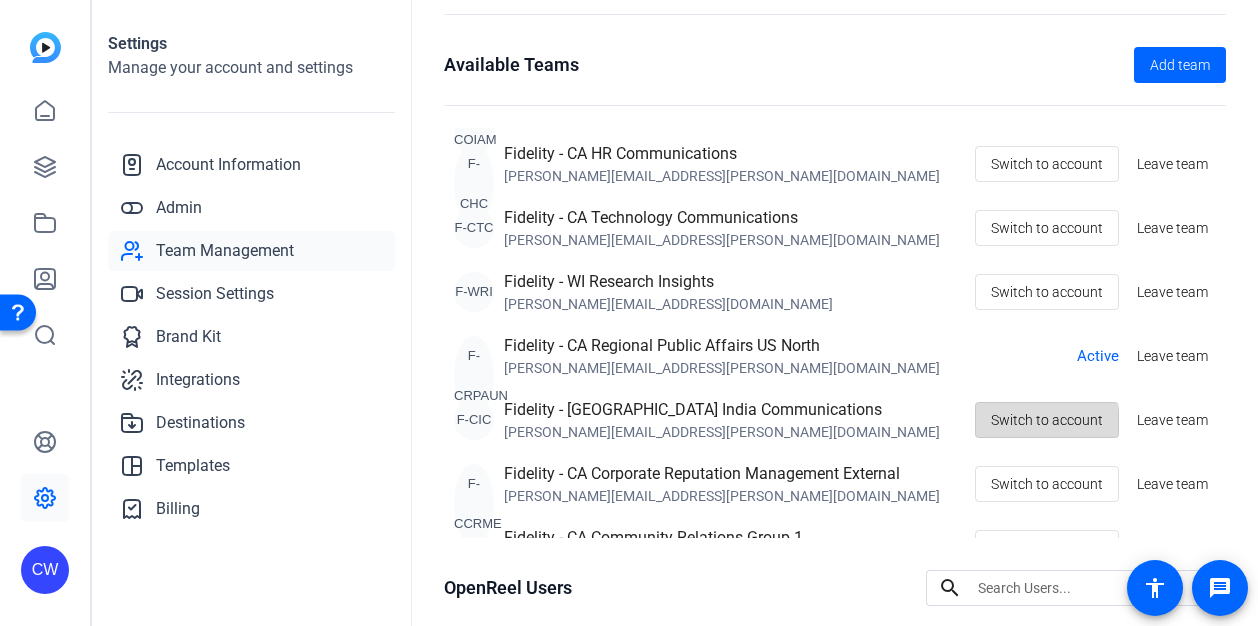 click on "Switch to account" 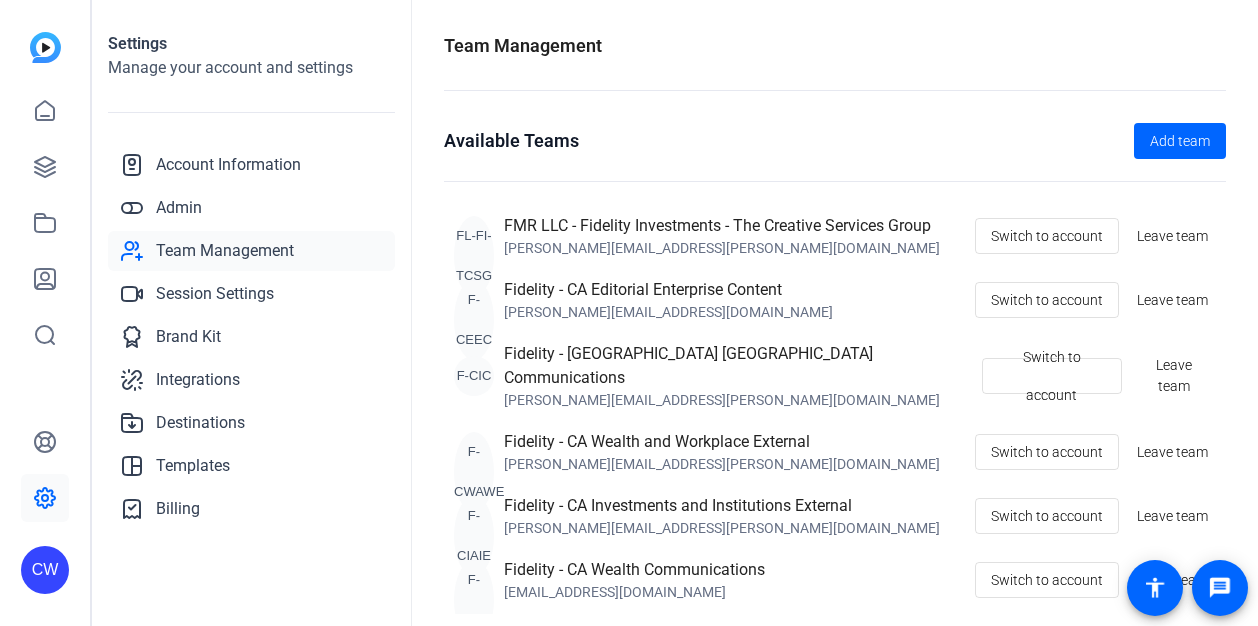 scroll, scrollTop: 0, scrollLeft: 0, axis: both 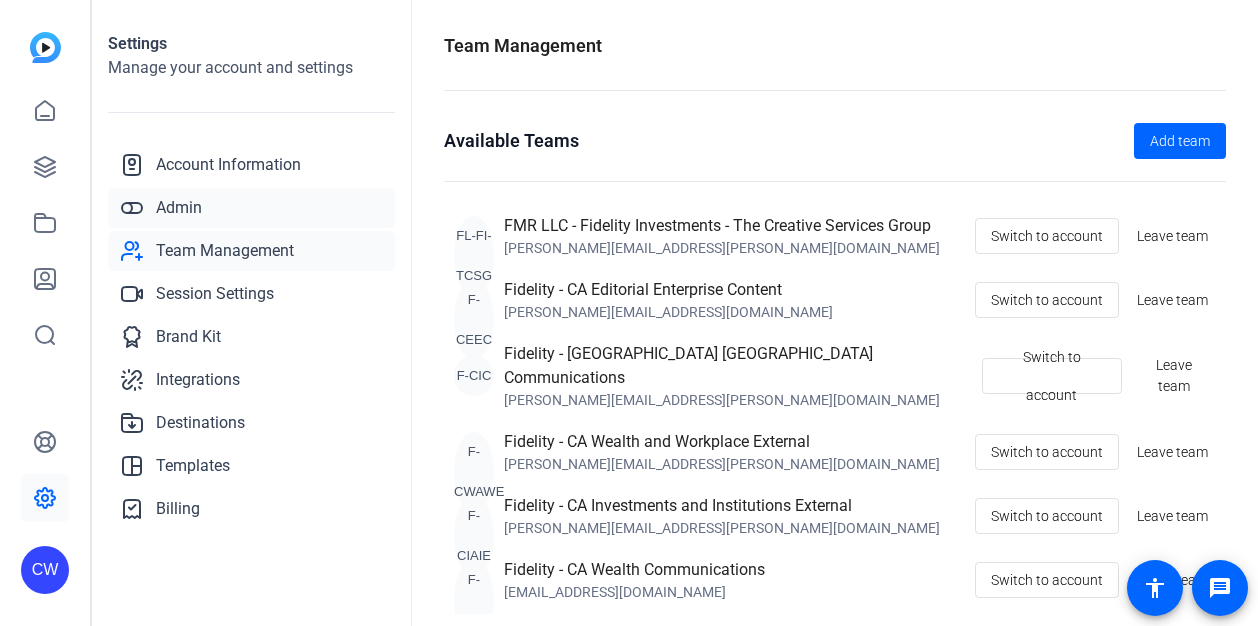 click on "Admin" 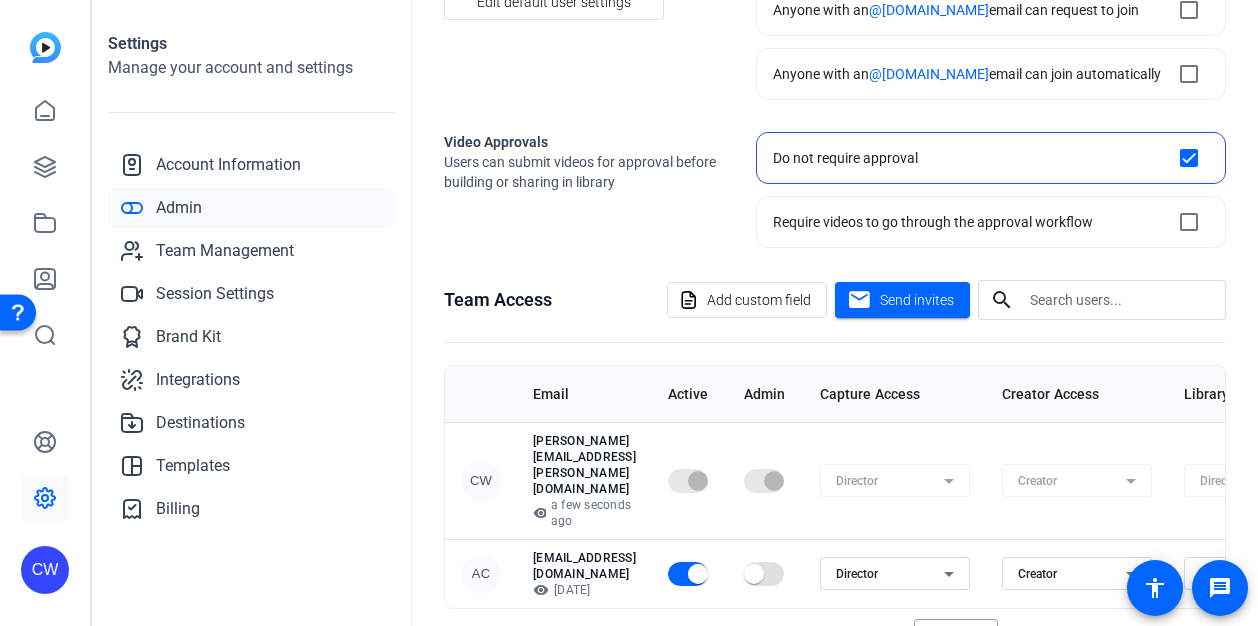 scroll, scrollTop: 215, scrollLeft: 0, axis: vertical 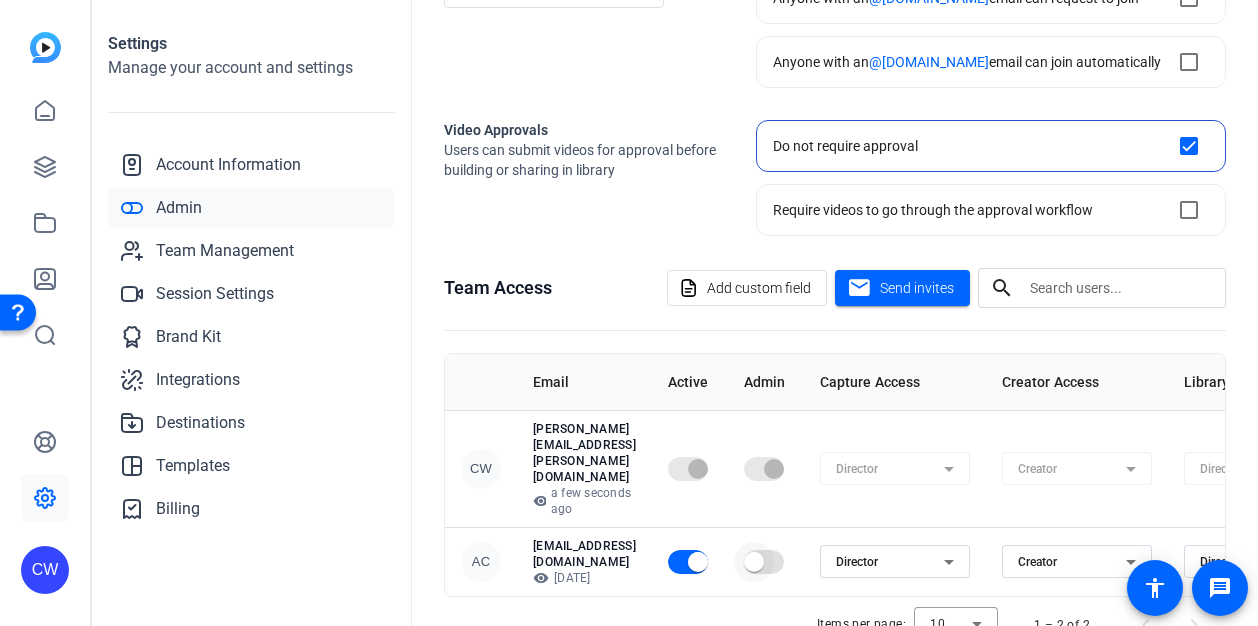 click at bounding box center [764, 562] 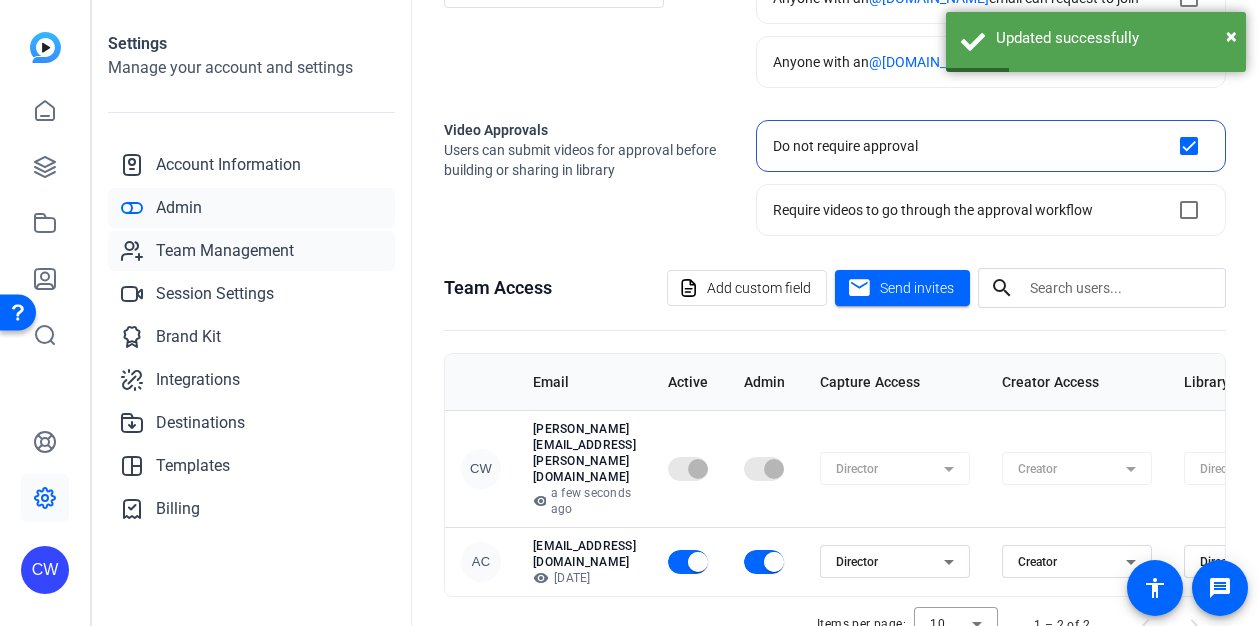 click on "Team Management" 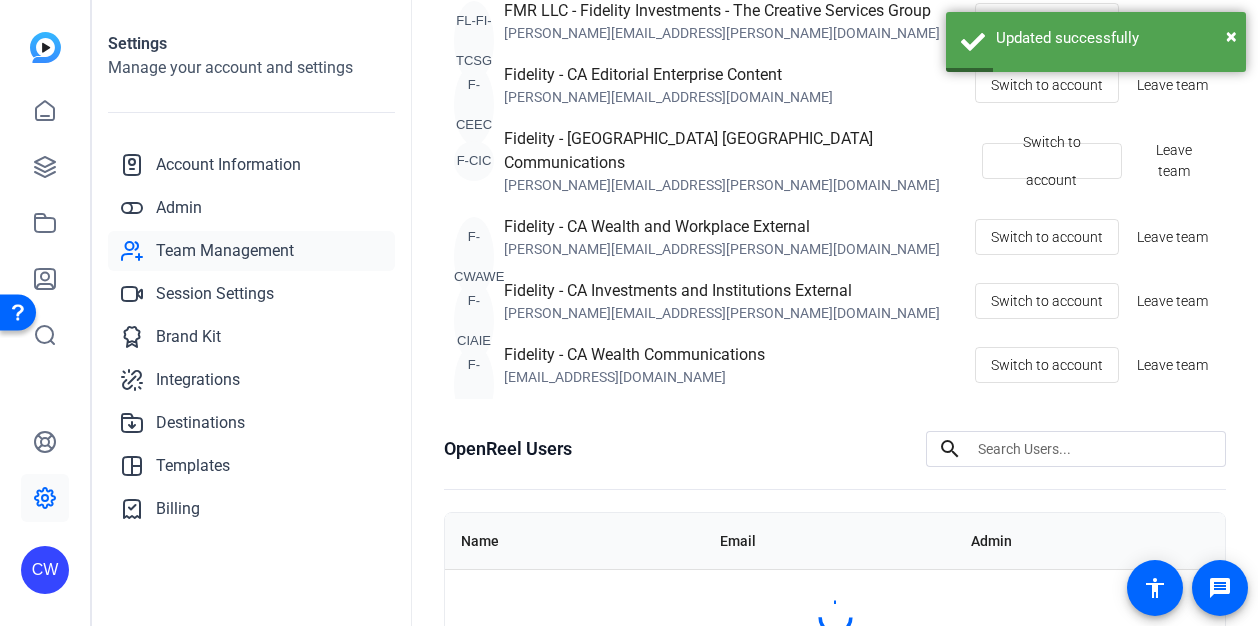 scroll, scrollTop: 76, scrollLeft: 0, axis: vertical 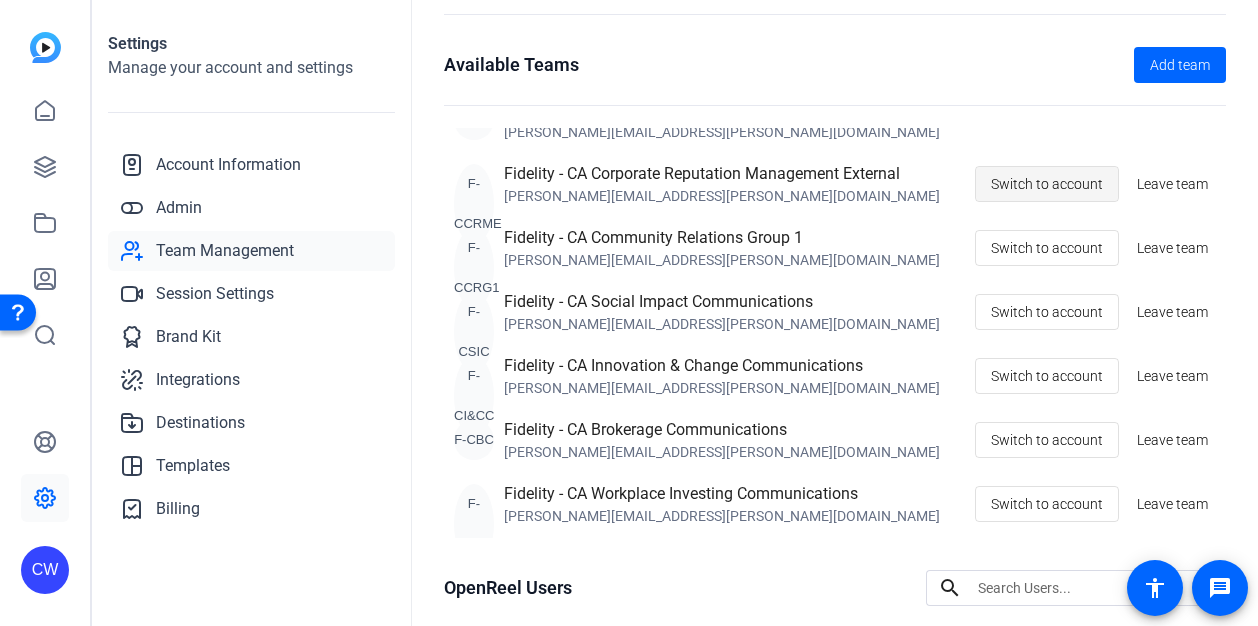click on "Switch to account" 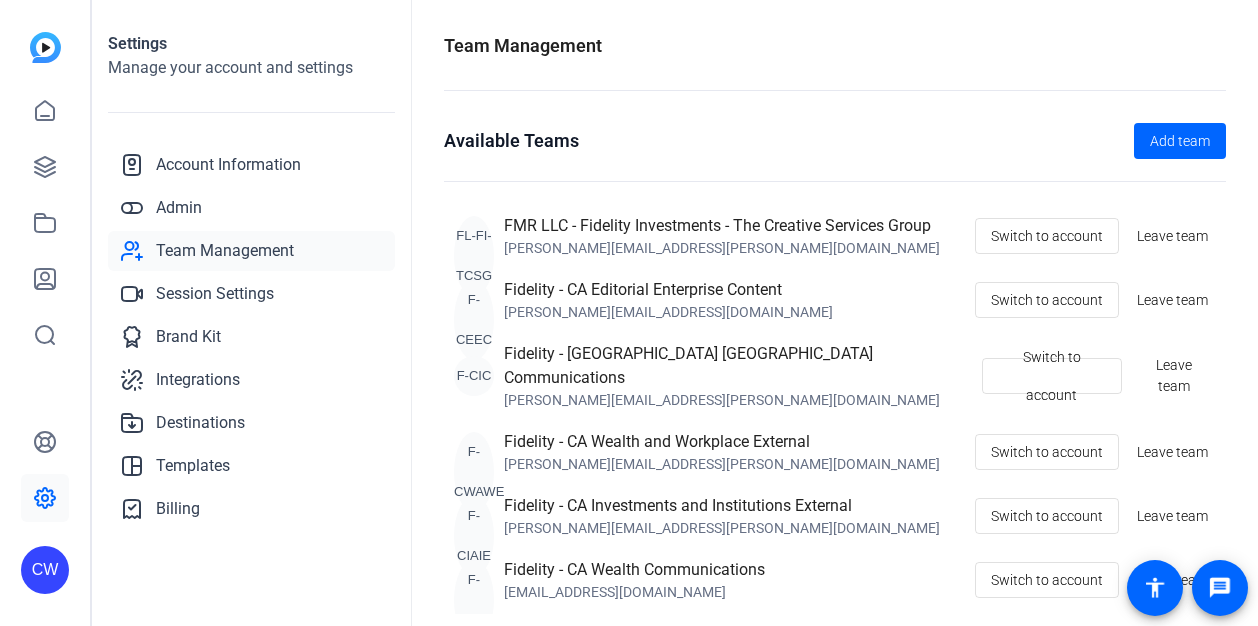 scroll, scrollTop: 0, scrollLeft: 0, axis: both 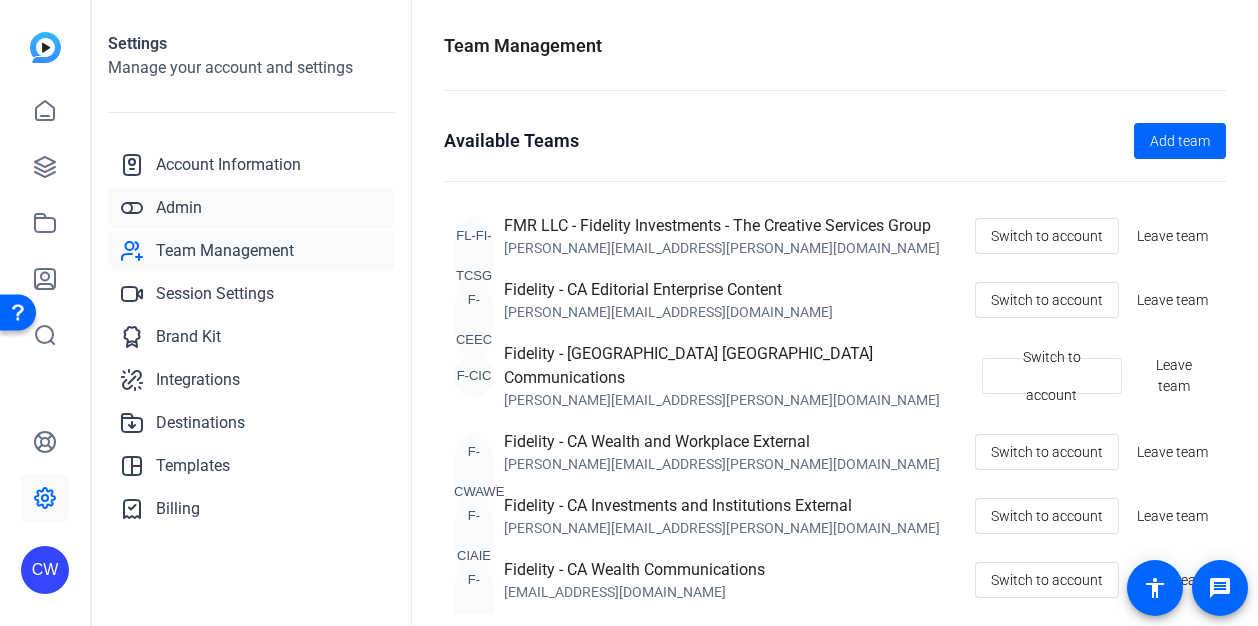 click on "Admin" 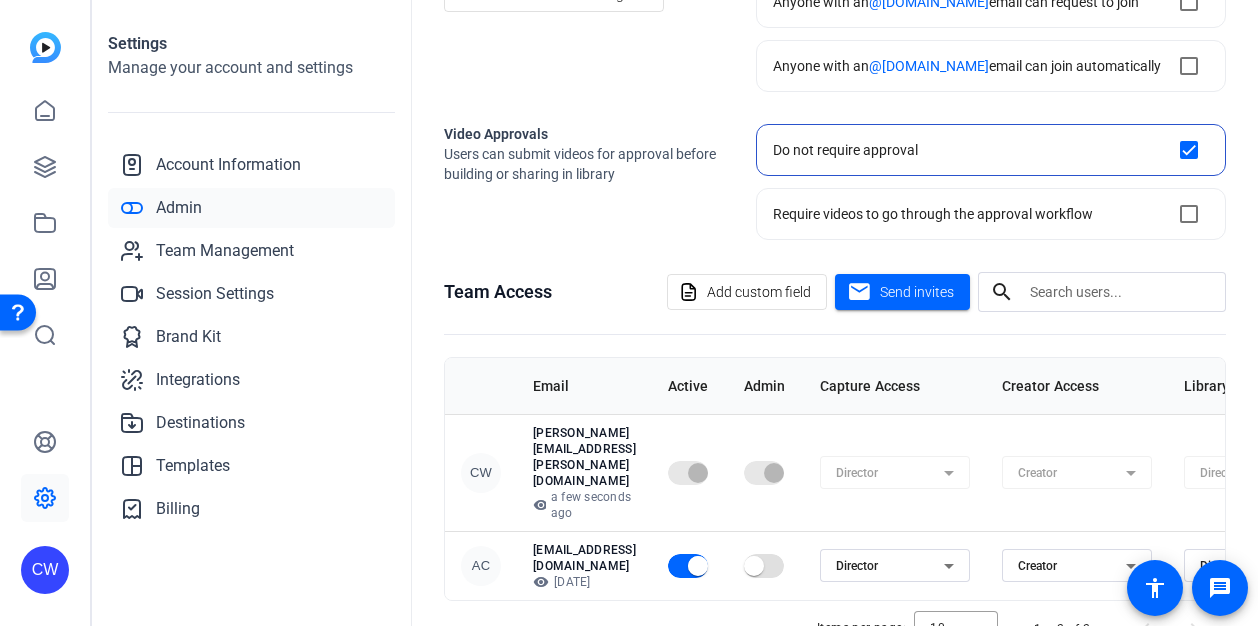scroll, scrollTop: 215, scrollLeft: 0, axis: vertical 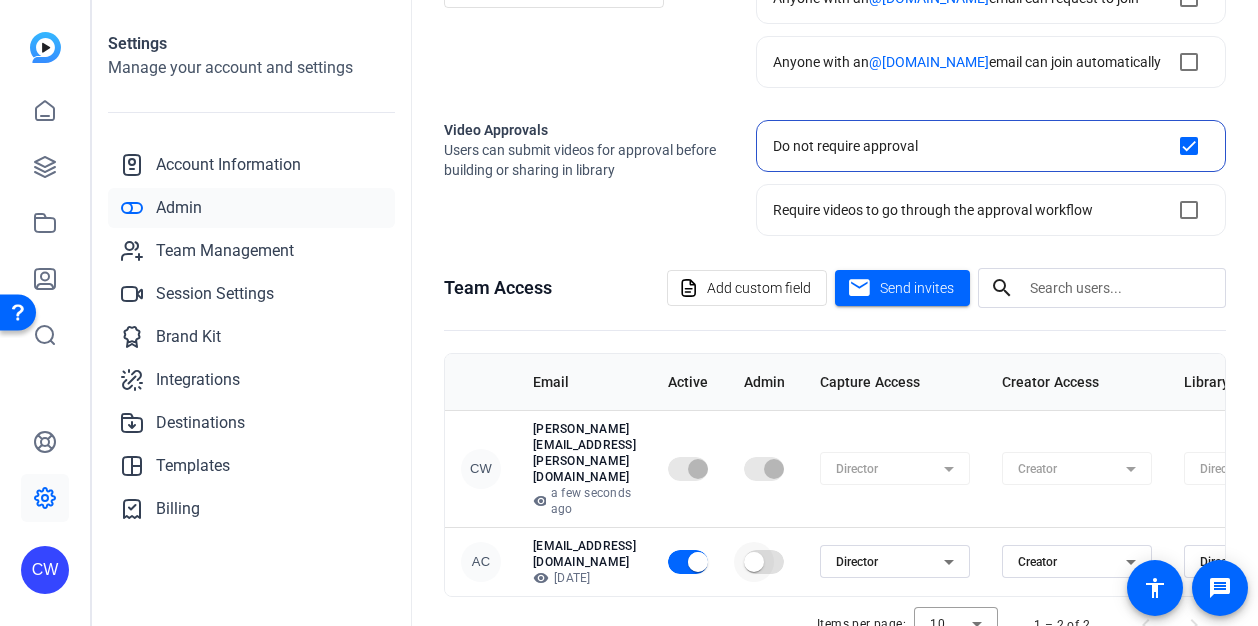 click at bounding box center (754, 562) 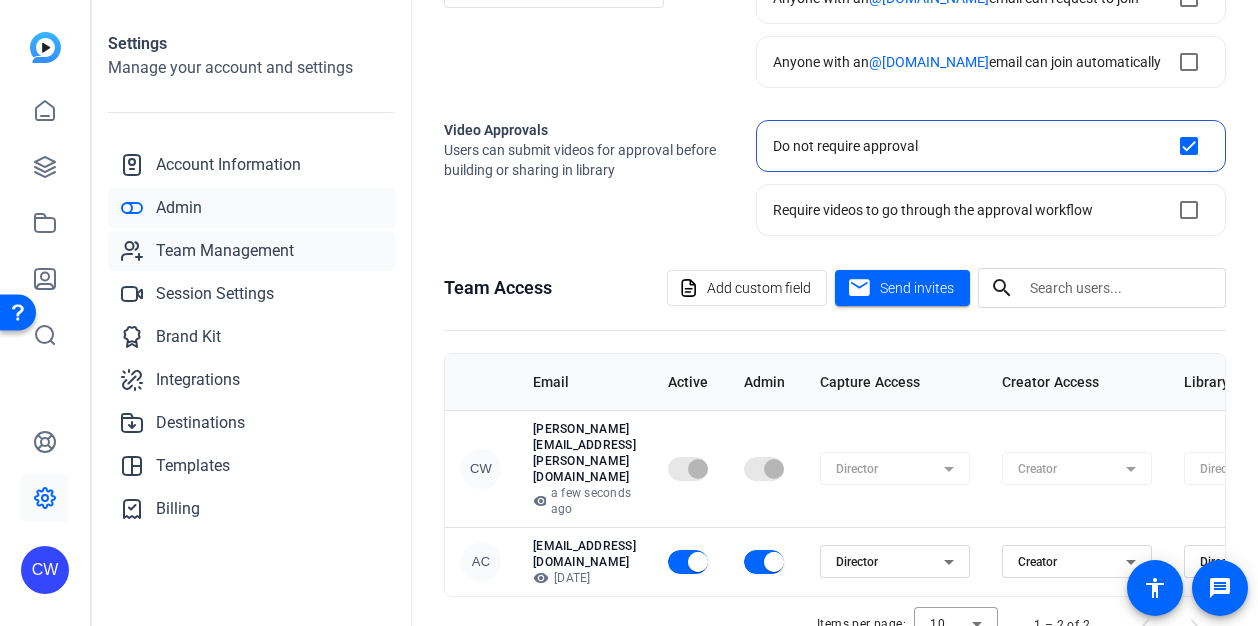 click on "Team Management" 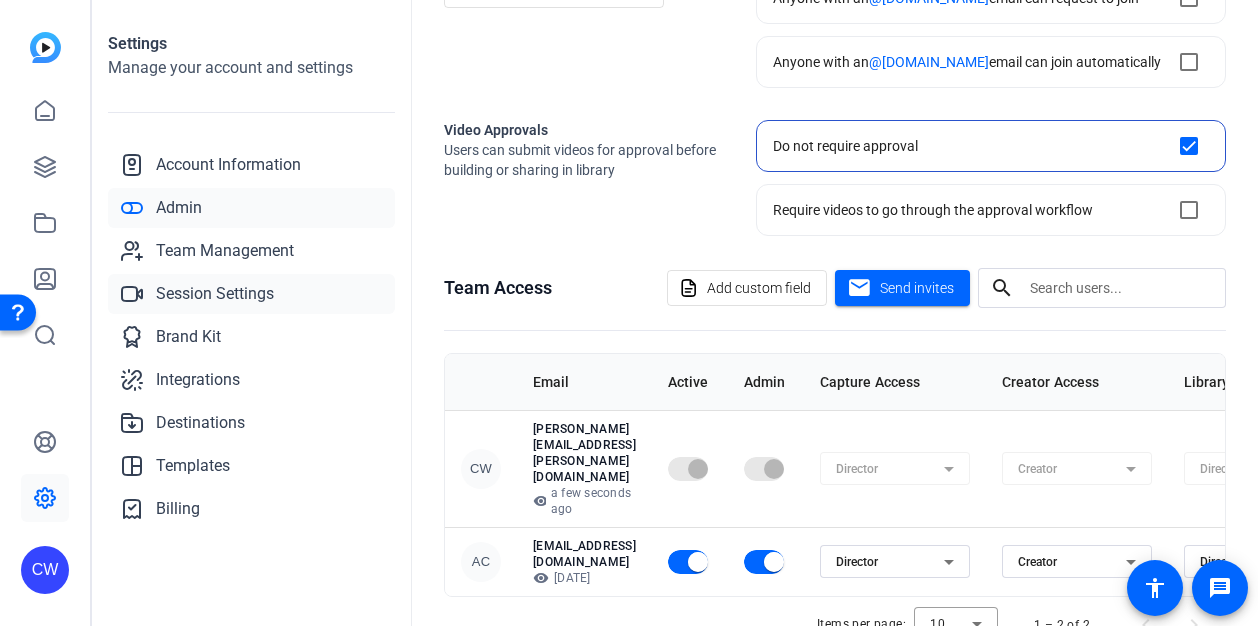 scroll, scrollTop: 76, scrollLeft: 0, axis: vertical 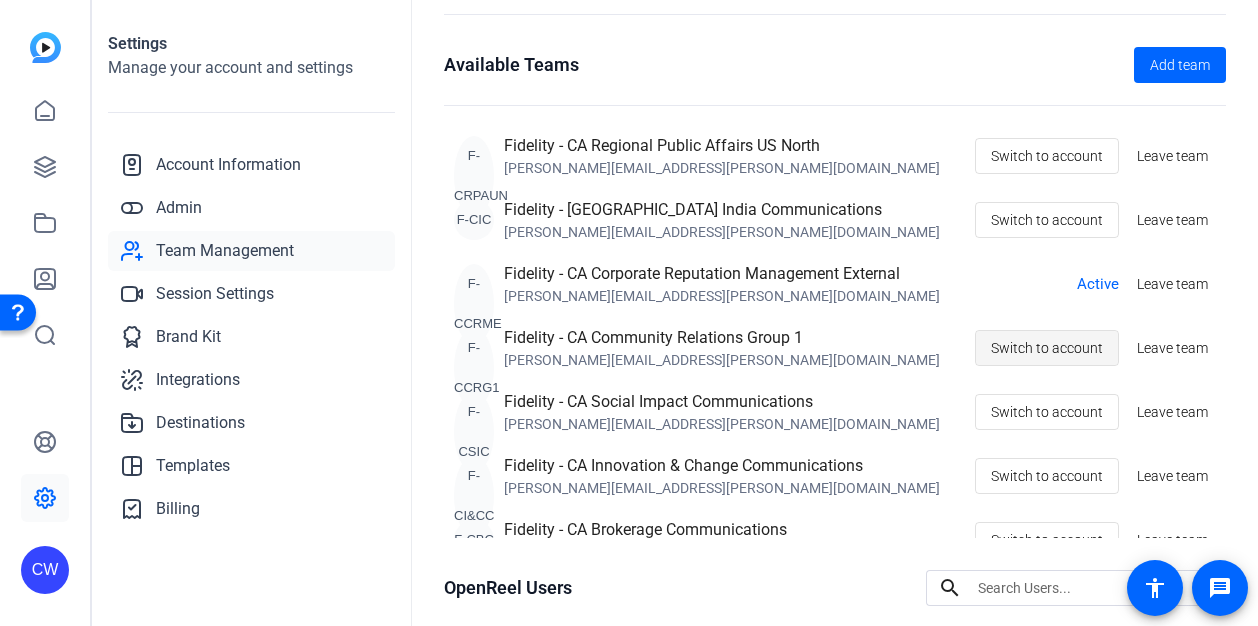 click on "Switch to account" 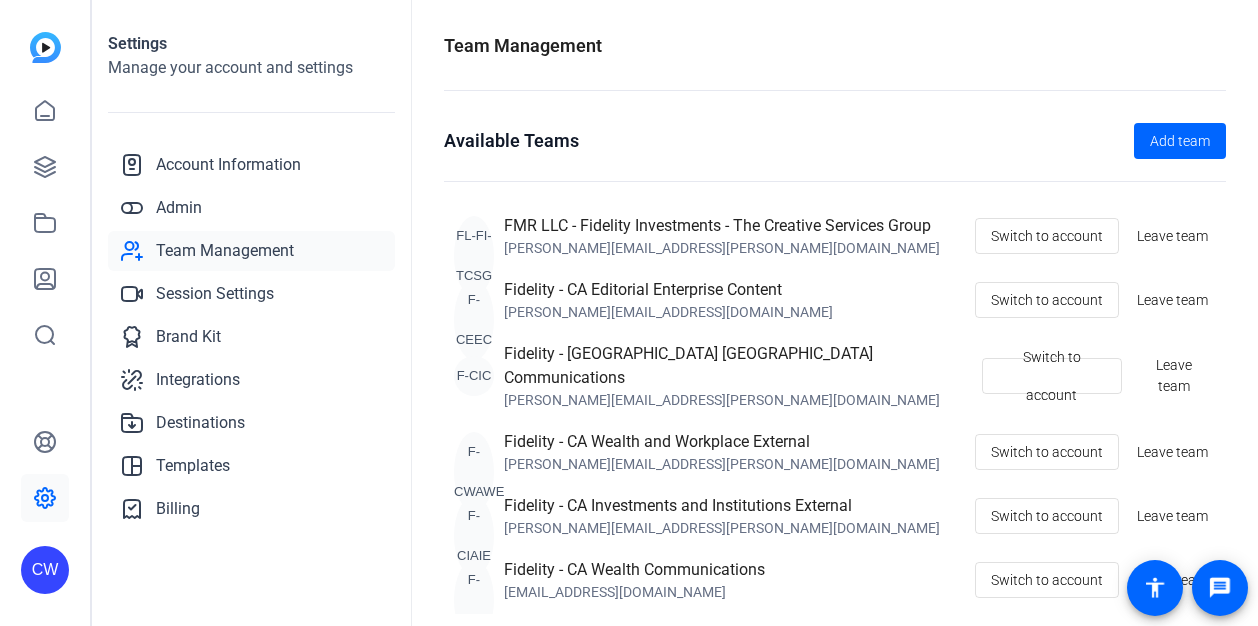 scroll, scrollTop: 0, scrollLeft: 0, axis: both 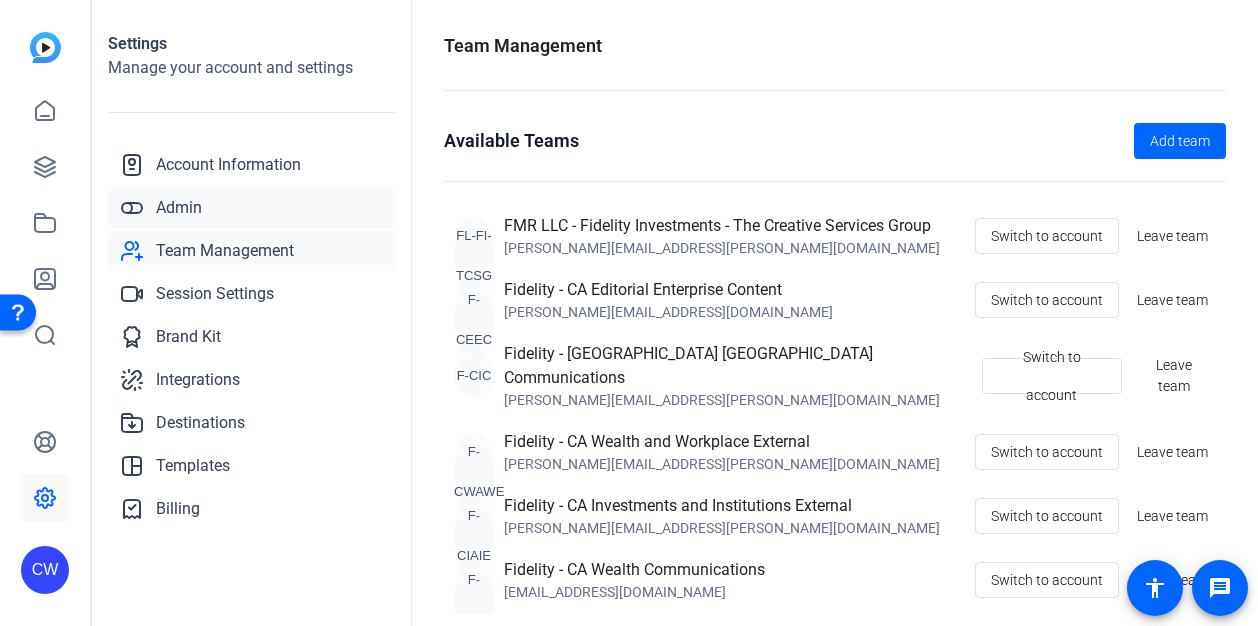 click on "Admin" 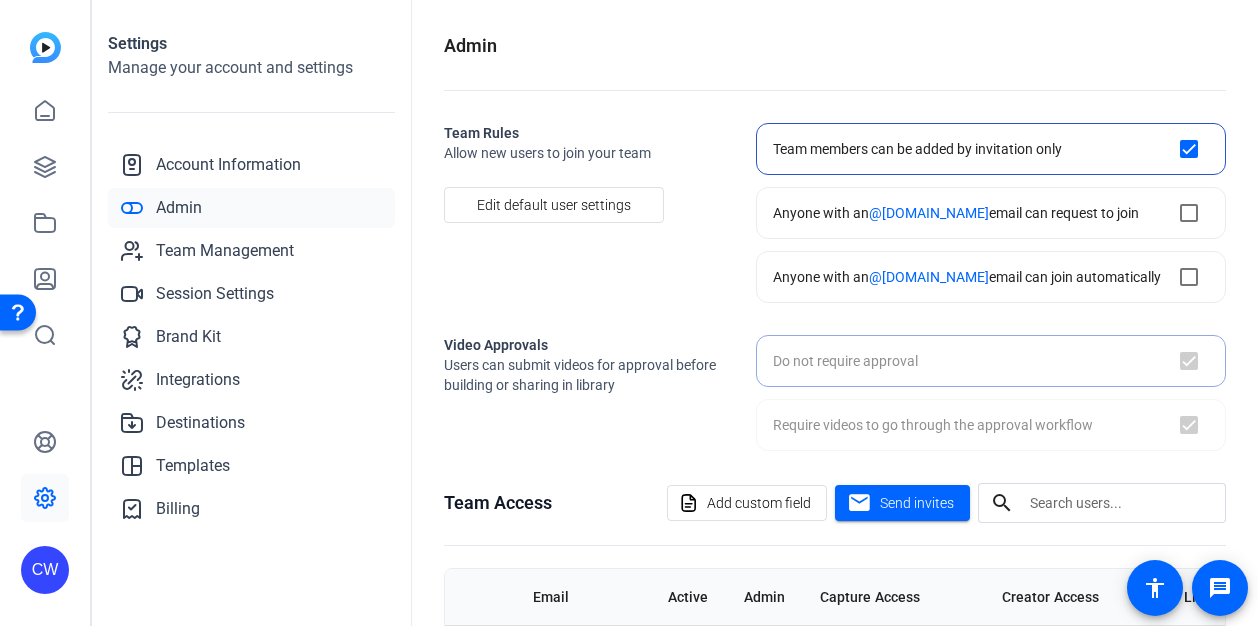 checkbox on "false" 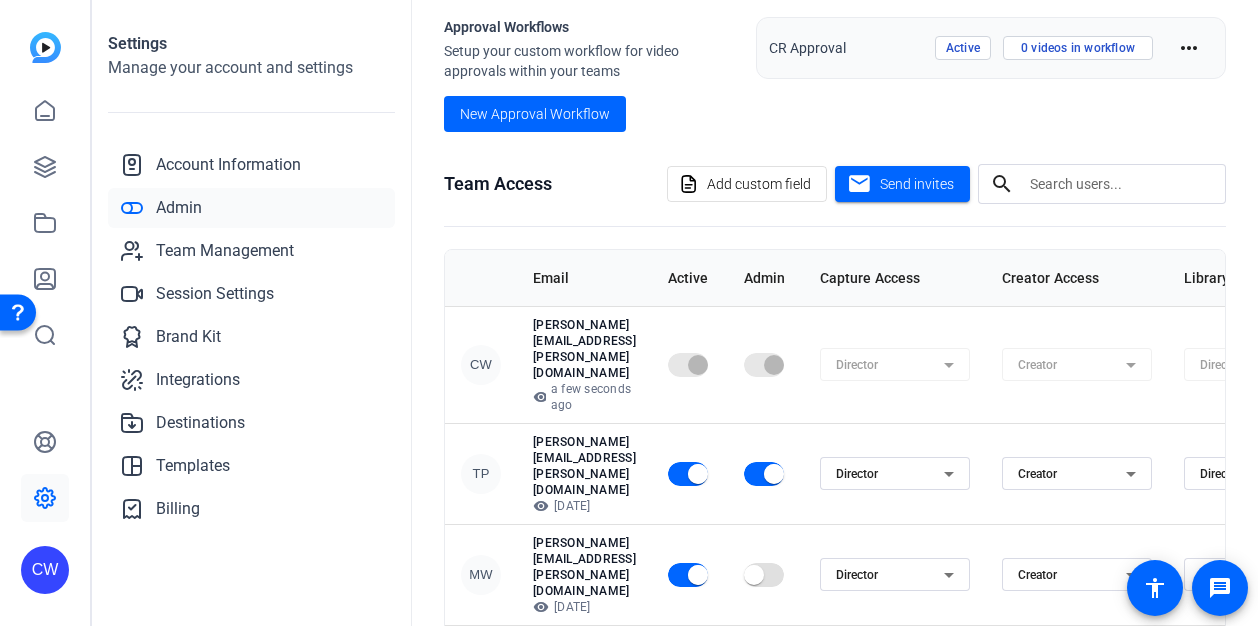 scroll, scrollTop: 483, scrollLeft: 0, axis: vertical 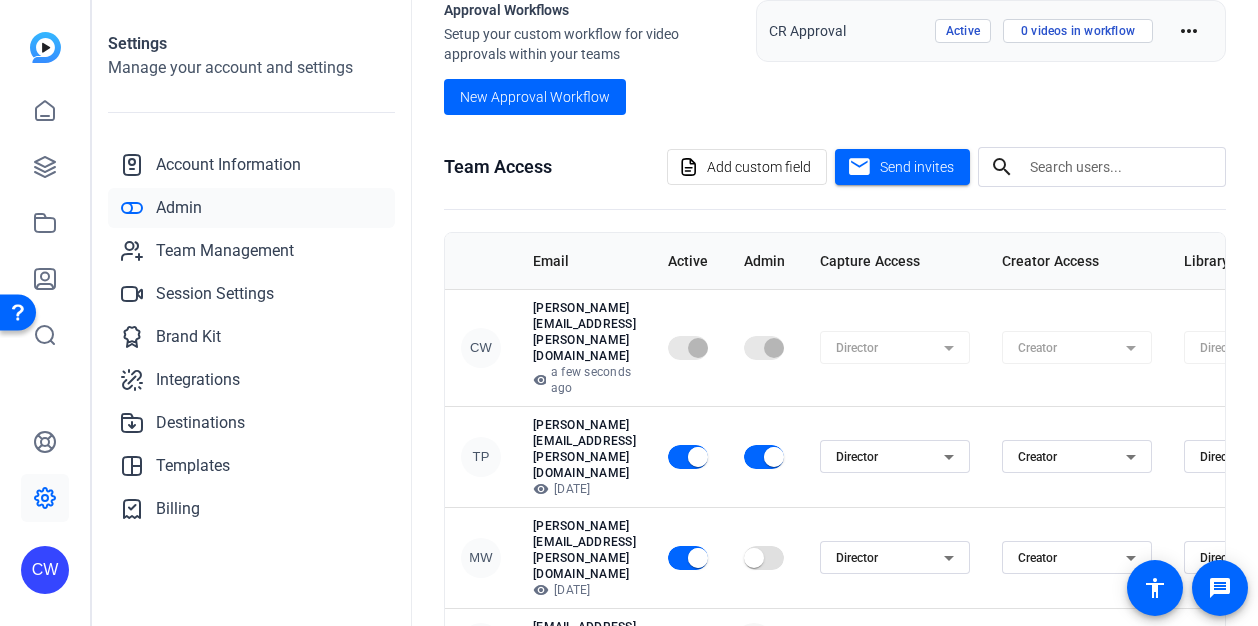 click at bounding box center [754, 643] 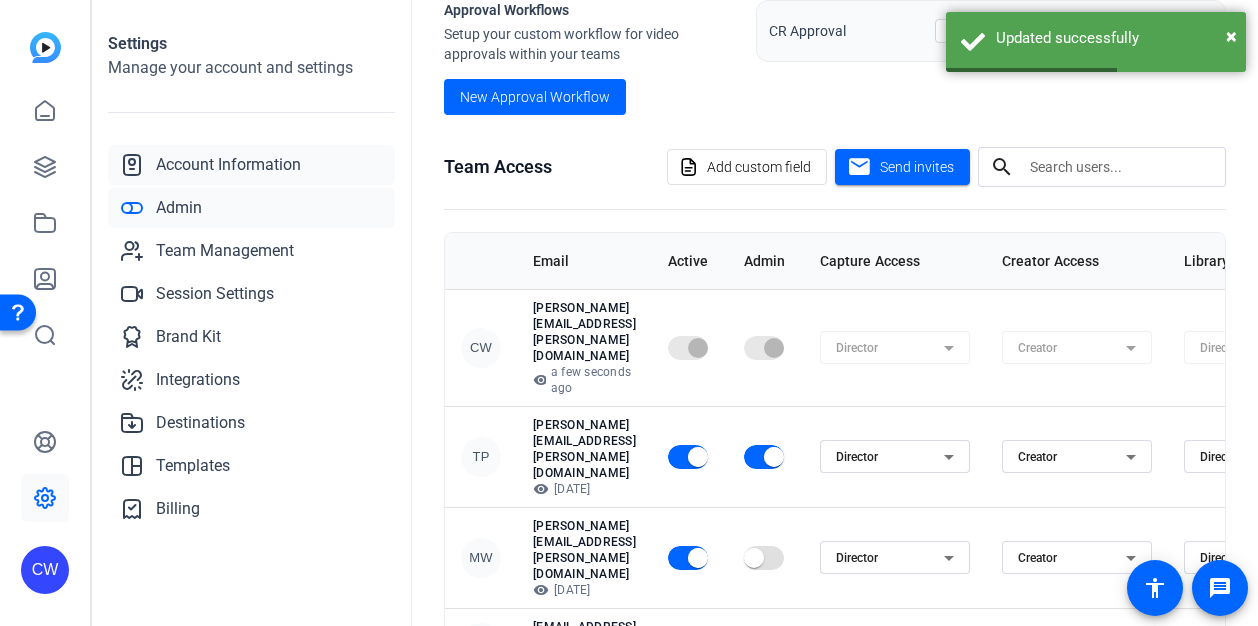 click on "Account Information" 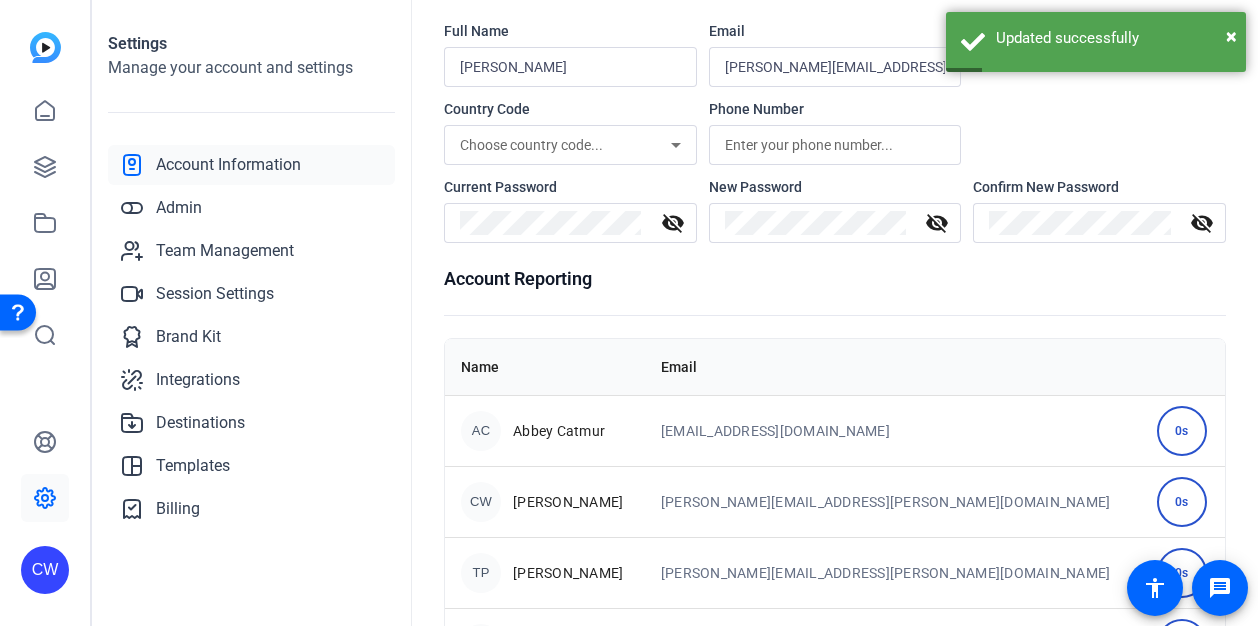 scroll, scrollTop: 184, scrollLeft: 0, axis: vertical 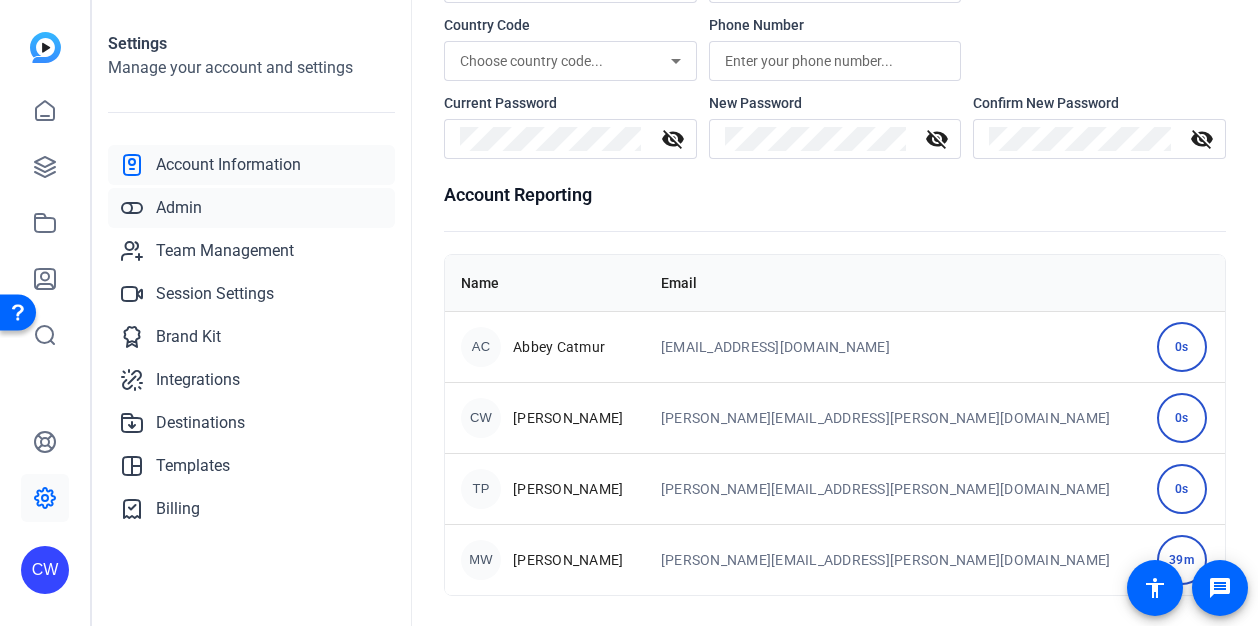 click on "Admin" 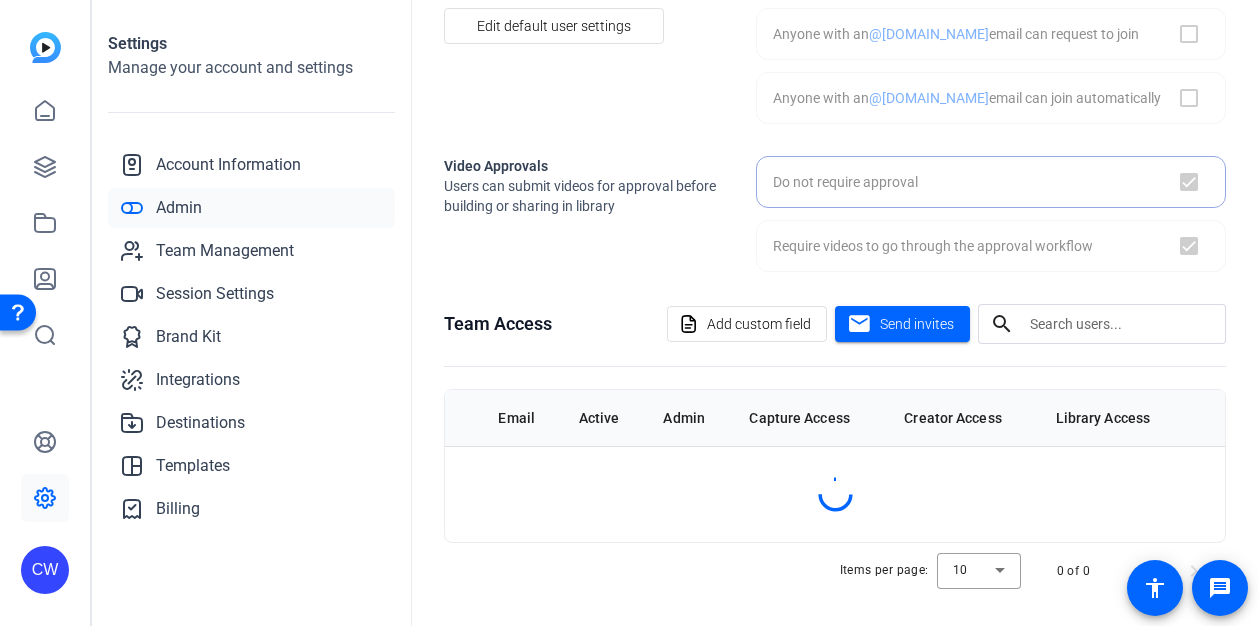checkbox on "false" 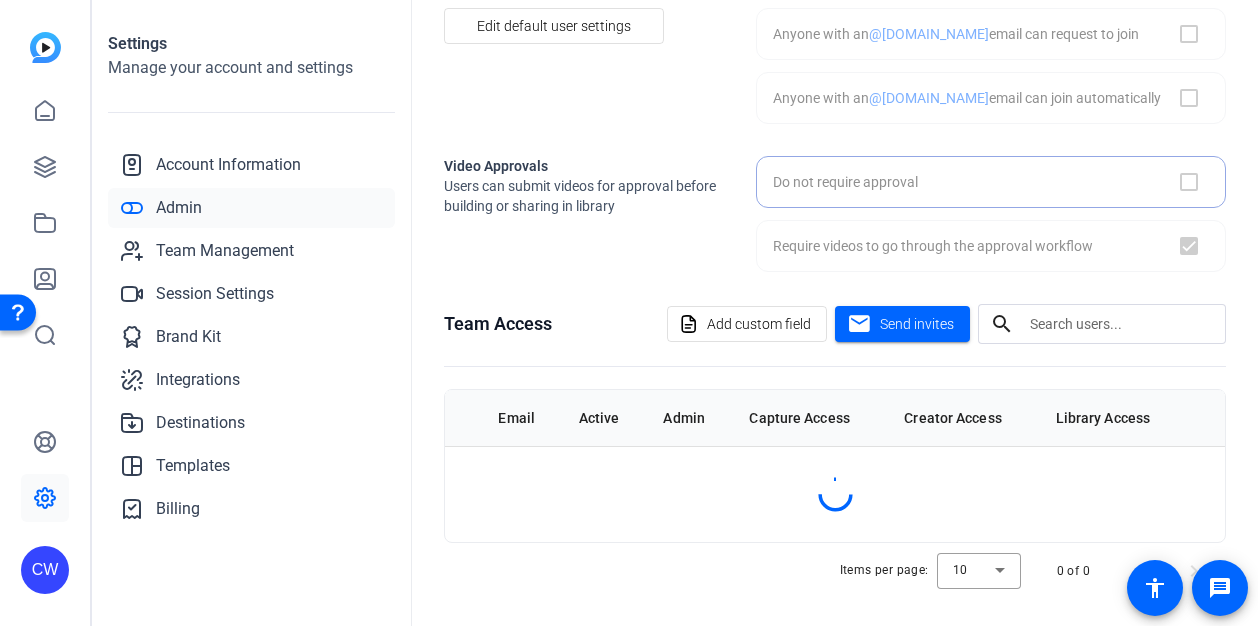 checkbox on "true" 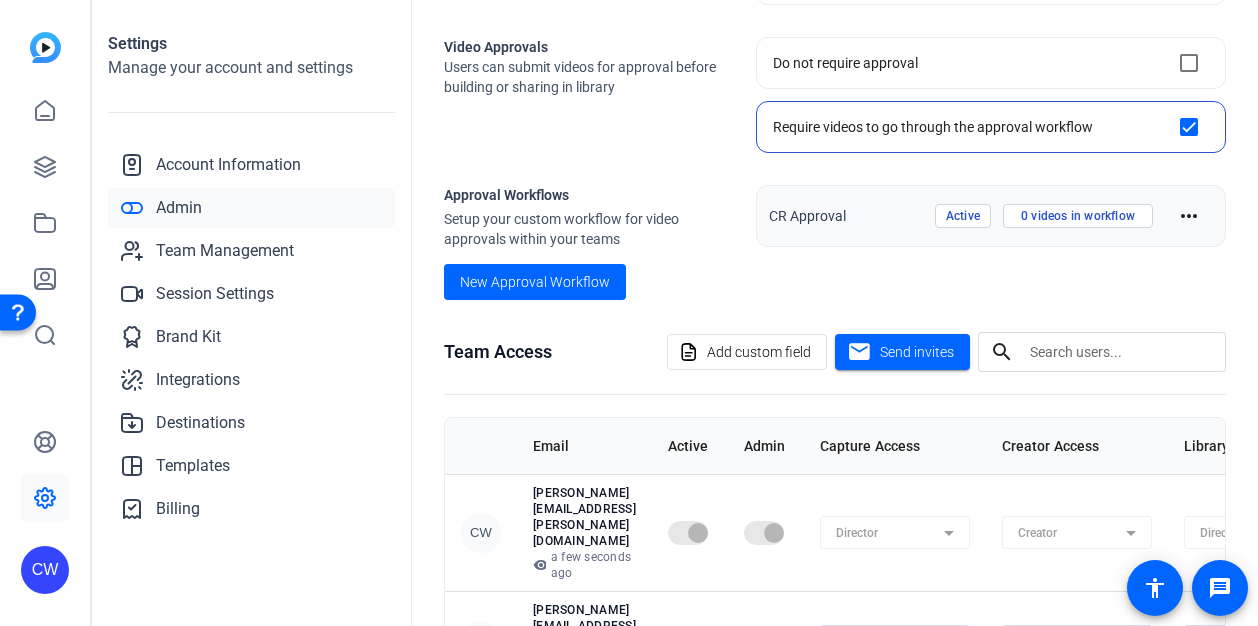 scroll, scrollTop: 483, scrollLeft: 0, axis: vertical 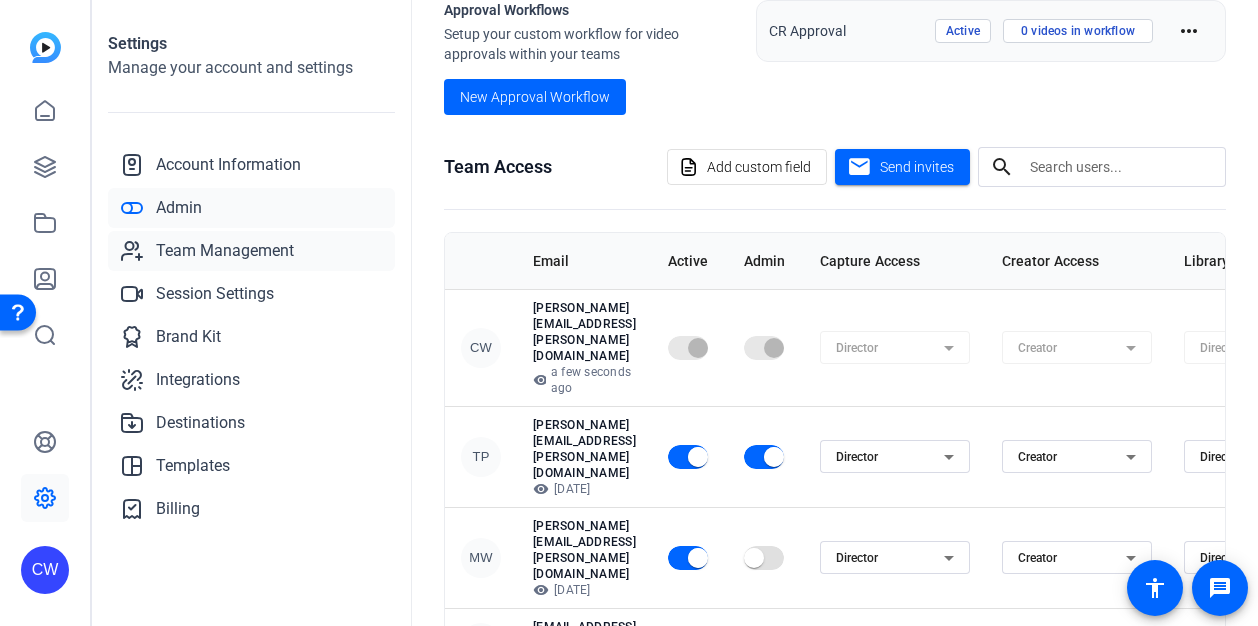 click on "Team Management" 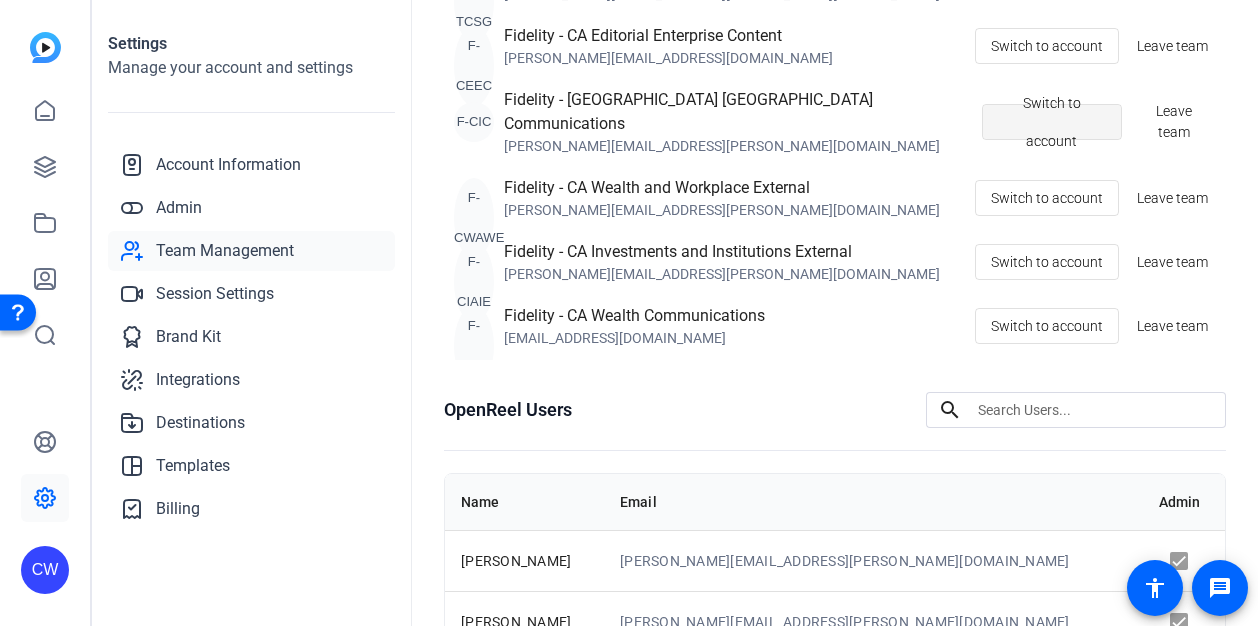 scroll, scrollTop: 218, scrollLeft: 0, axis: vertical 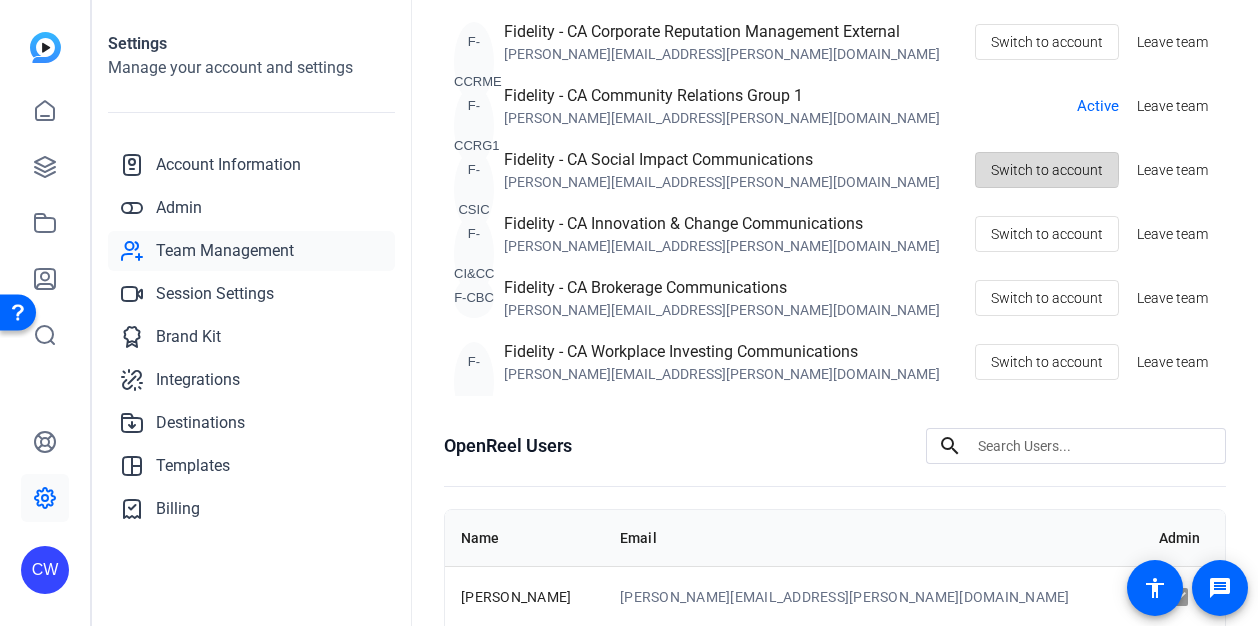 click on "Switch to account" 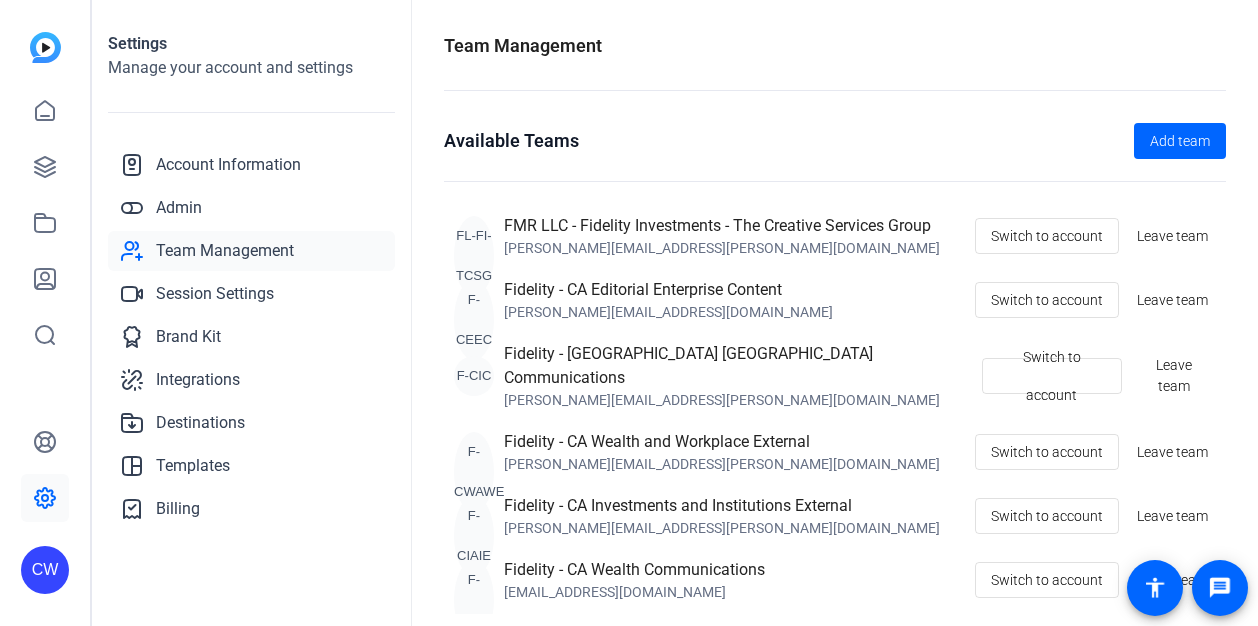 scroll, scrollTop: 0, scrollLeft: 0, axis: both 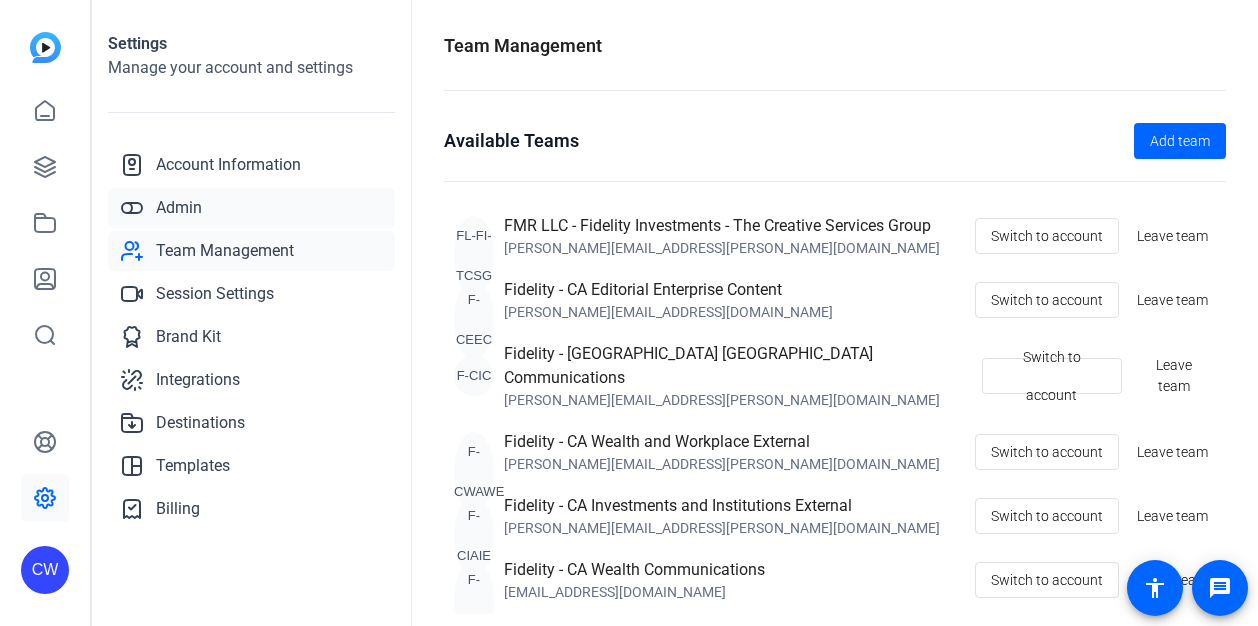 click on "Admin" 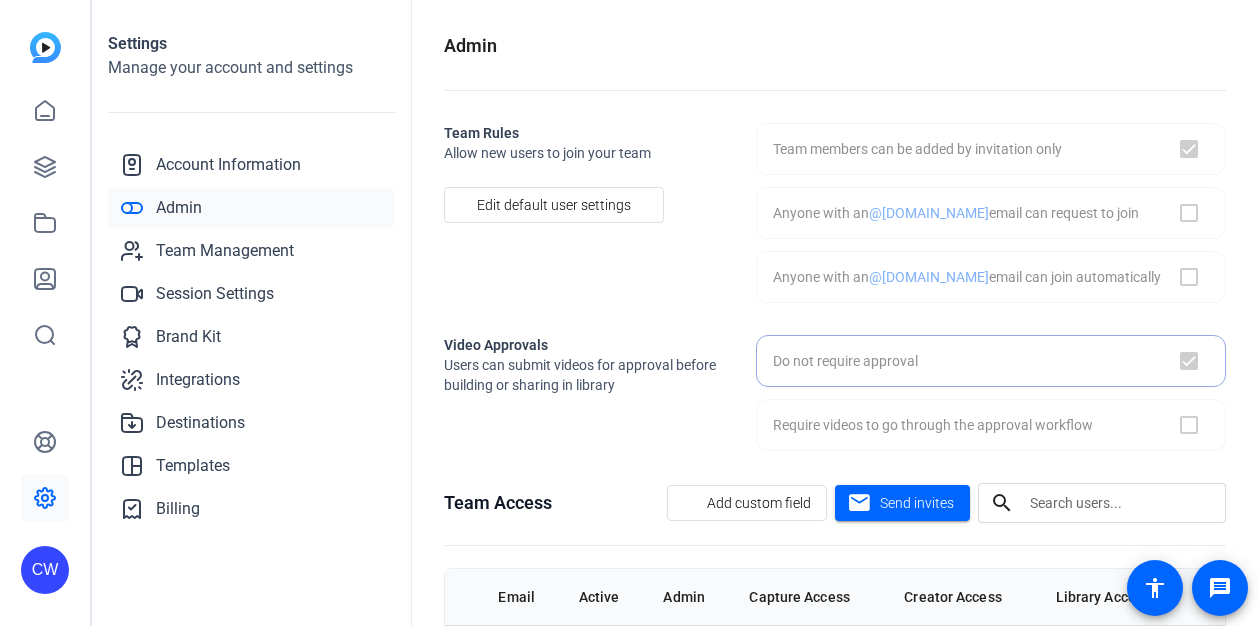 checkbox on "true" 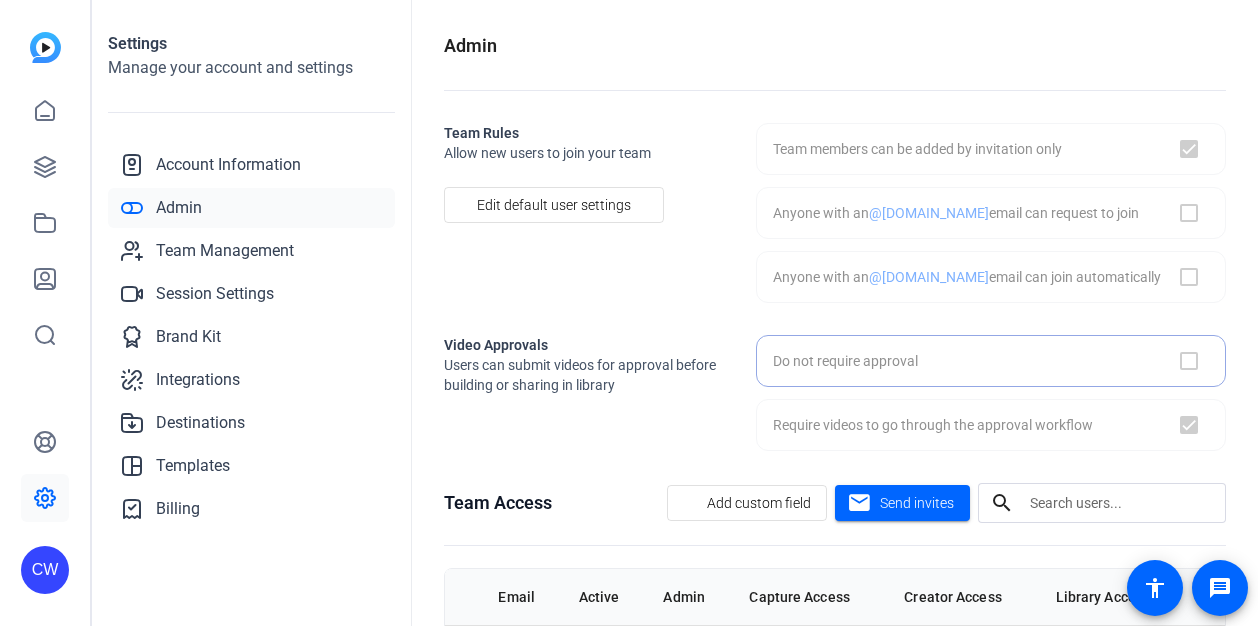 checkbox on "false" 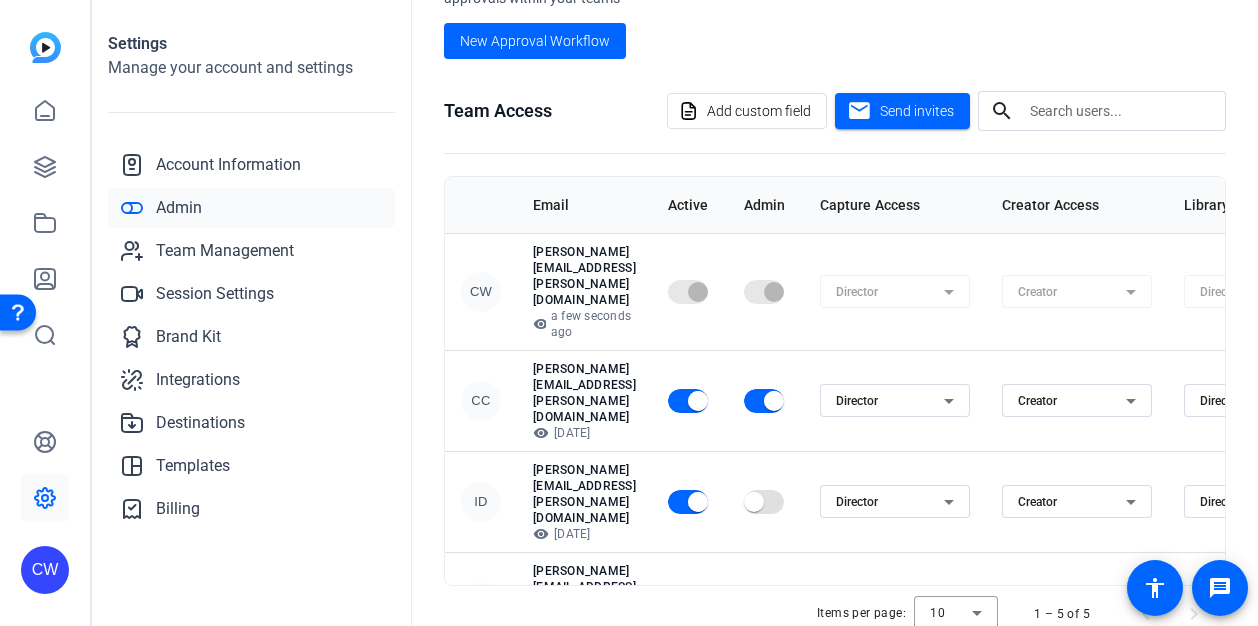 scroll, scrollTop: 544, scrollLeft: 0, axis: vertical 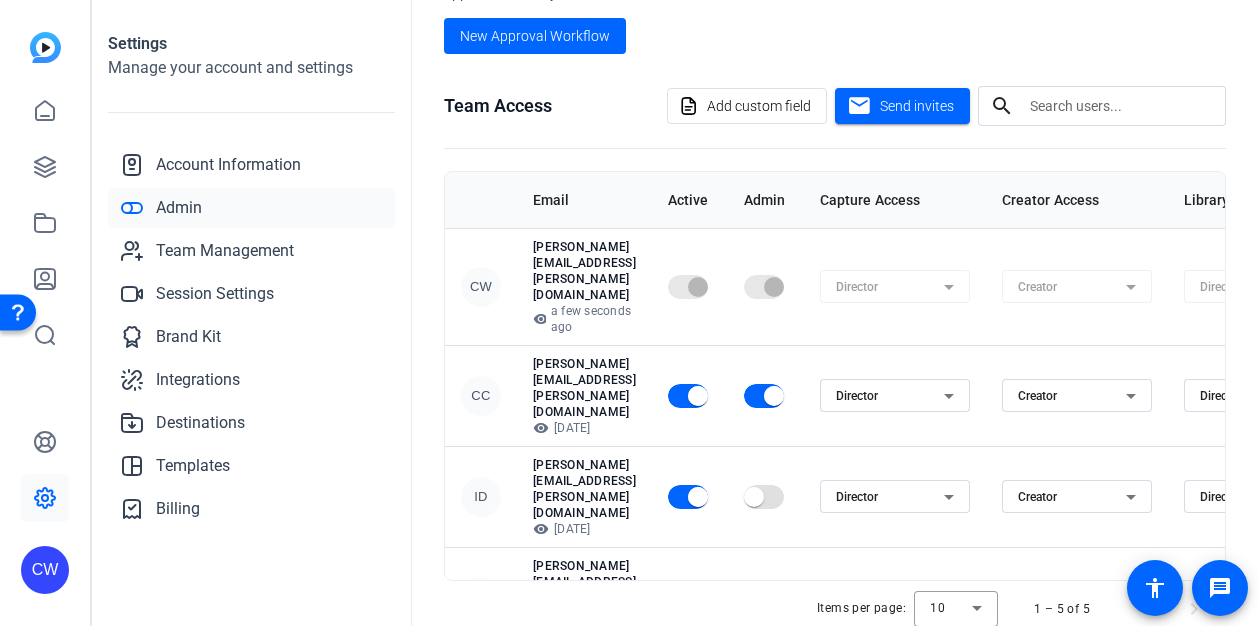 click at bounding box center [764, 683] 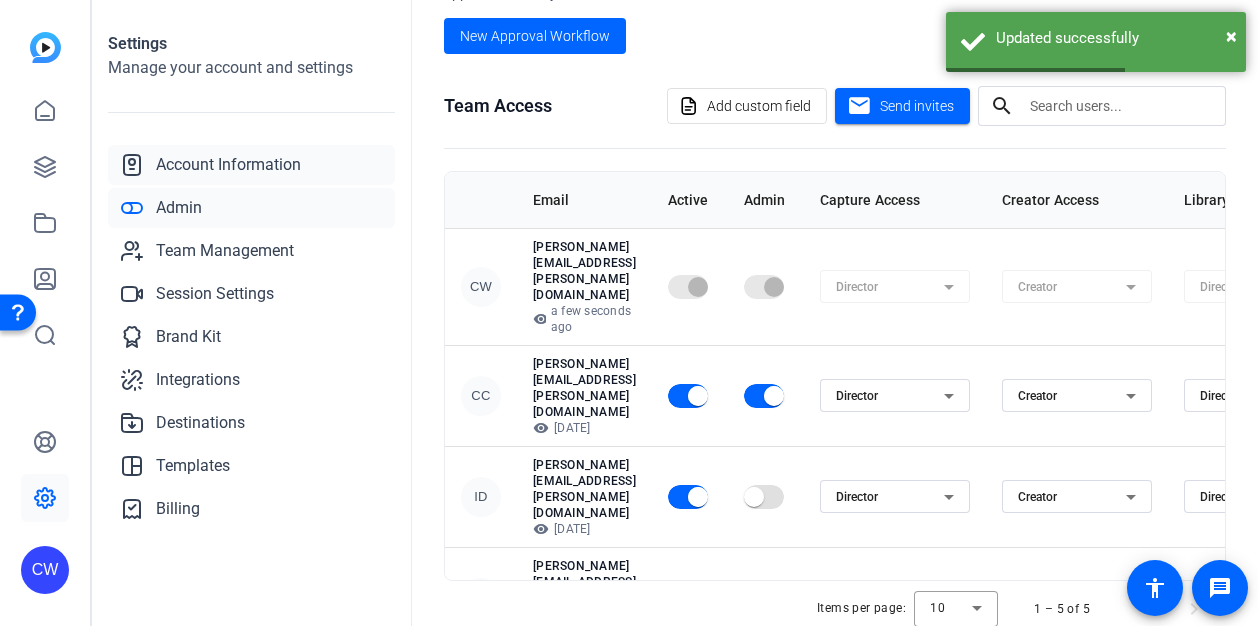 click on "Account Information" 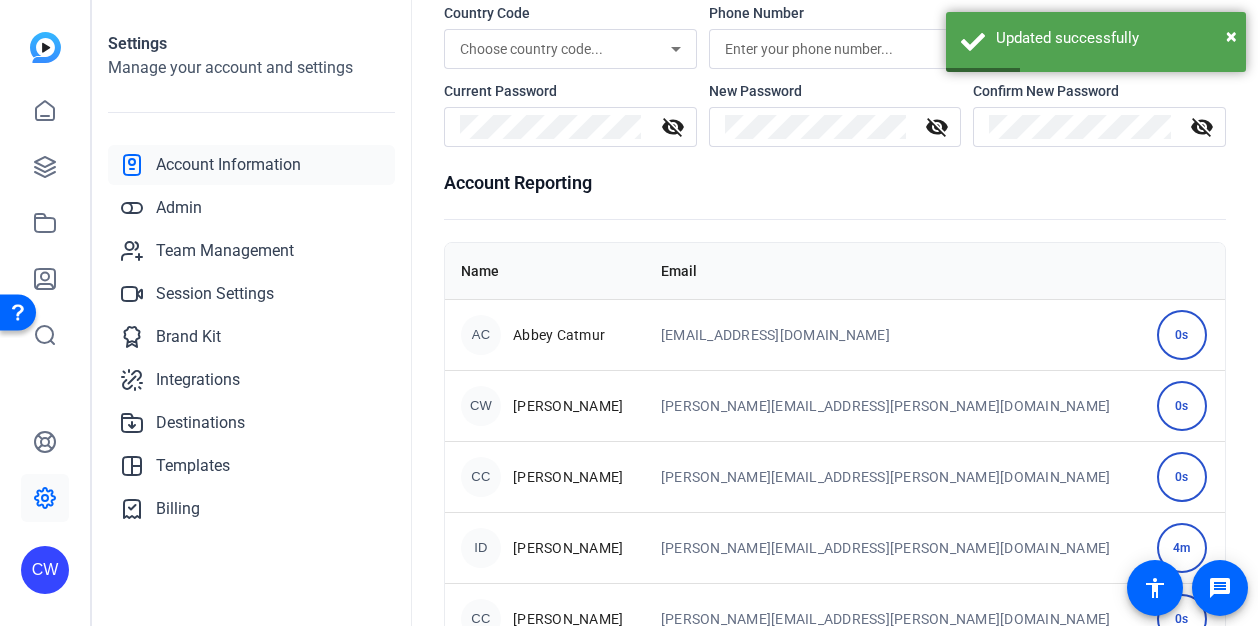 scroll, scrollTop: 200, scrollLeft: 0, axis: vertical 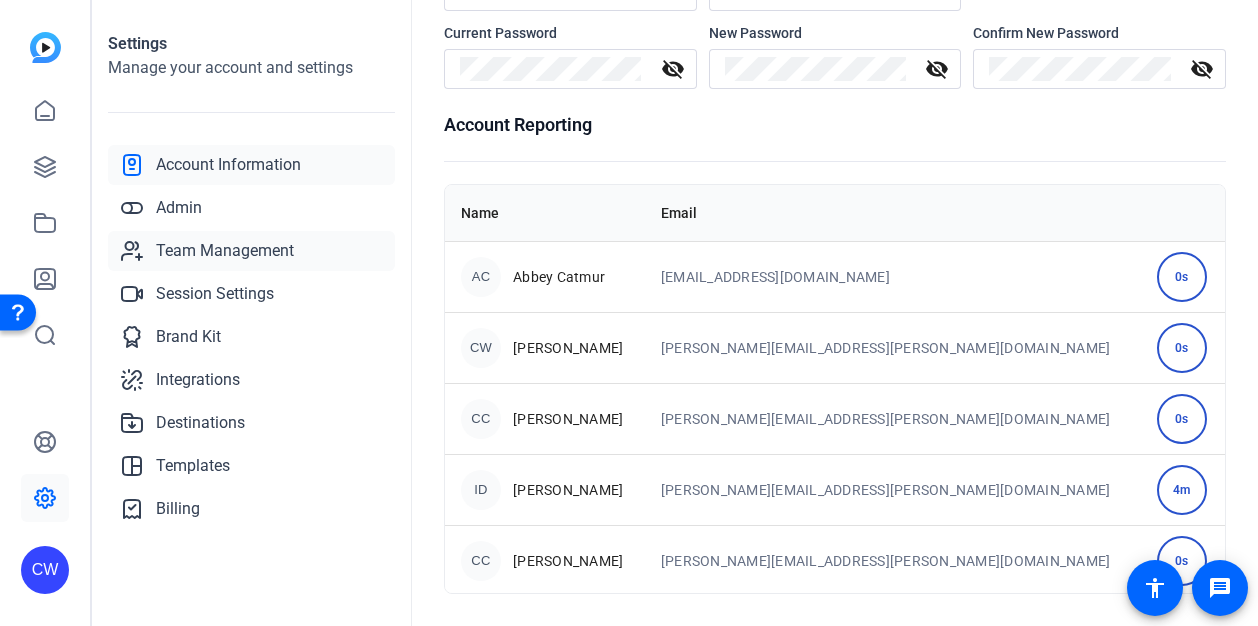 click on "Team Management" 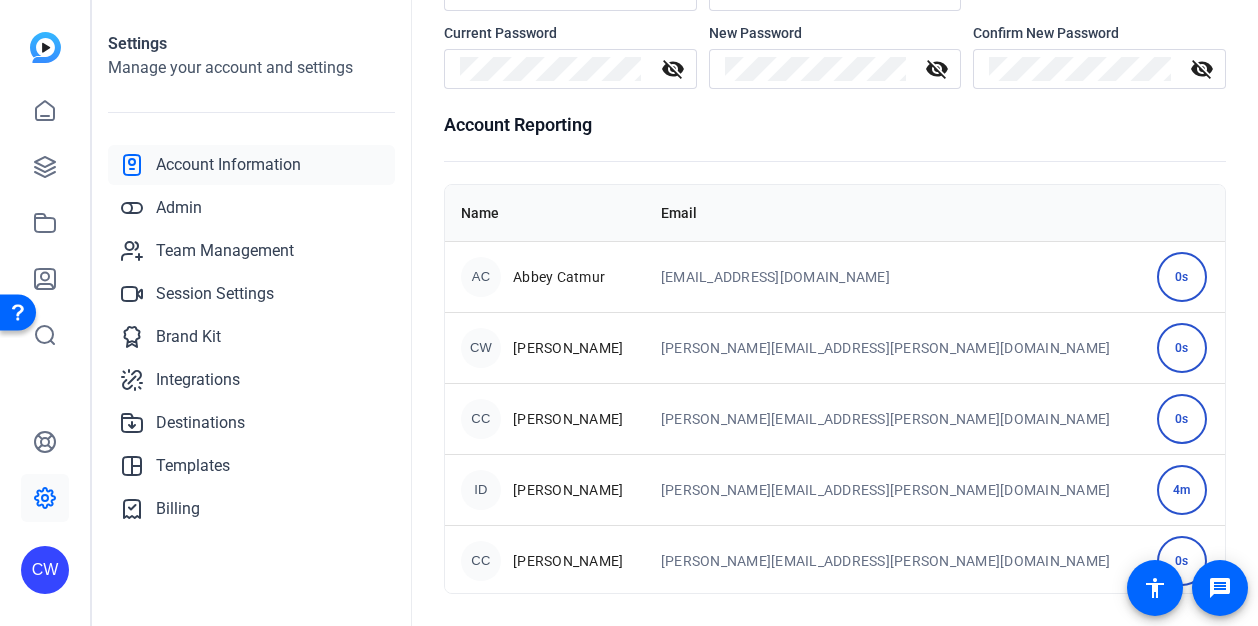 scroll, scrollTop: 76, scrollLeft: 0, axis: vertical 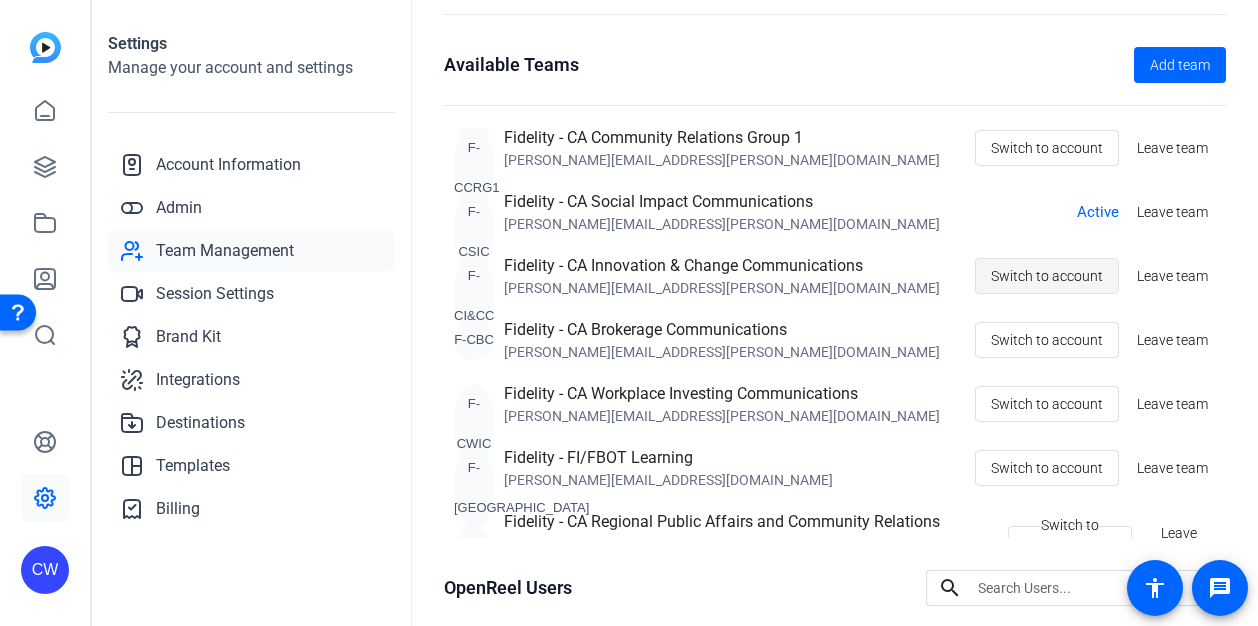 click on "Switch to account" 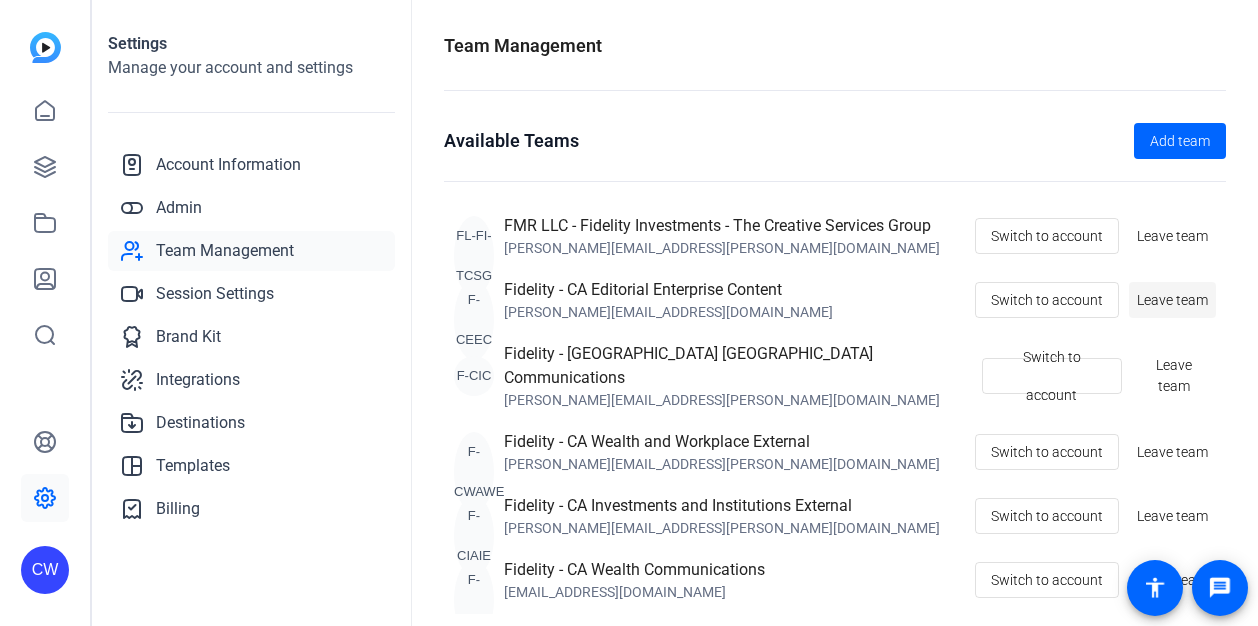 scroll, scrollTop: 0, scrollLeft: 0, axis: both 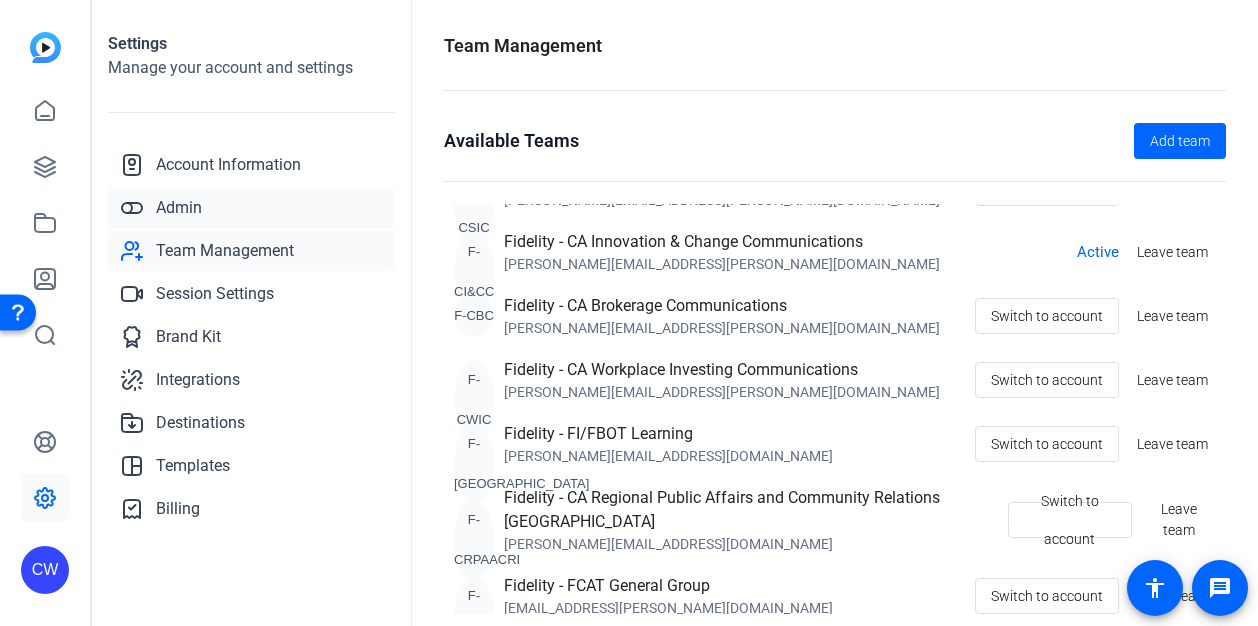 click on "Admin" 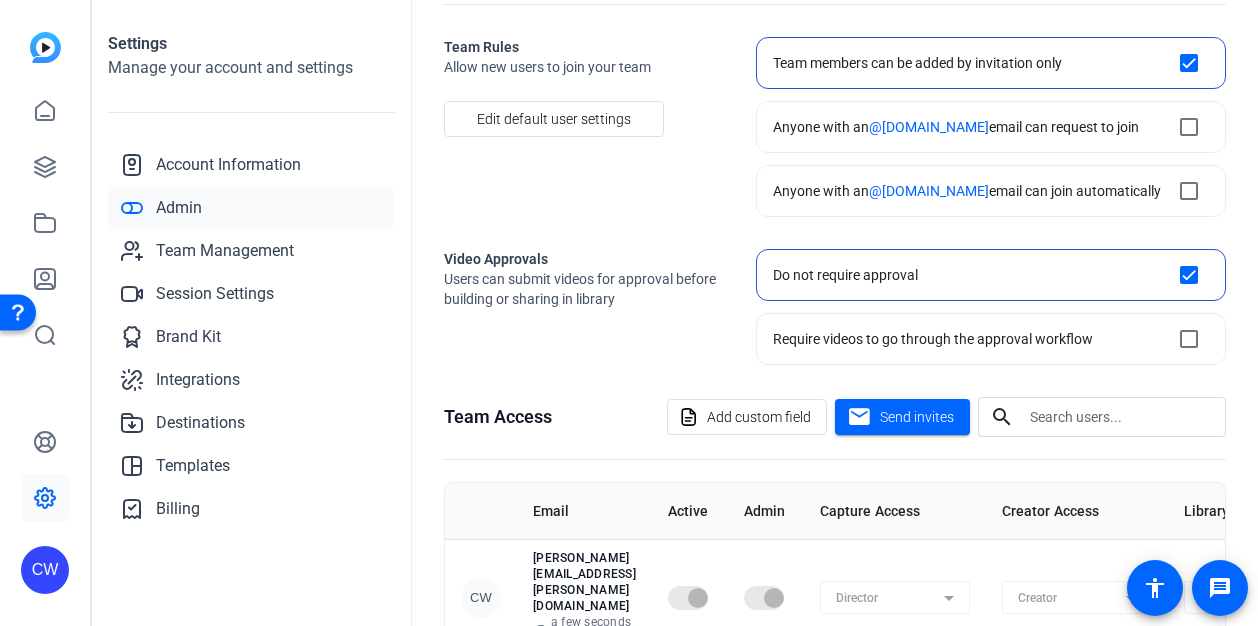 scroll, scrollTop: 215, scrollLeft: 0, axis: vertical 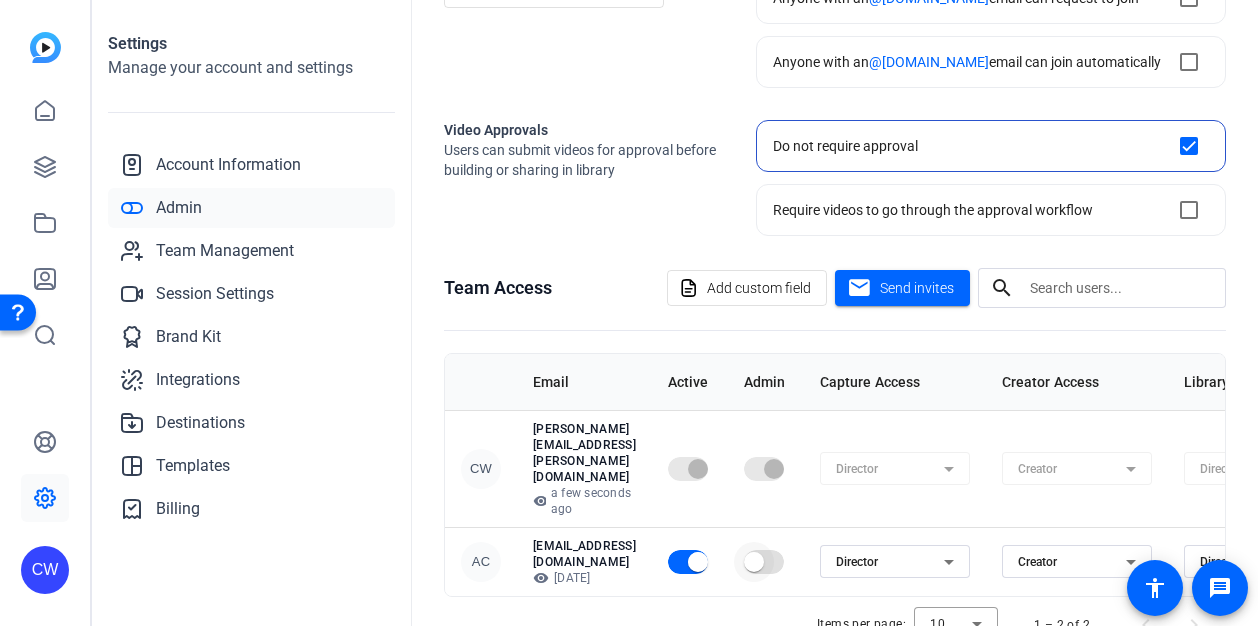 click at bounding box center [754, 562] 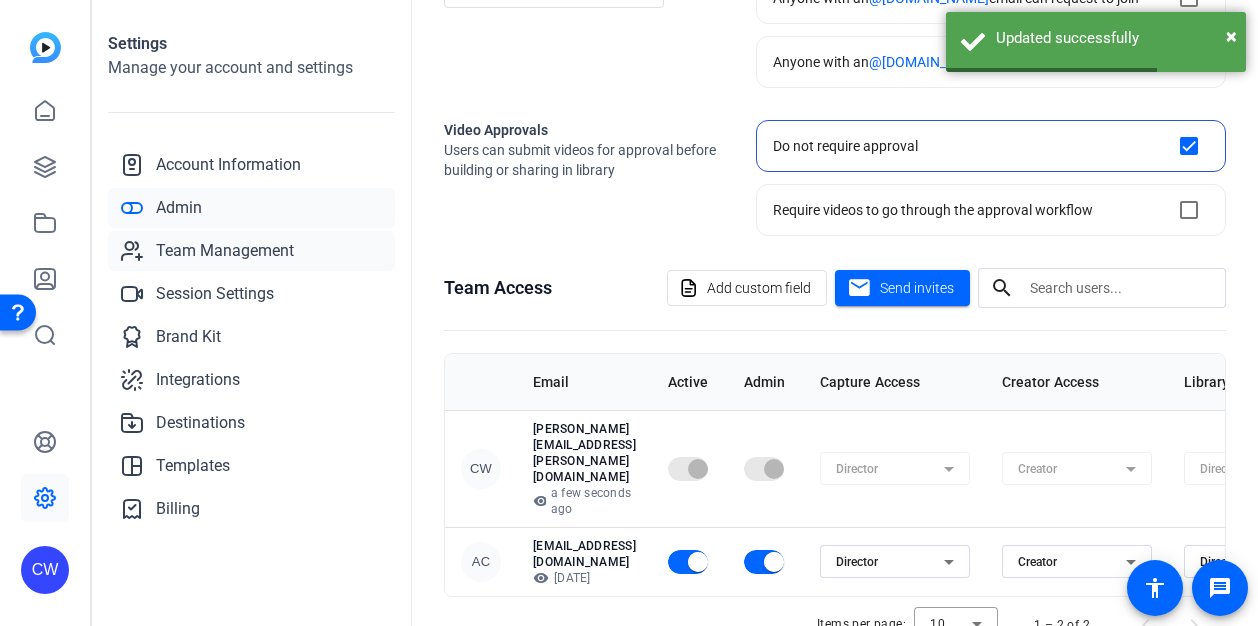 click on "Team Management" 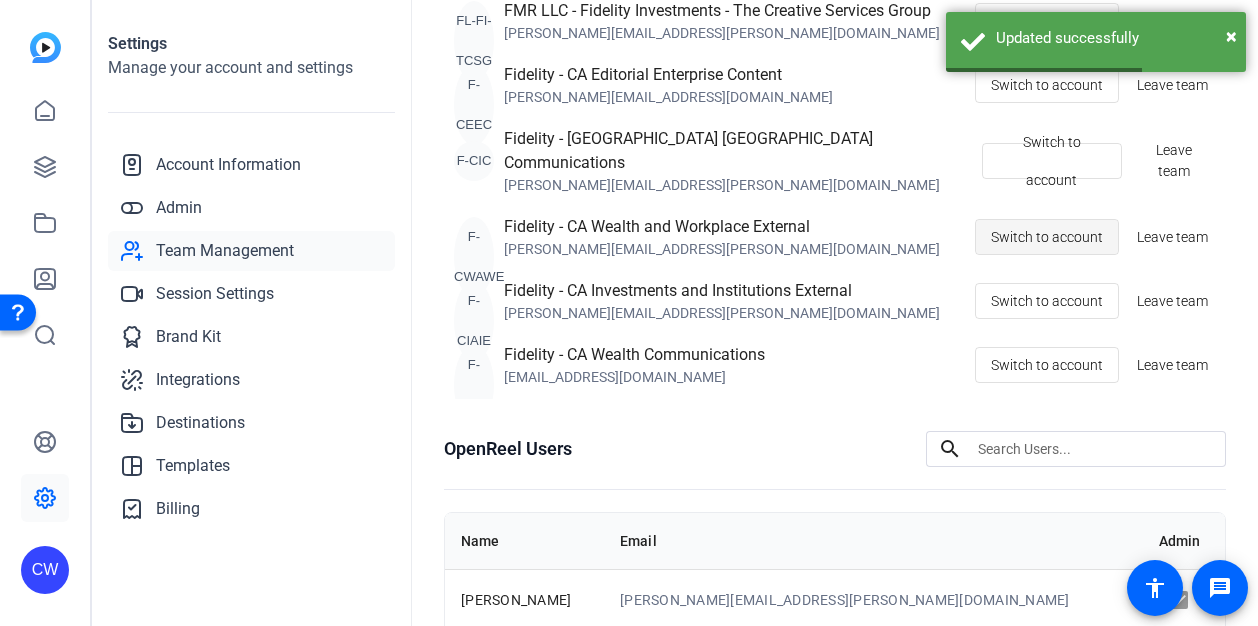 scroll, scrollTop: 76, scrollLeft: 0, axis: vertical 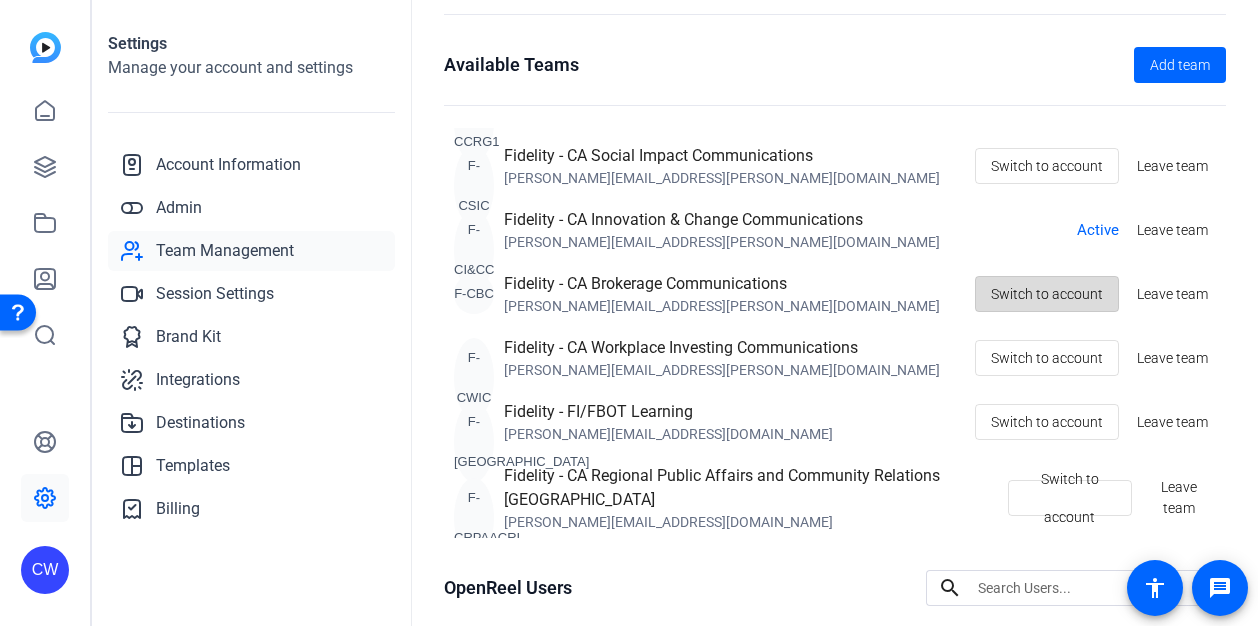 click on "Switch to account" 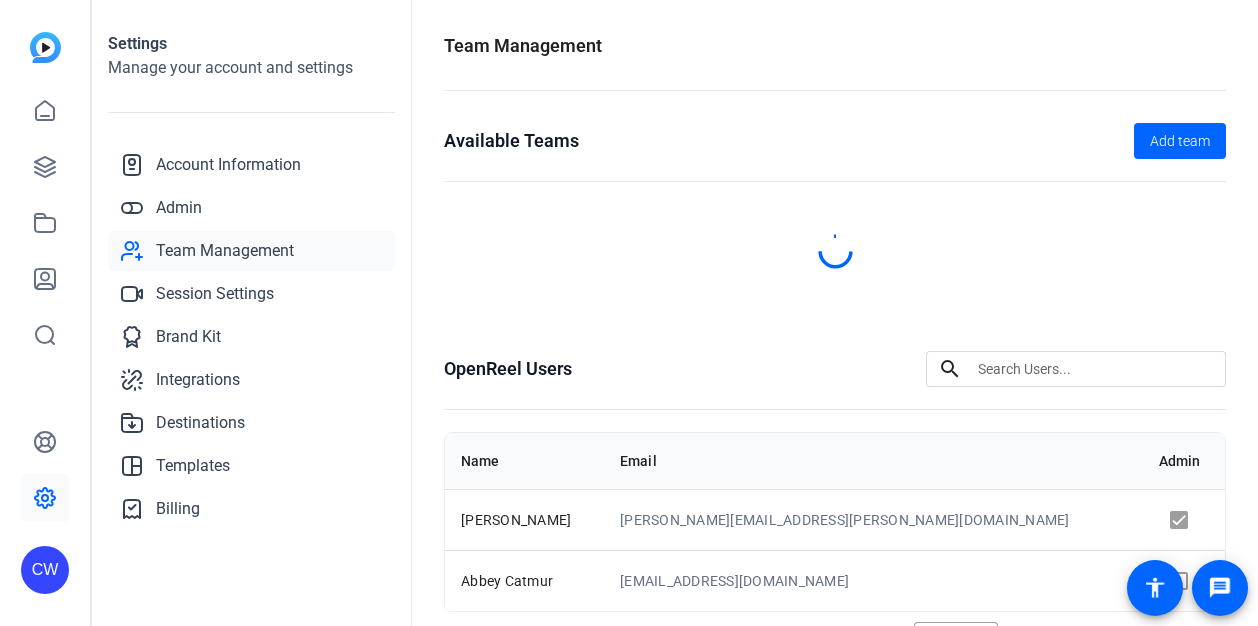 scroll, scrollTop: 0, scrollLeft: 0, axis: both 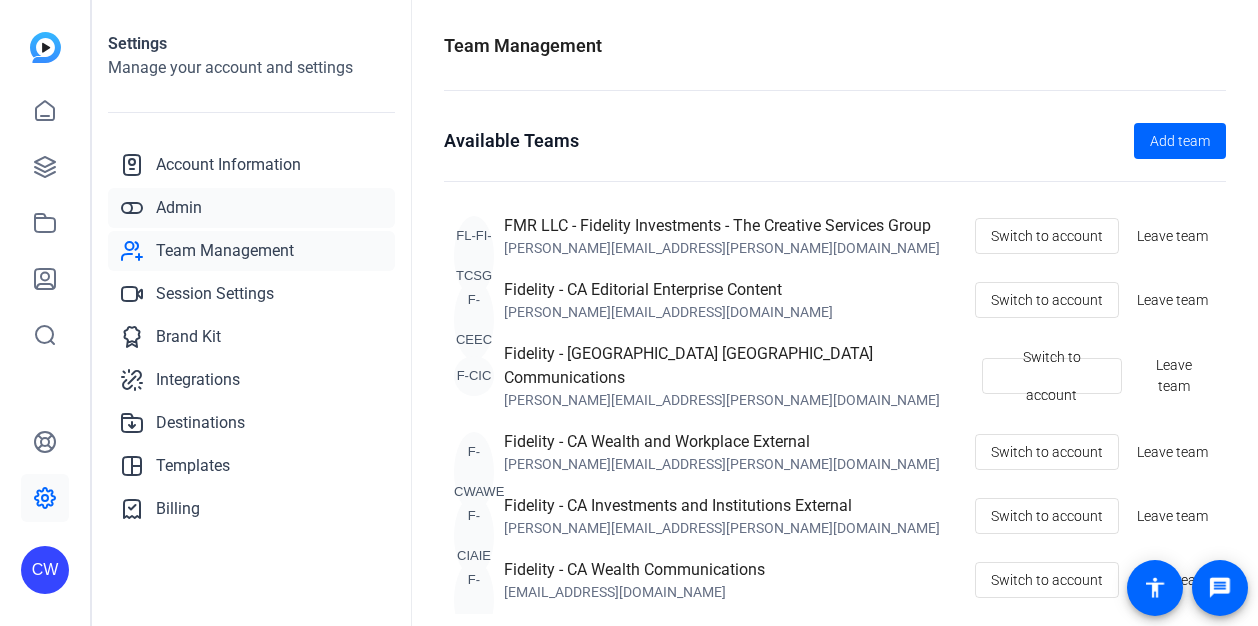 click on "Admin" 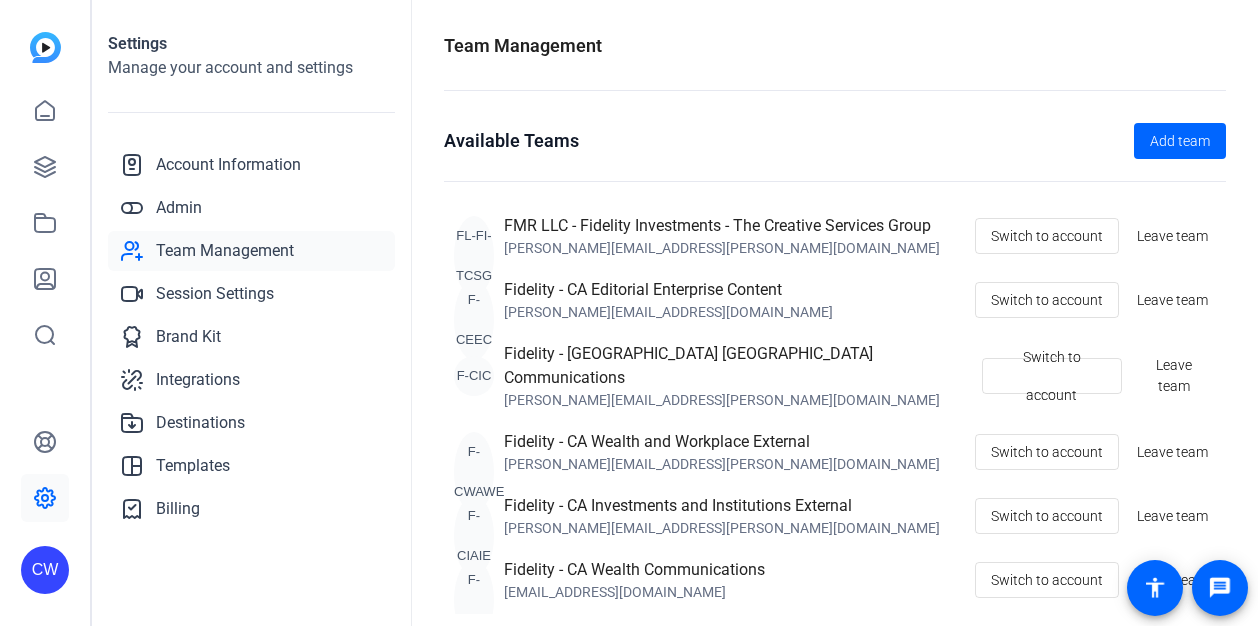scroll, scrollTop: 0, scrollLeft: 0, axis: both 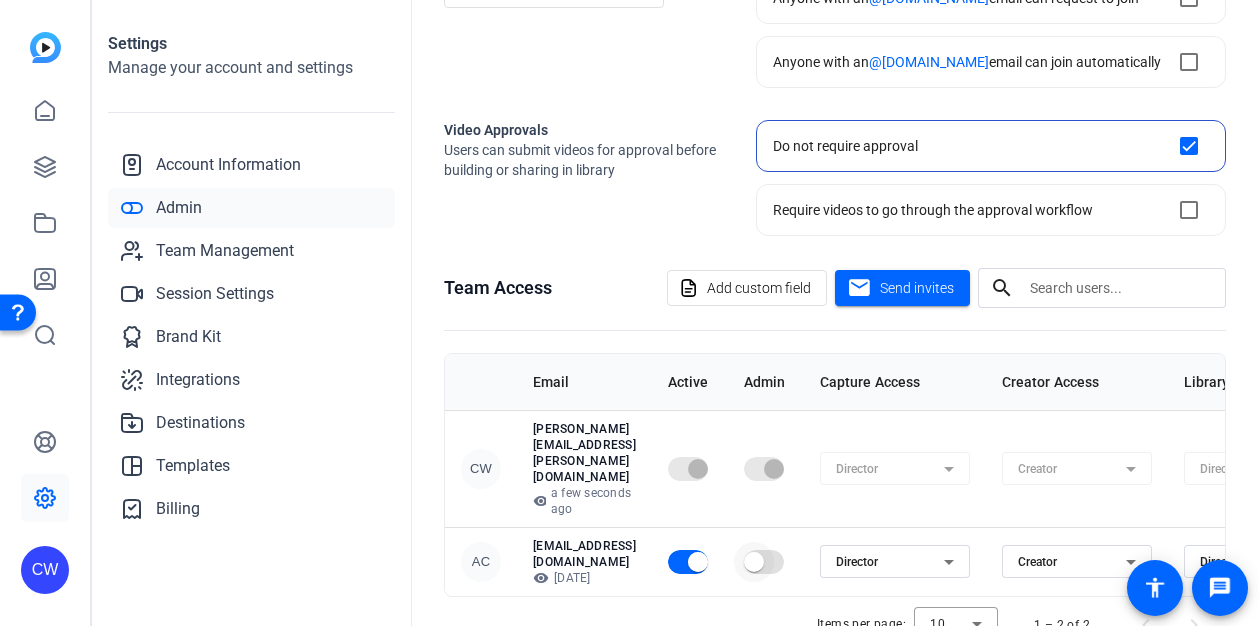 click at bounding box center (754, 562) 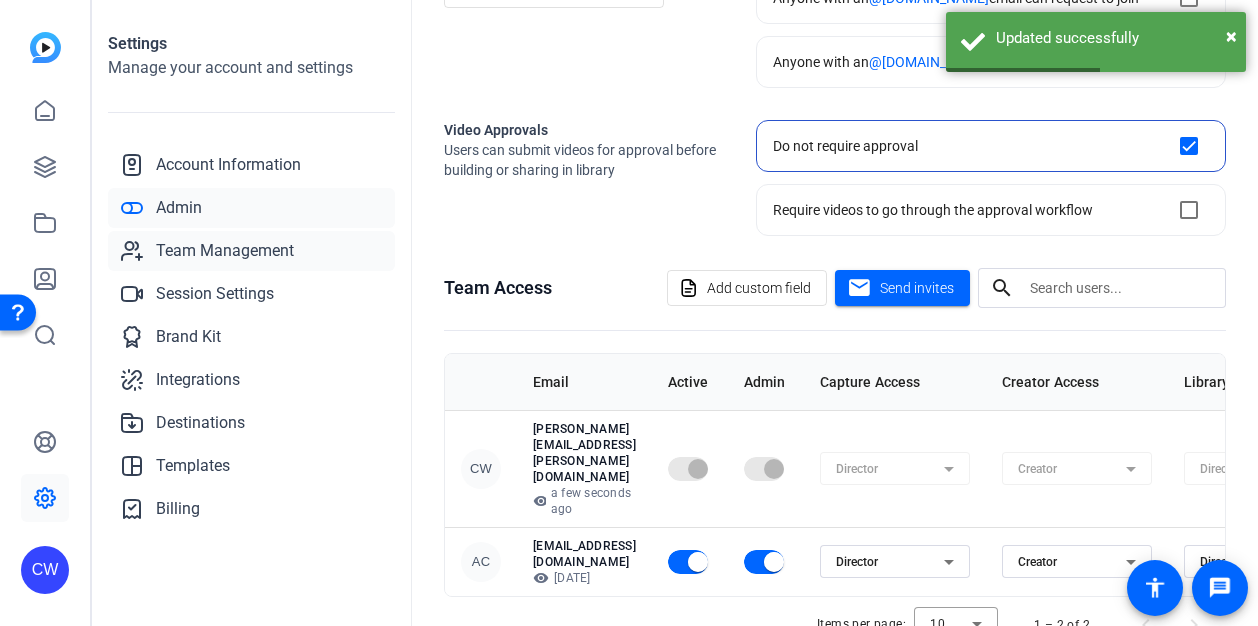 click on "Team Management" 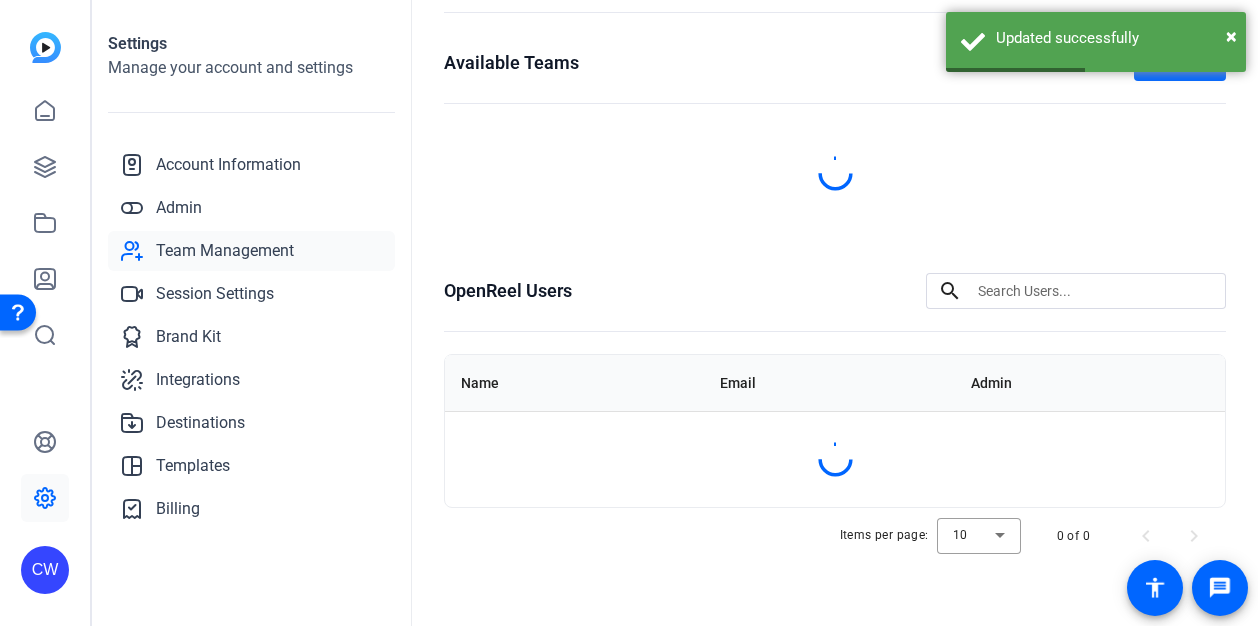 scroll, scrollTop: 76, scrollLeft: 0, axis: vertical 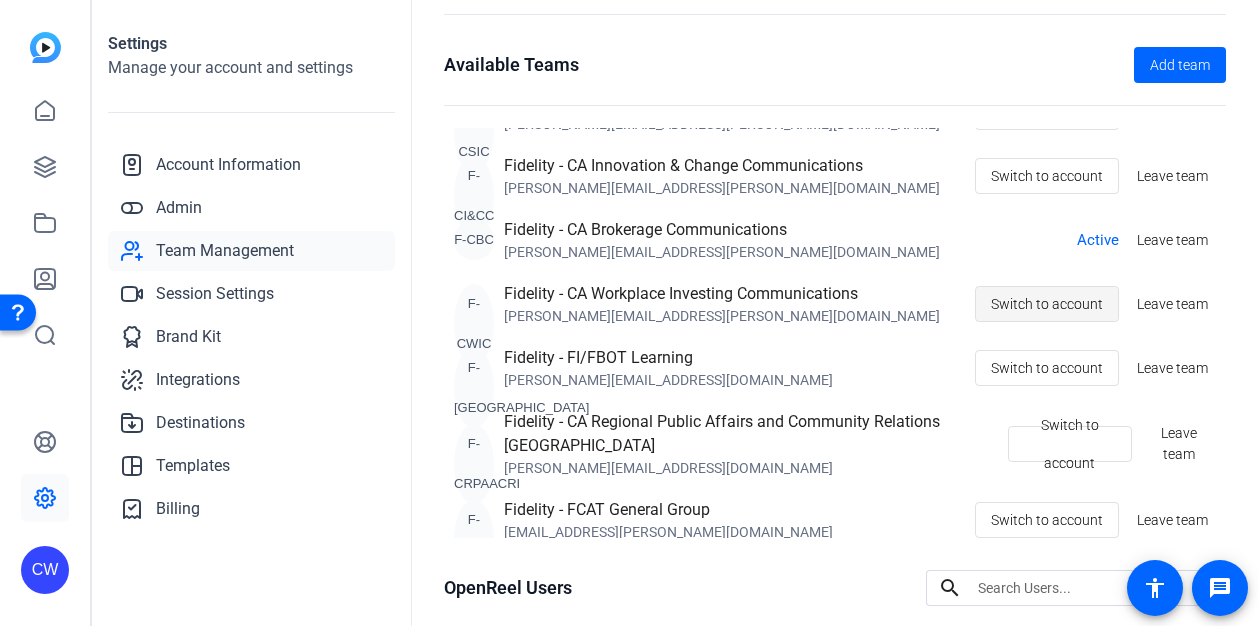 click on "Switch to account" 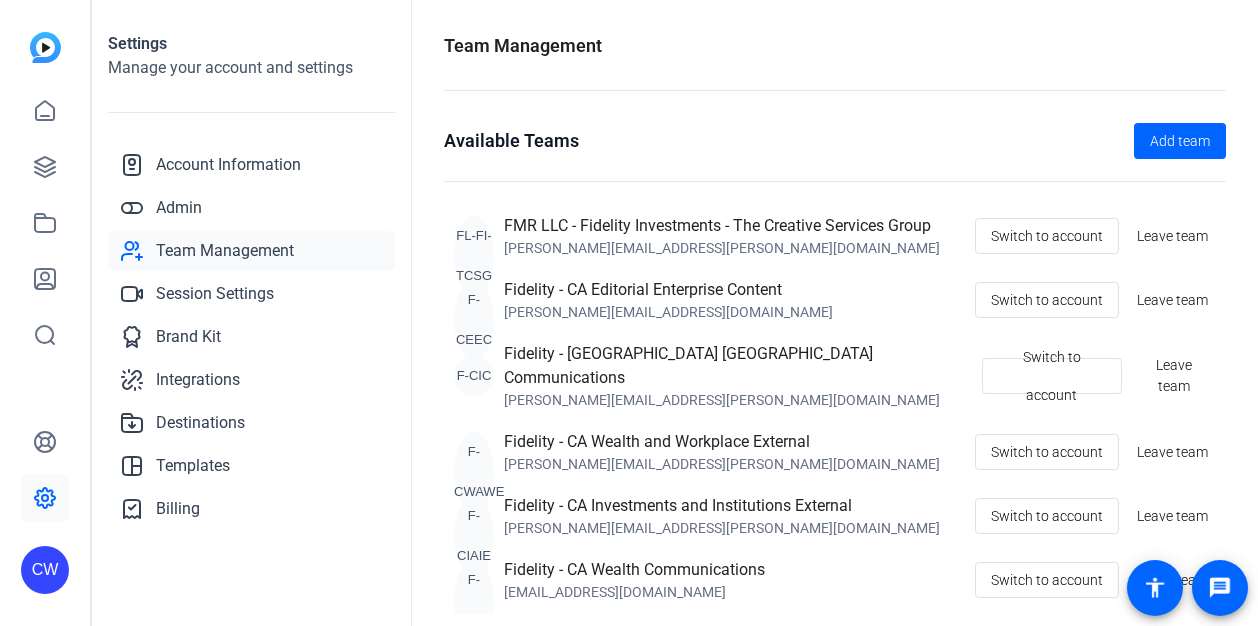 scroll, scrollTop: 0, scrollLeft: 0, axis: both 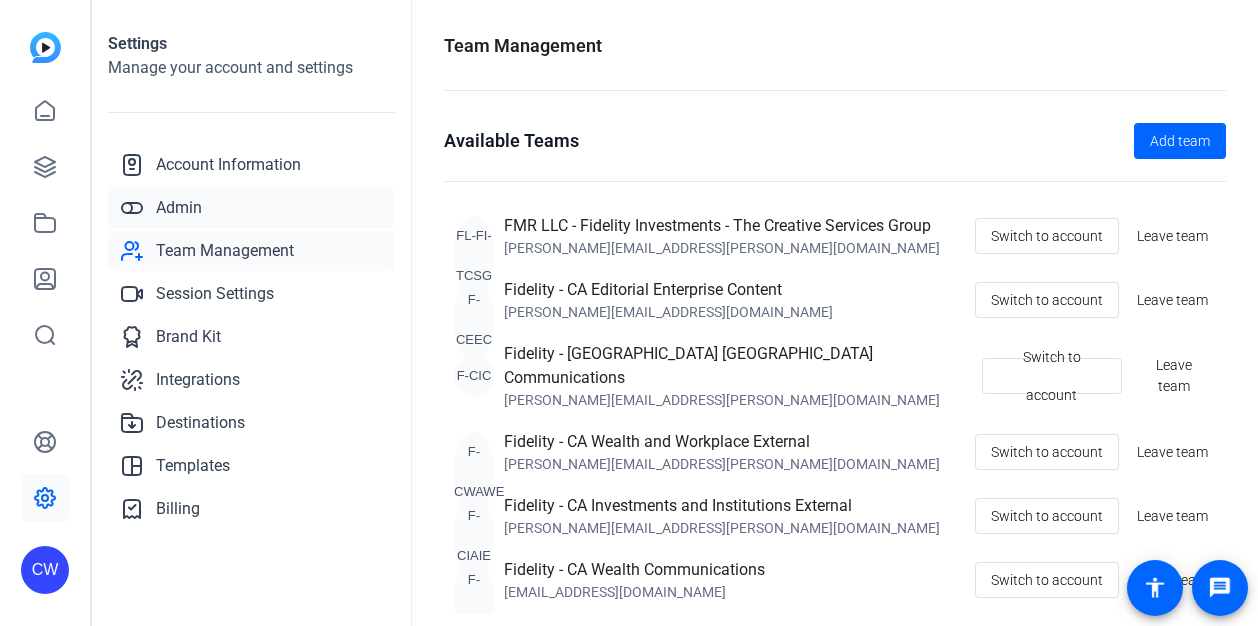 click on "Admin" 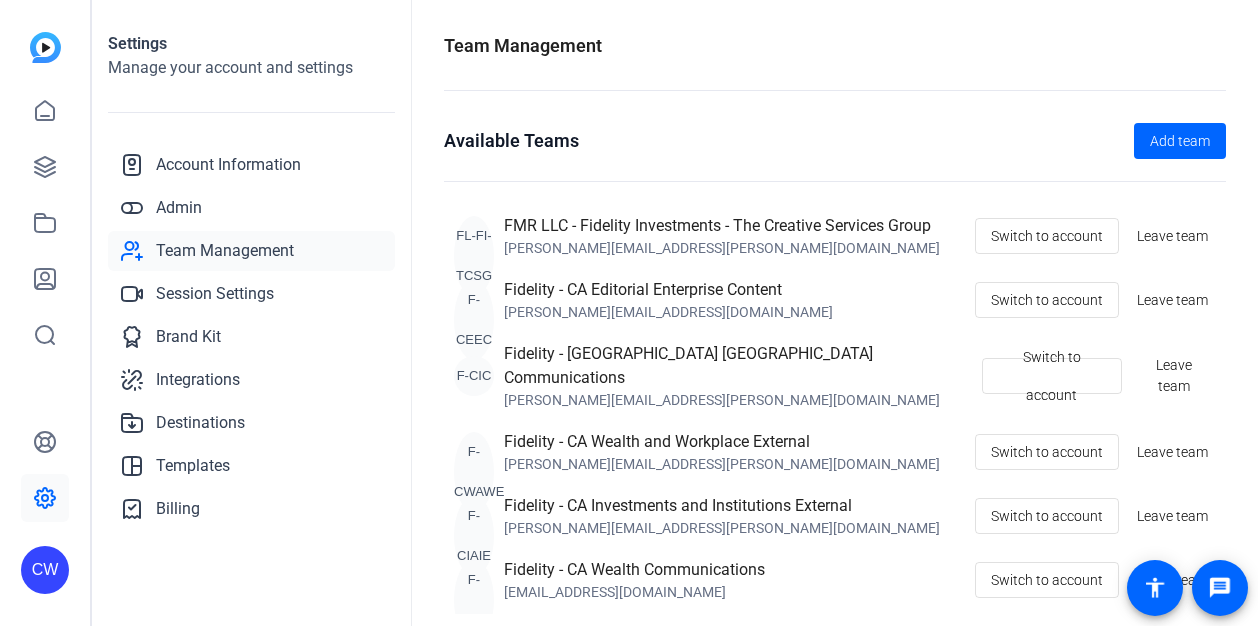 scroll, scrollTop: 0, scrollLeft: 0, axis: both 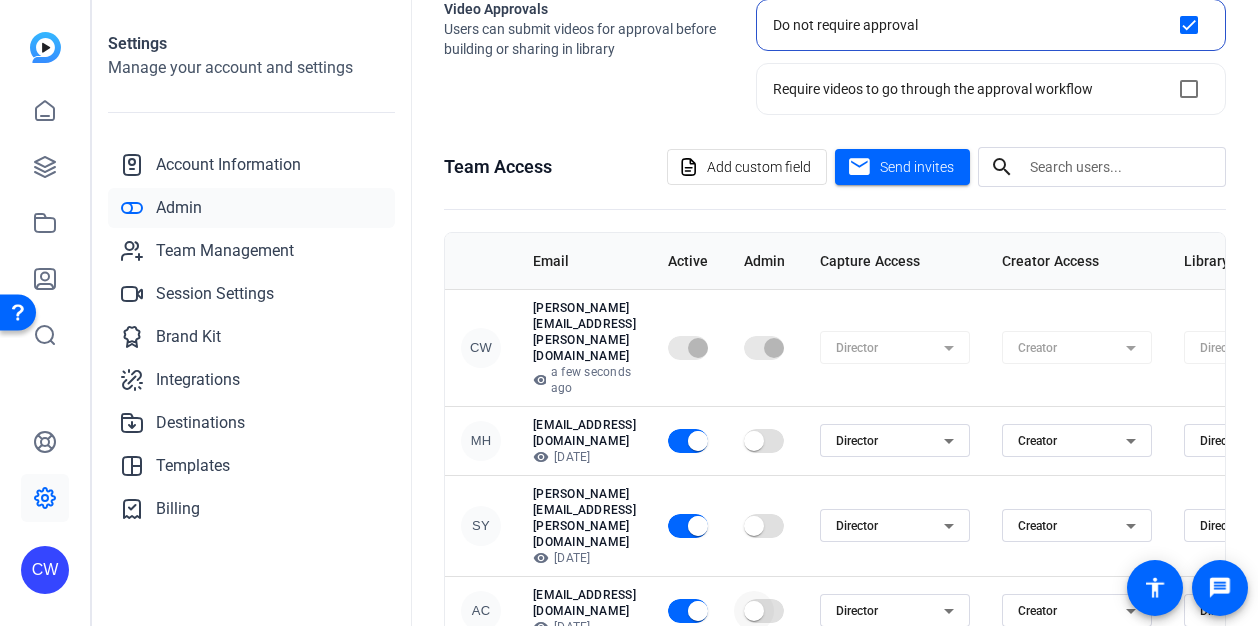 click at bounding box center (754, 611) 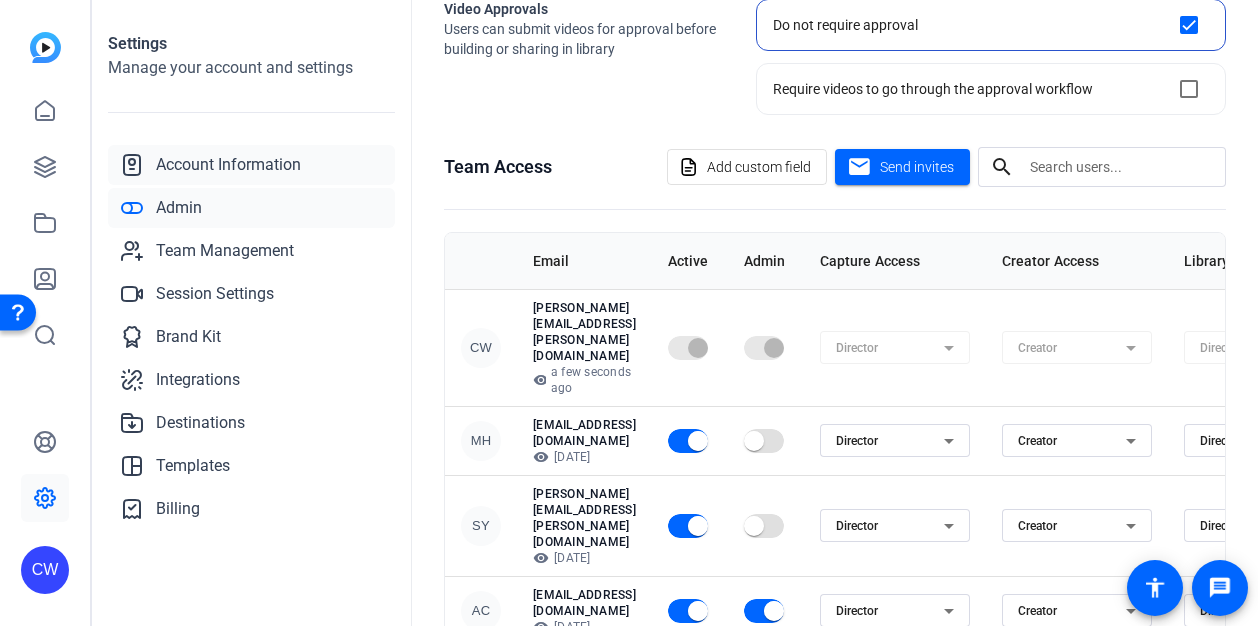 click on "Account Information" 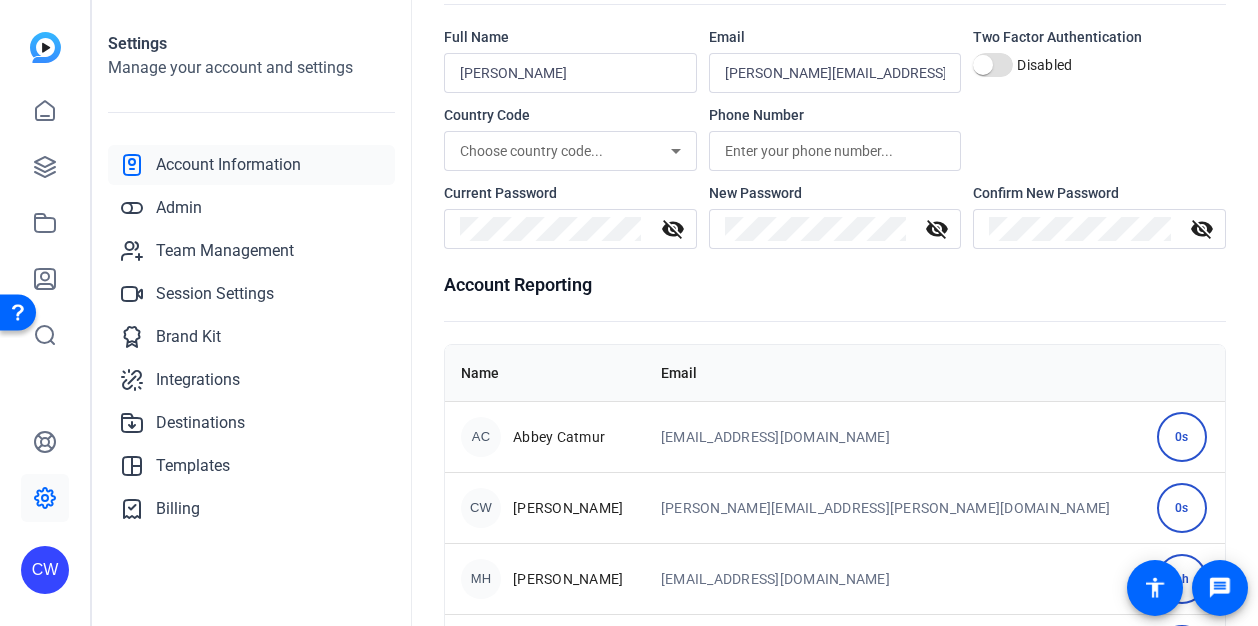 scroll, scrollTop: 184, scrollLeft: 0, axis: vertical 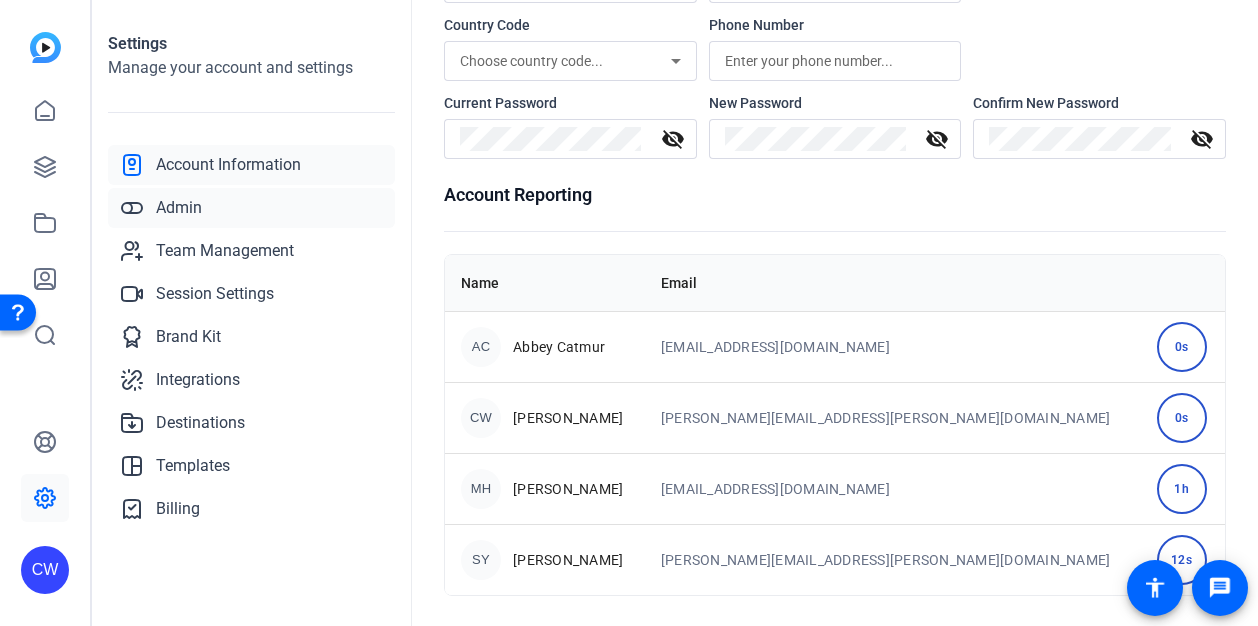 click on "Admin" 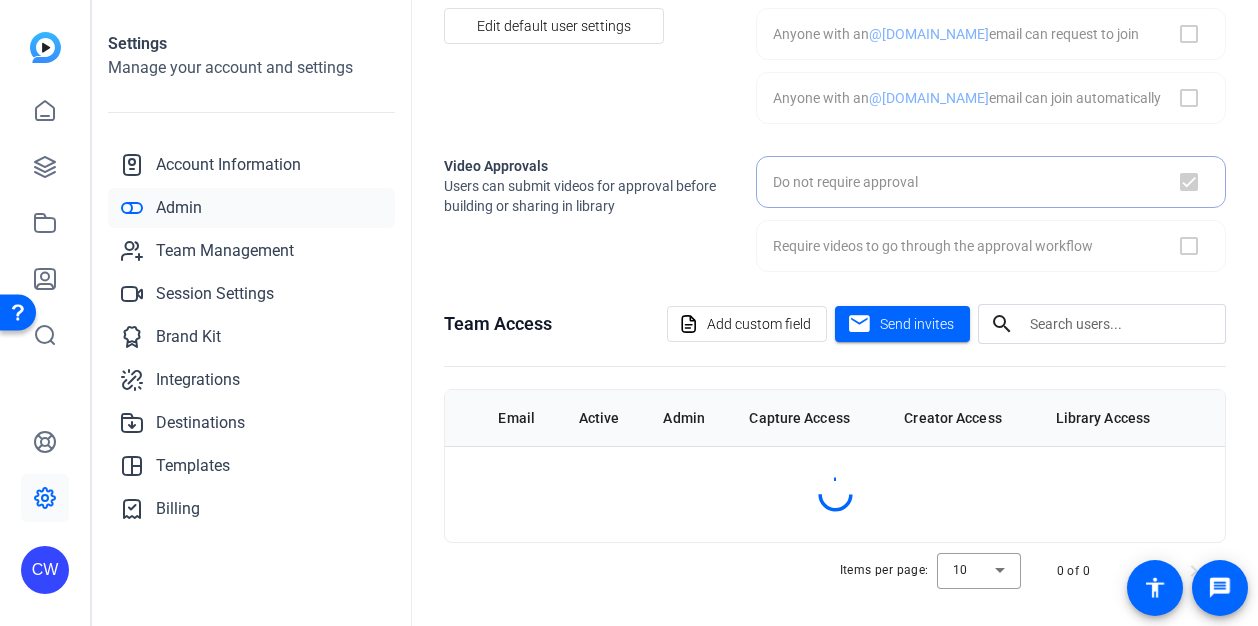 checkbox on "true" 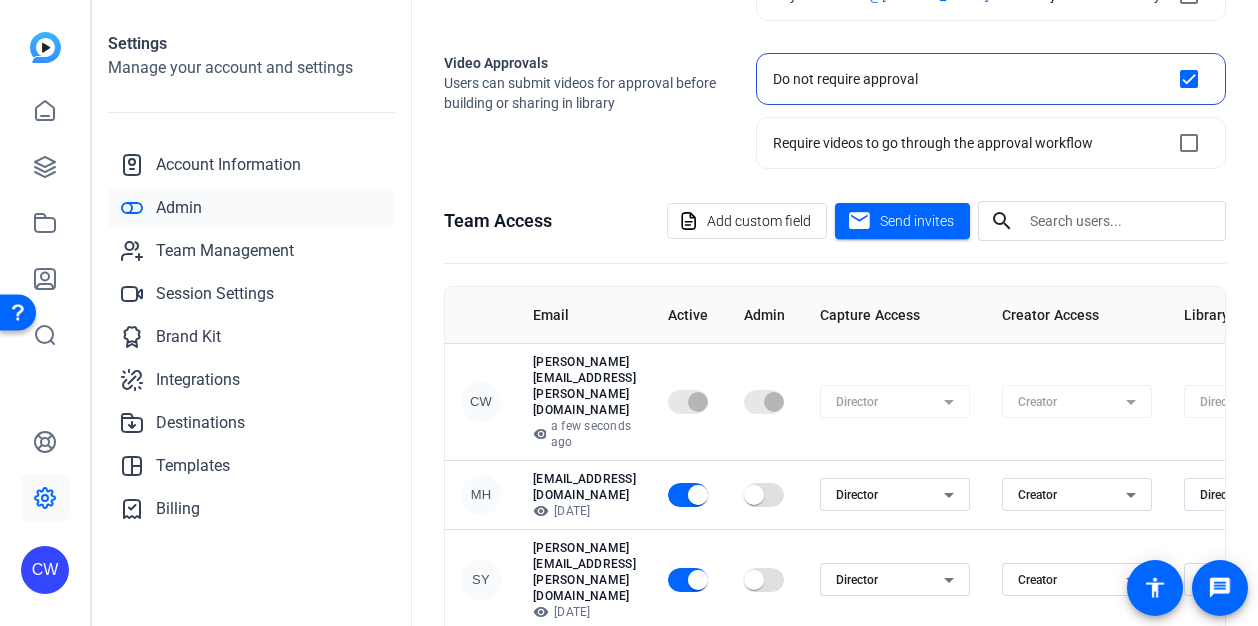 scroll, scrollTop: 336, scrollLeft: 0, axis: vertical 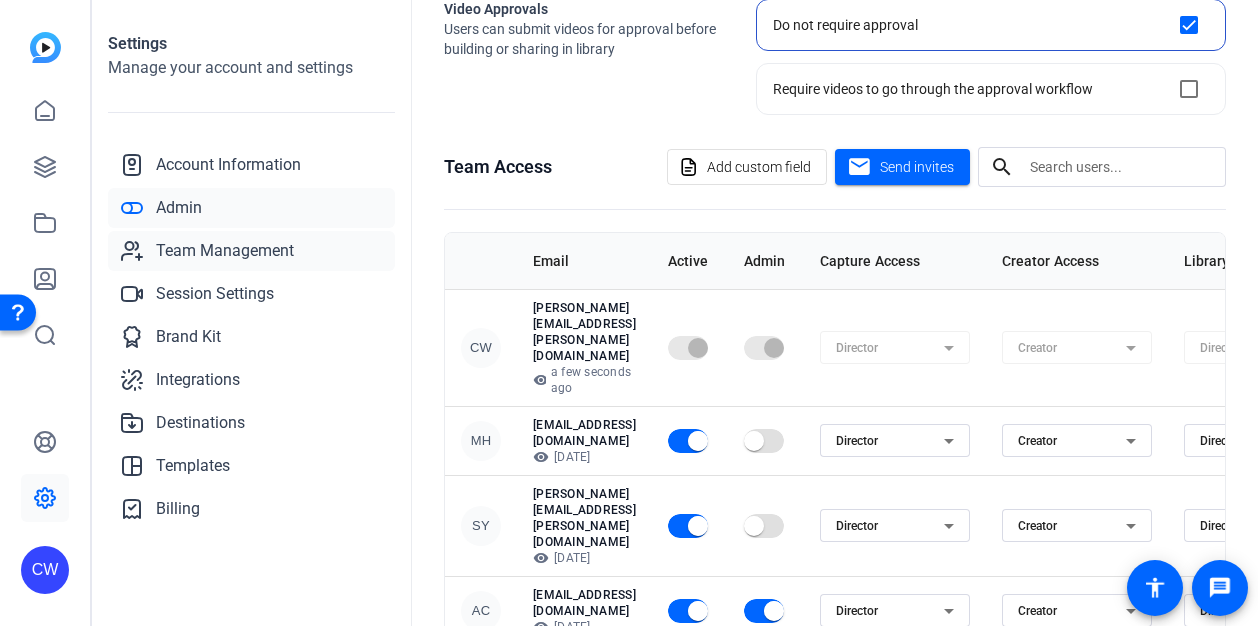 click on "Team Management" 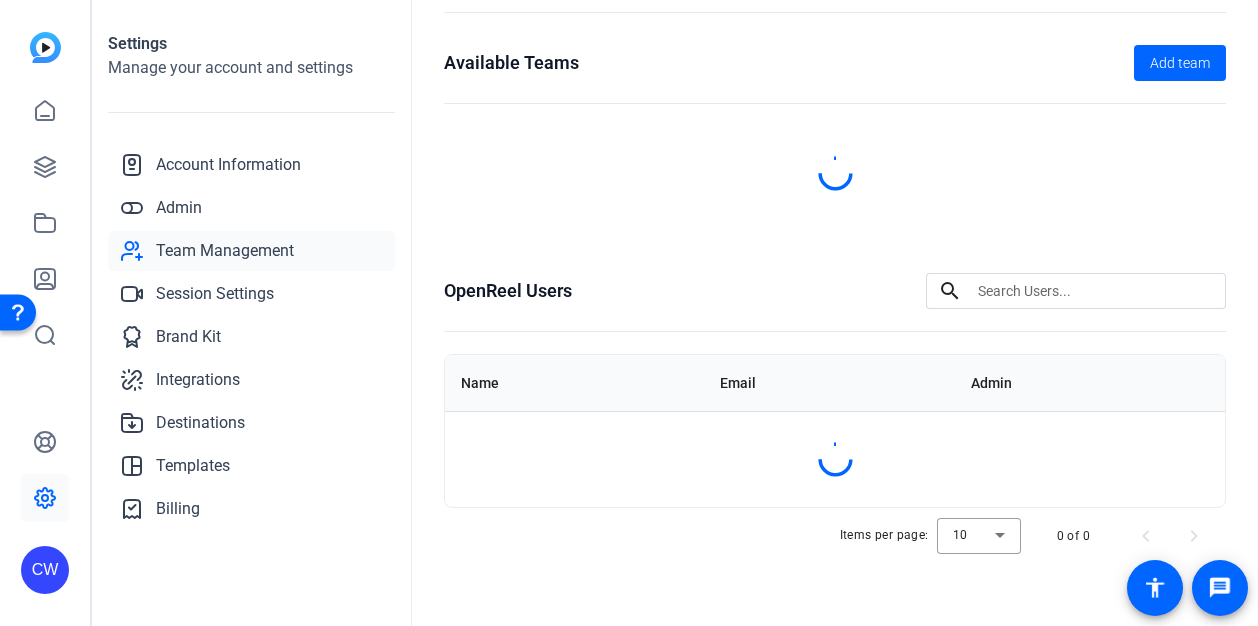 scroll, scrollTop: 76, scrollLeft: 0, axis: vertical 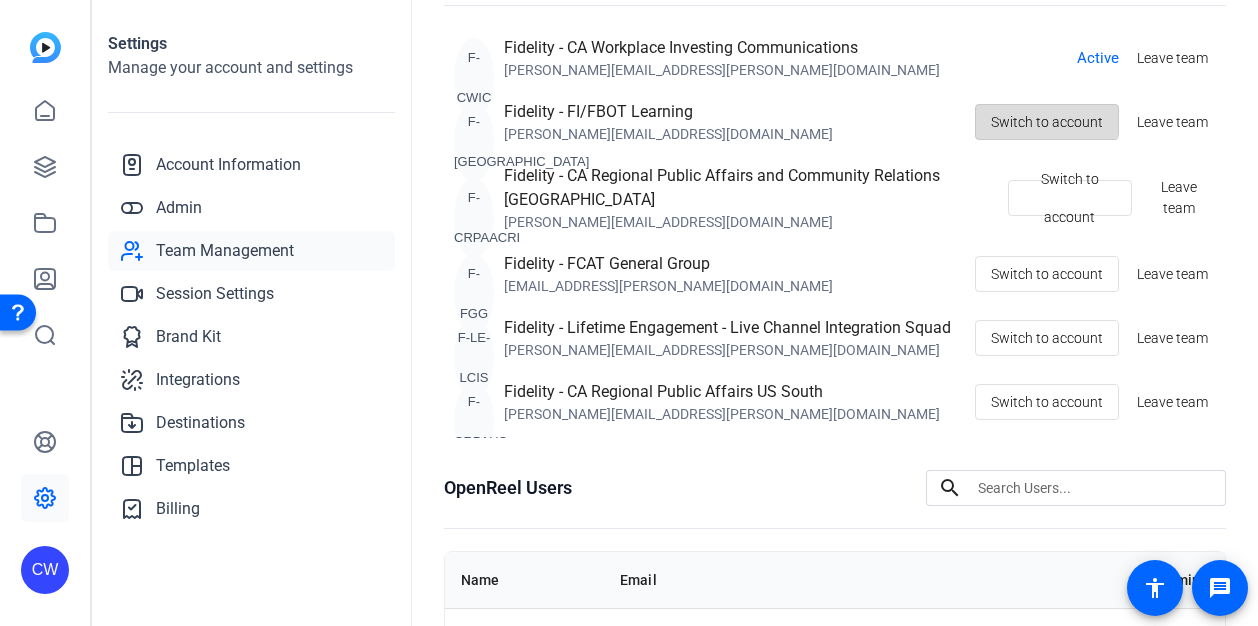click on "Switch to account" 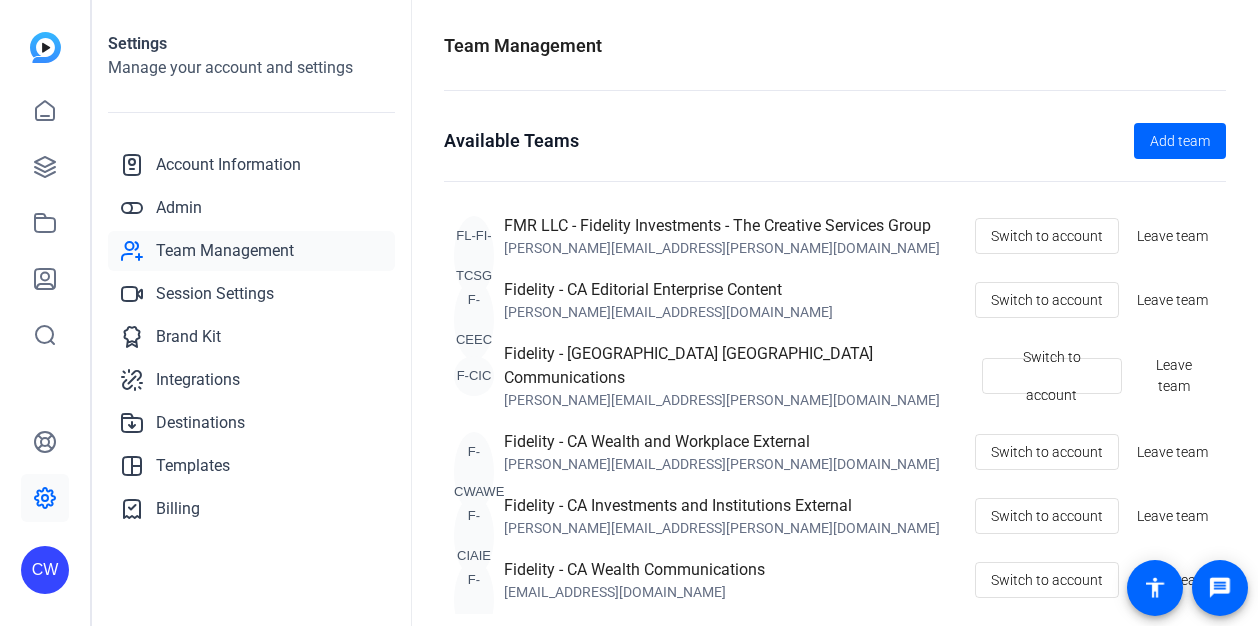 scroll, scrollTop: 0, scrollLeft: 0, axis: both 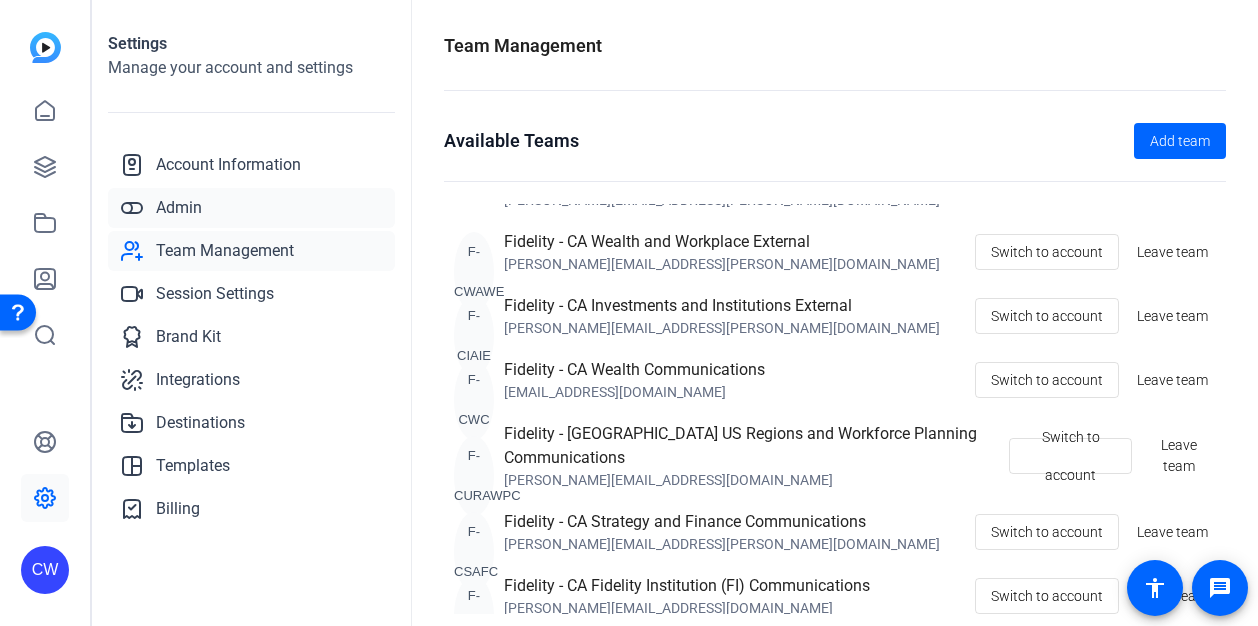 click on "Admin" 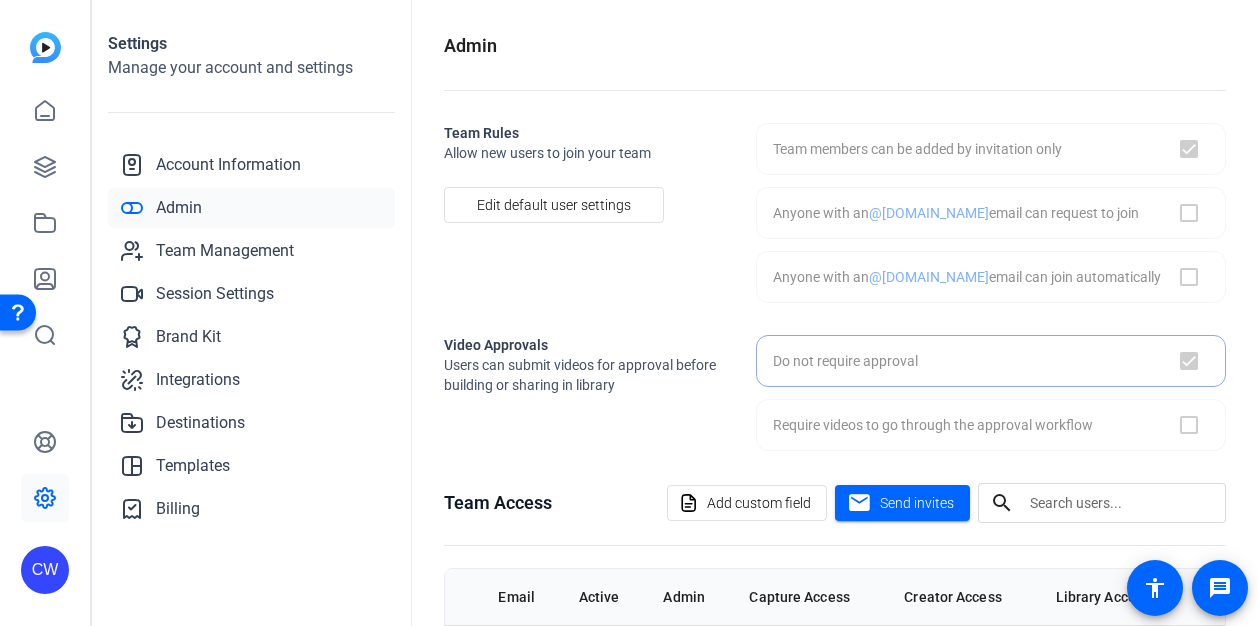 checkbox on "true" 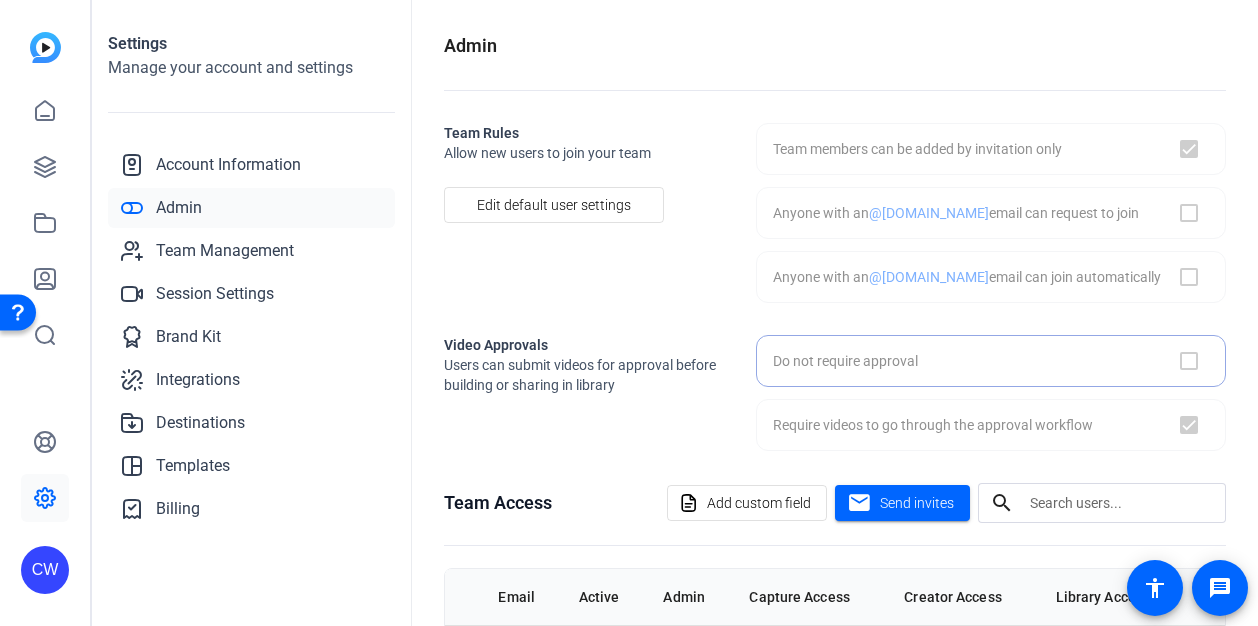 checkbox on "false" 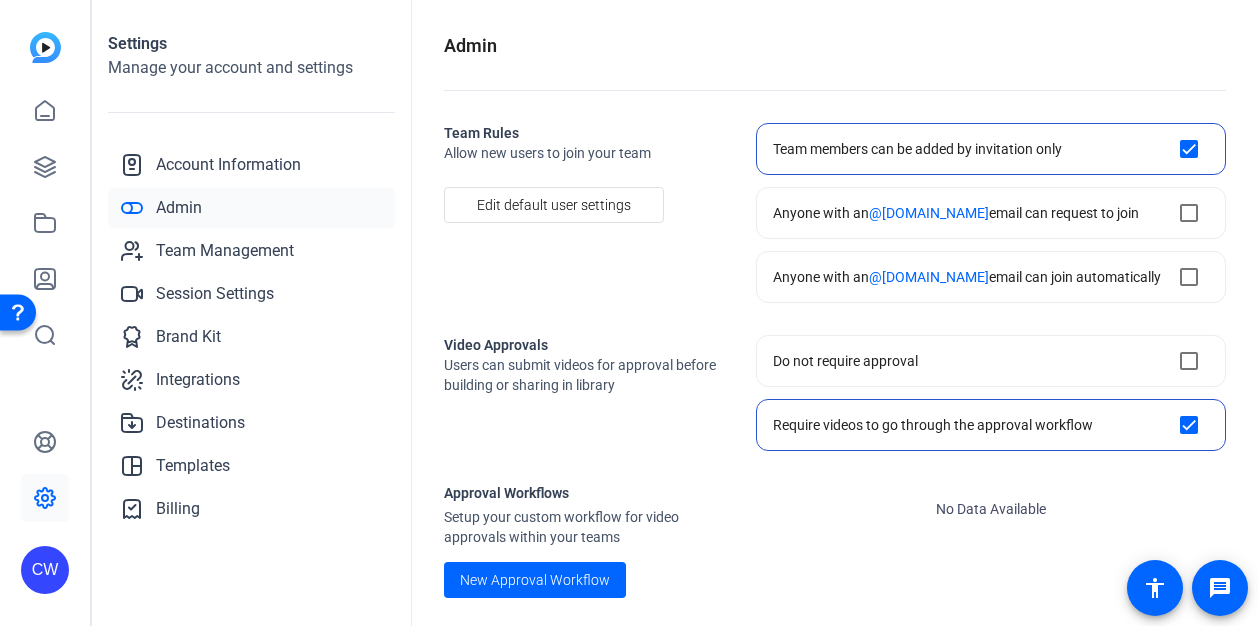 scroll, scrollTop: 500, scrollLeft: 0, axis: vertical 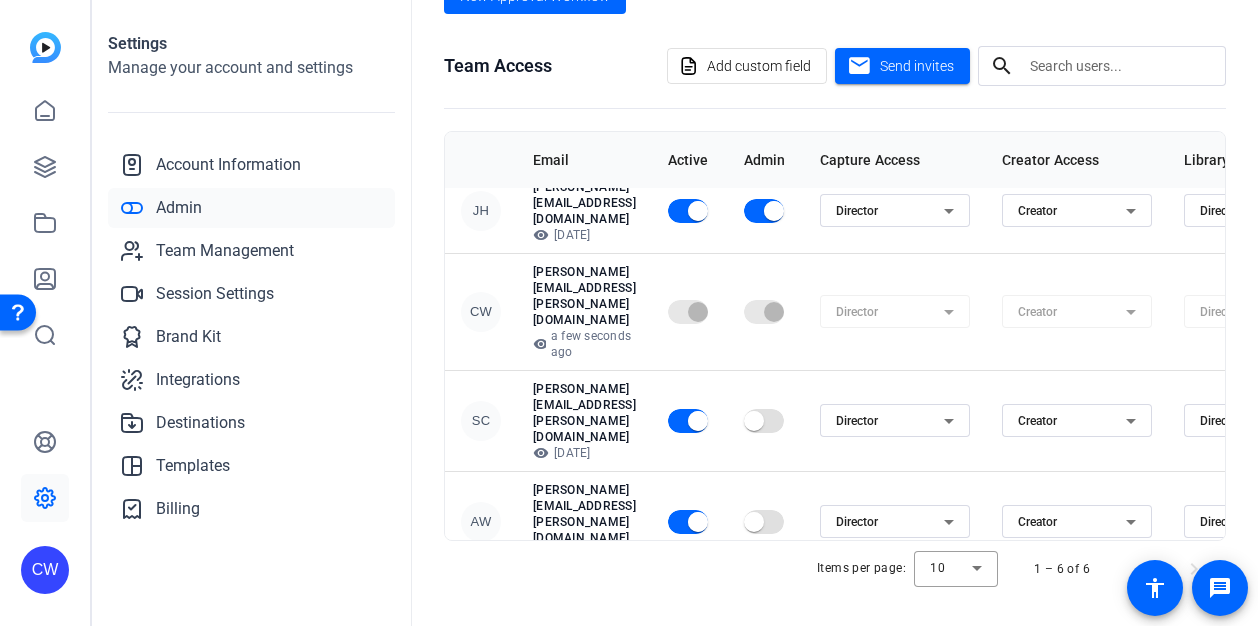 click at bounding box center [754, 708] 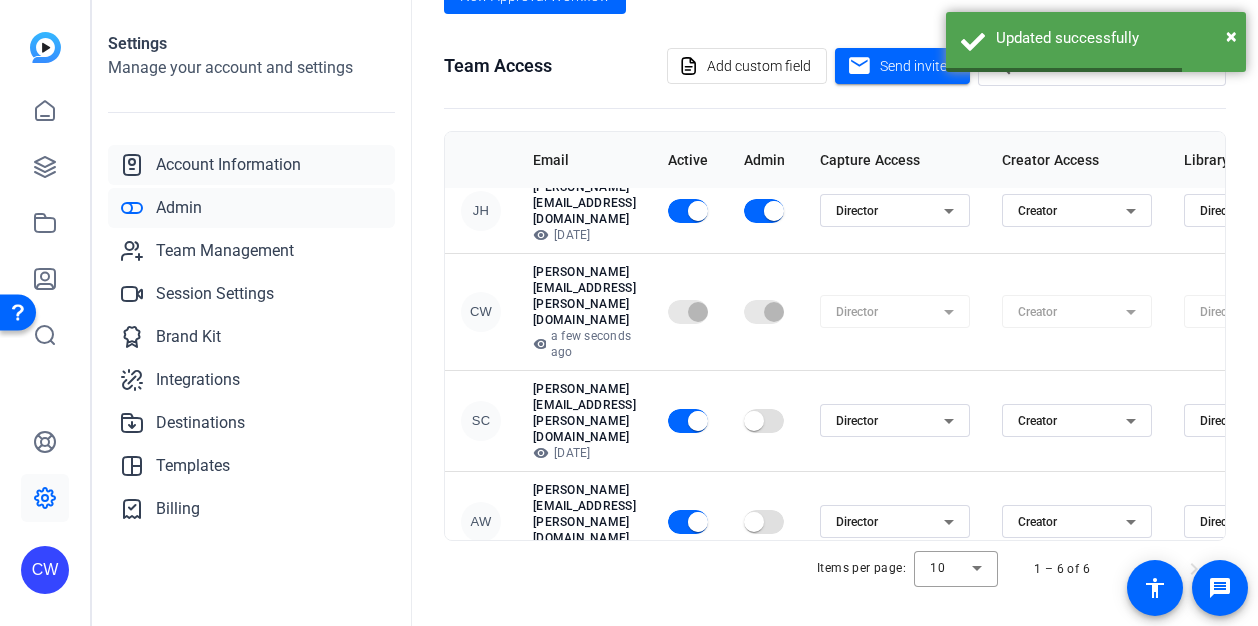 click on "Account Information" 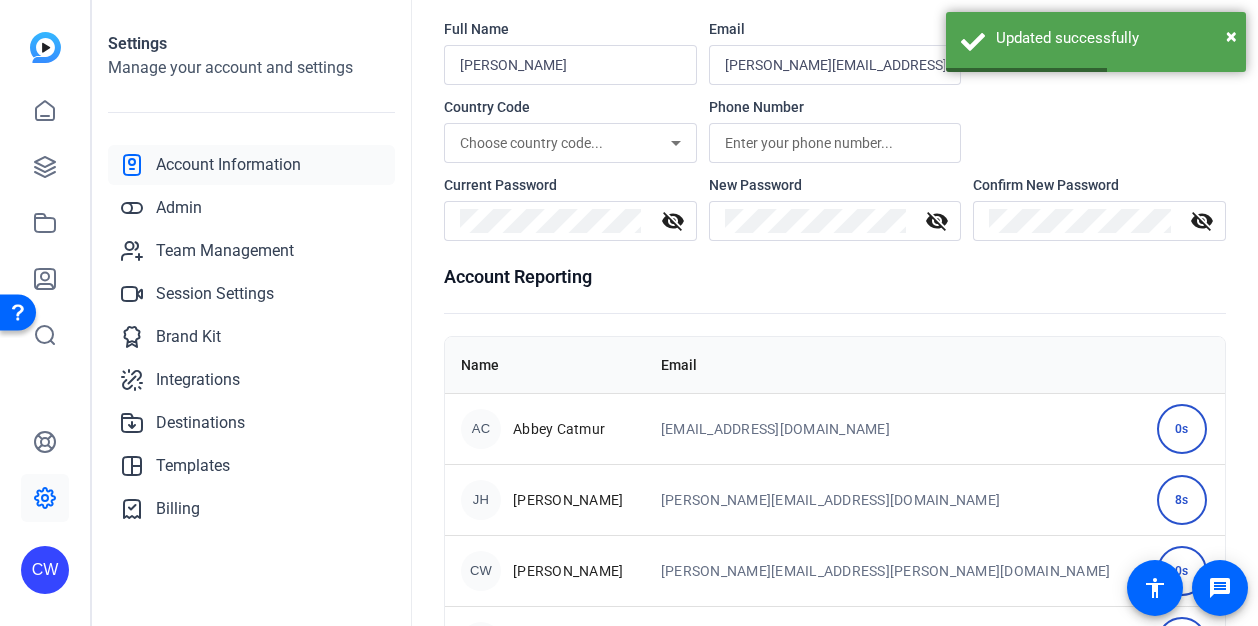 scroll, scrollTop: 200, scrollLeft: 0, axis: vertical 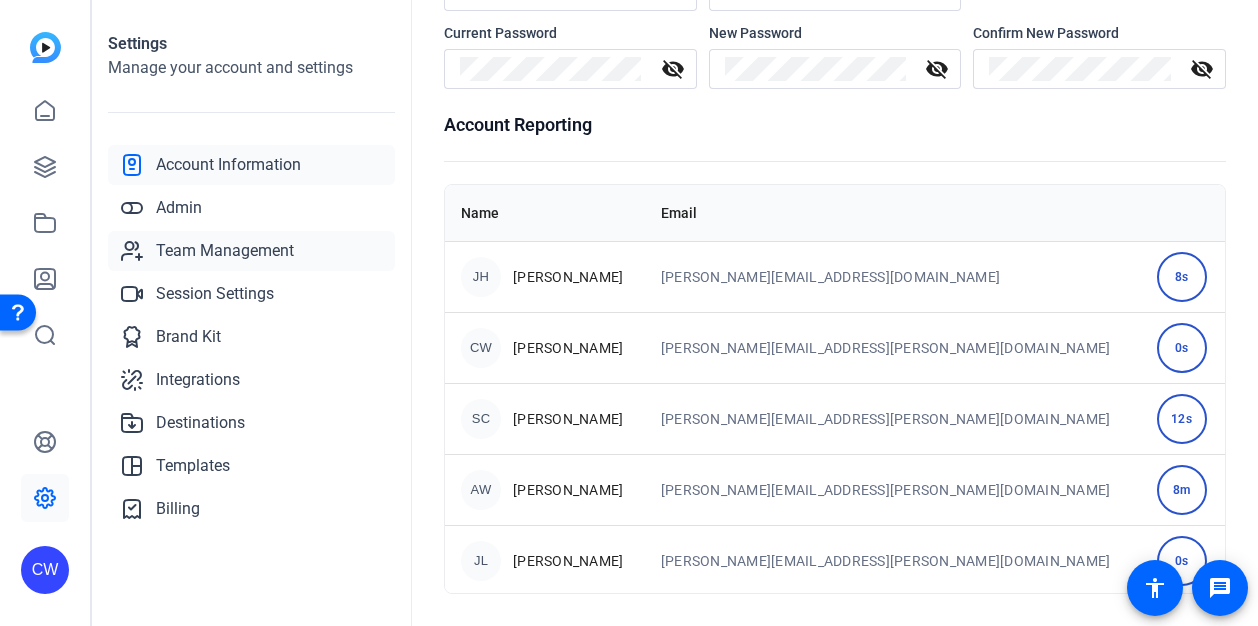 click on "Team Management" 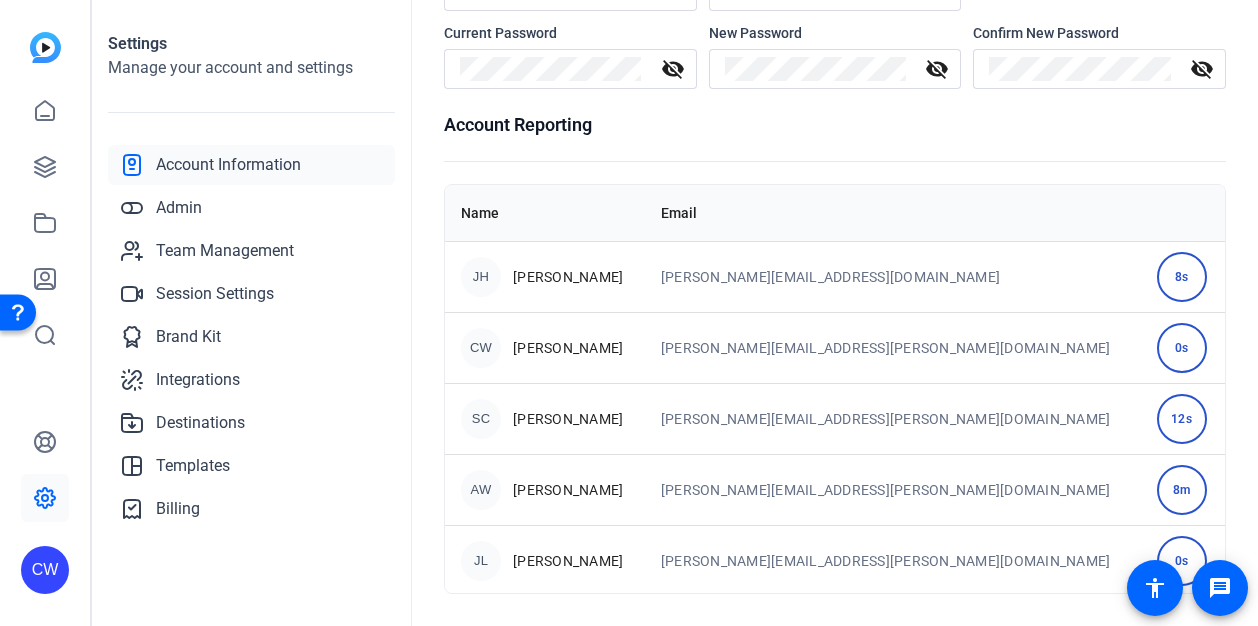 scroll, scrollTop: 76, scrollLeft: 0, axis: vertical 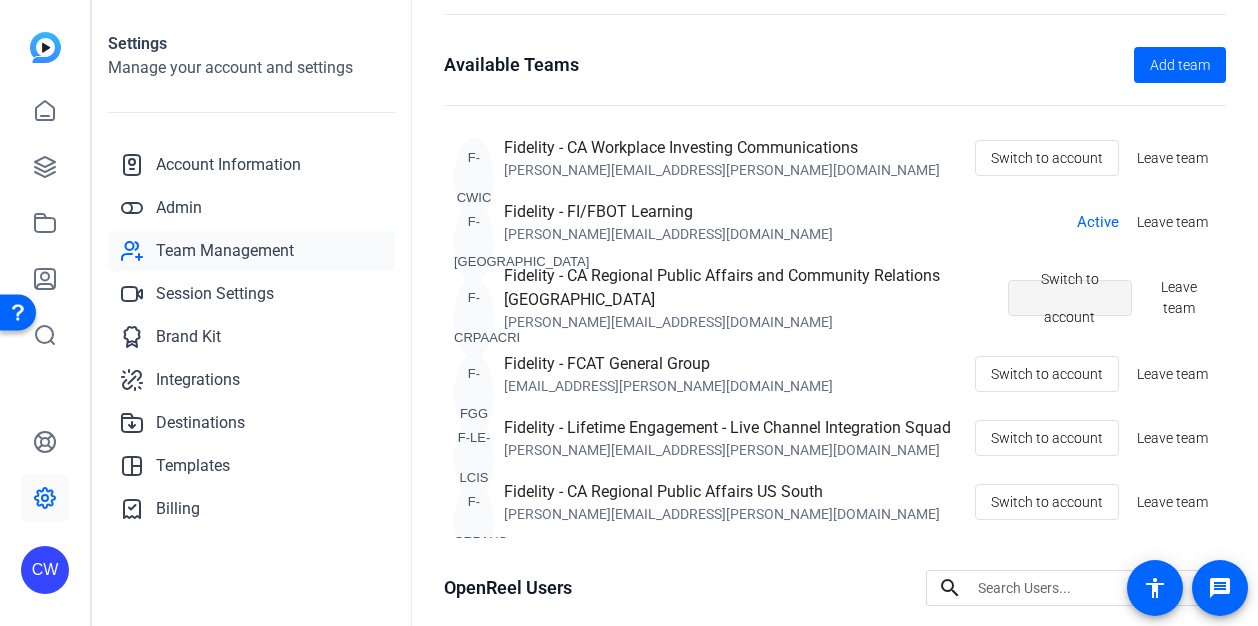 click on "Switch to account" 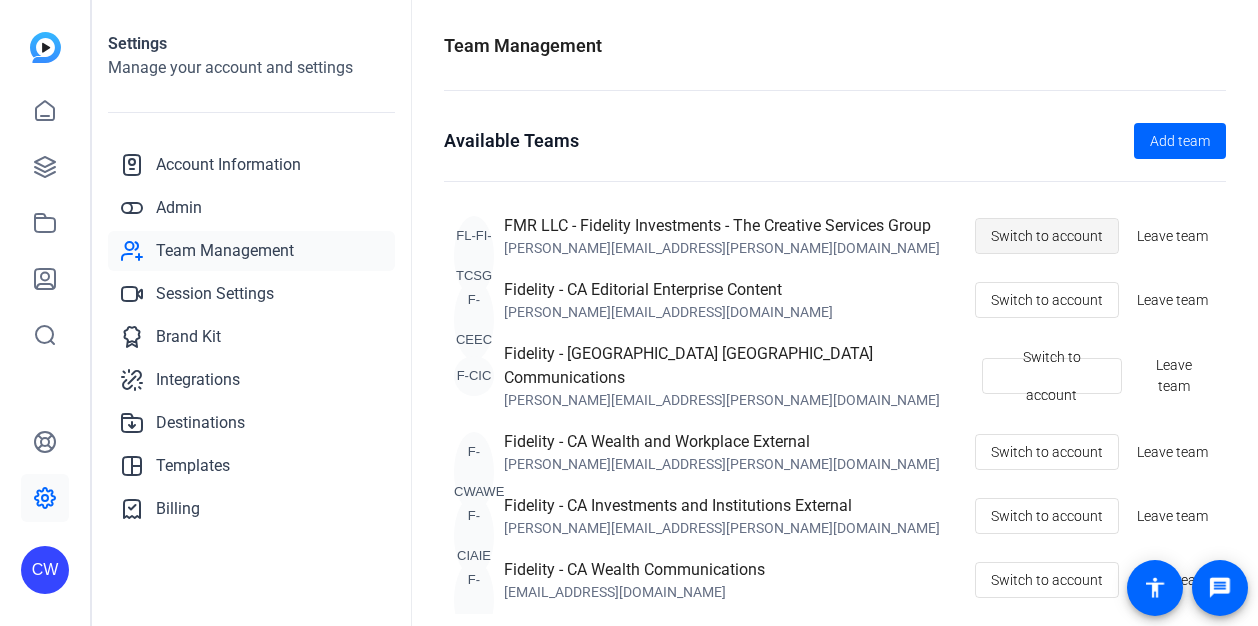 scroll, scrollTop: 0, scrollLeft: 0, axis: both 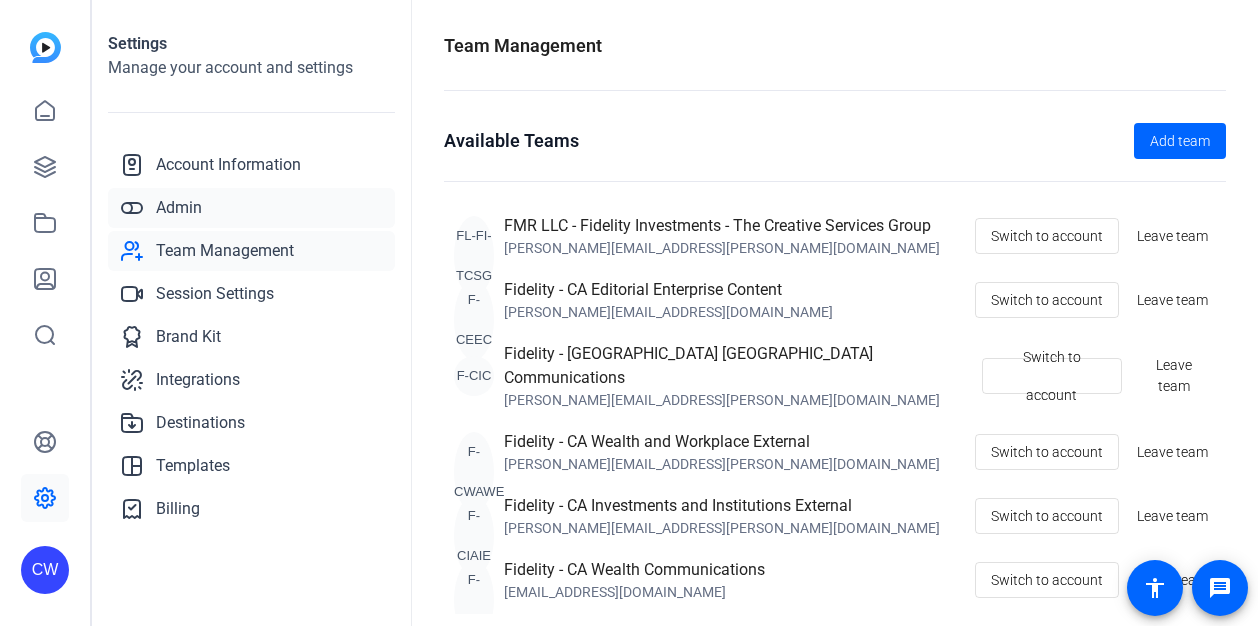 click on "Admin" 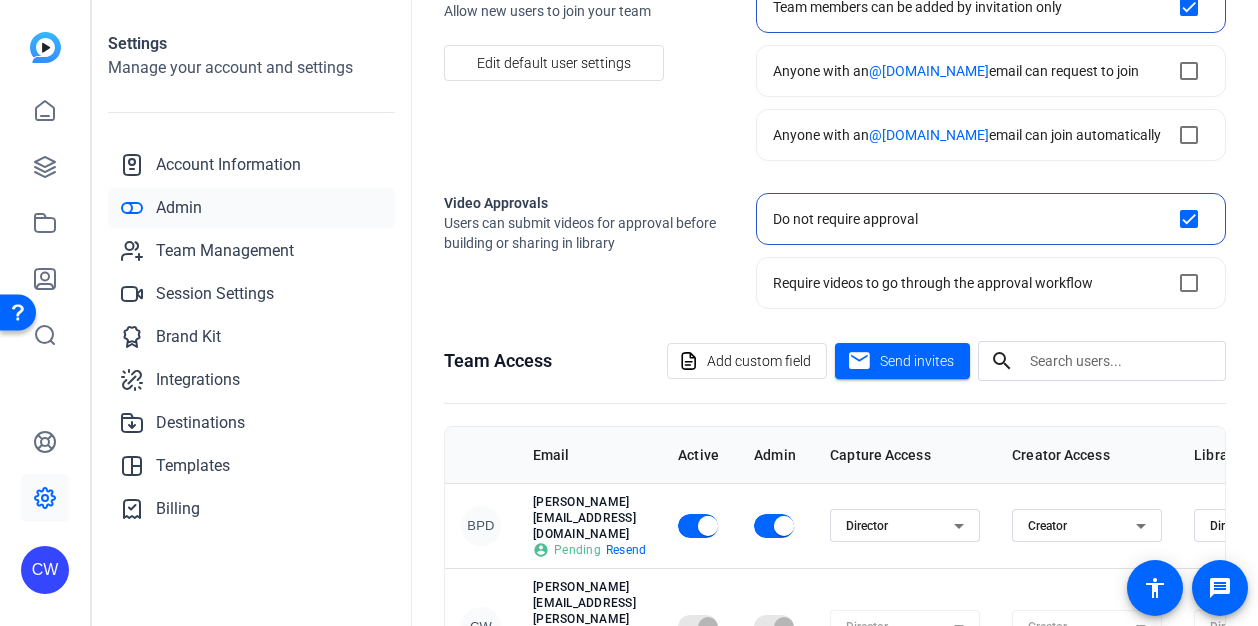 scroll, scrollTop: 276, scrollLeft: 0, axis: vertical 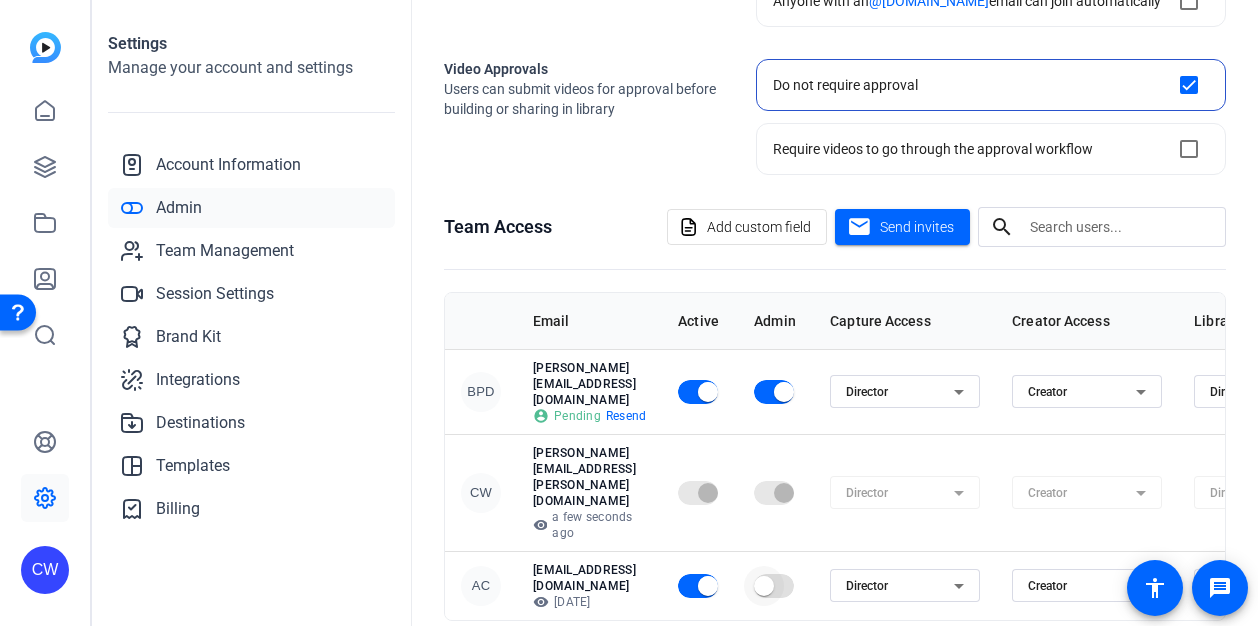click at bounding box center [764, 586] 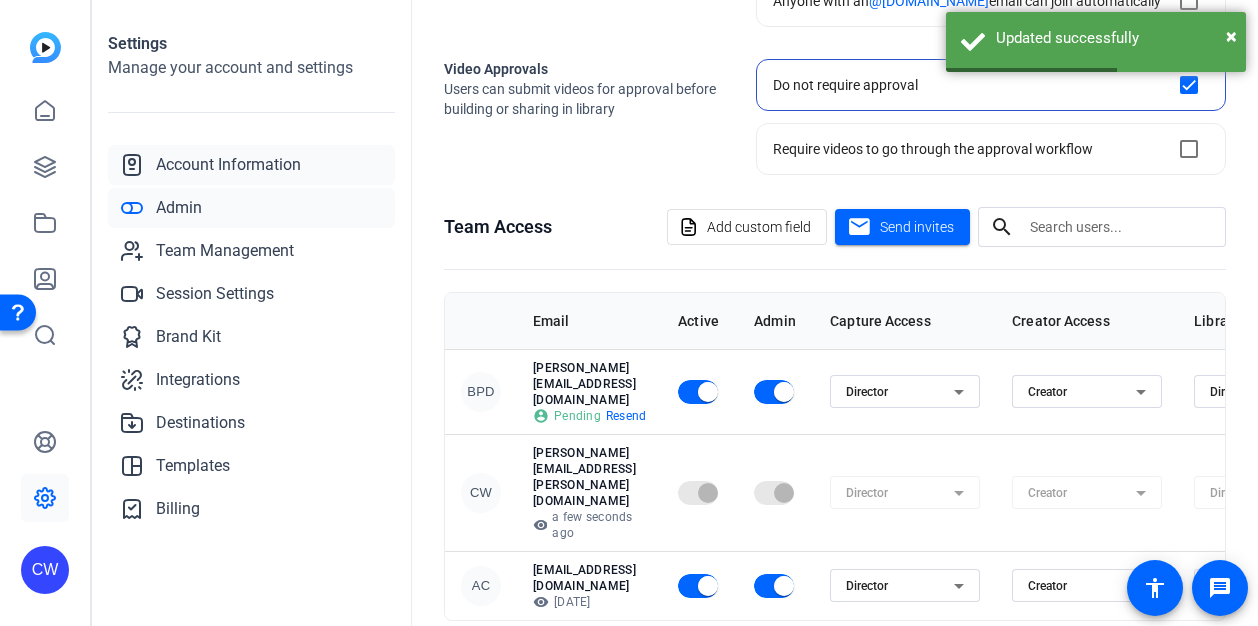 click on "Account Information" 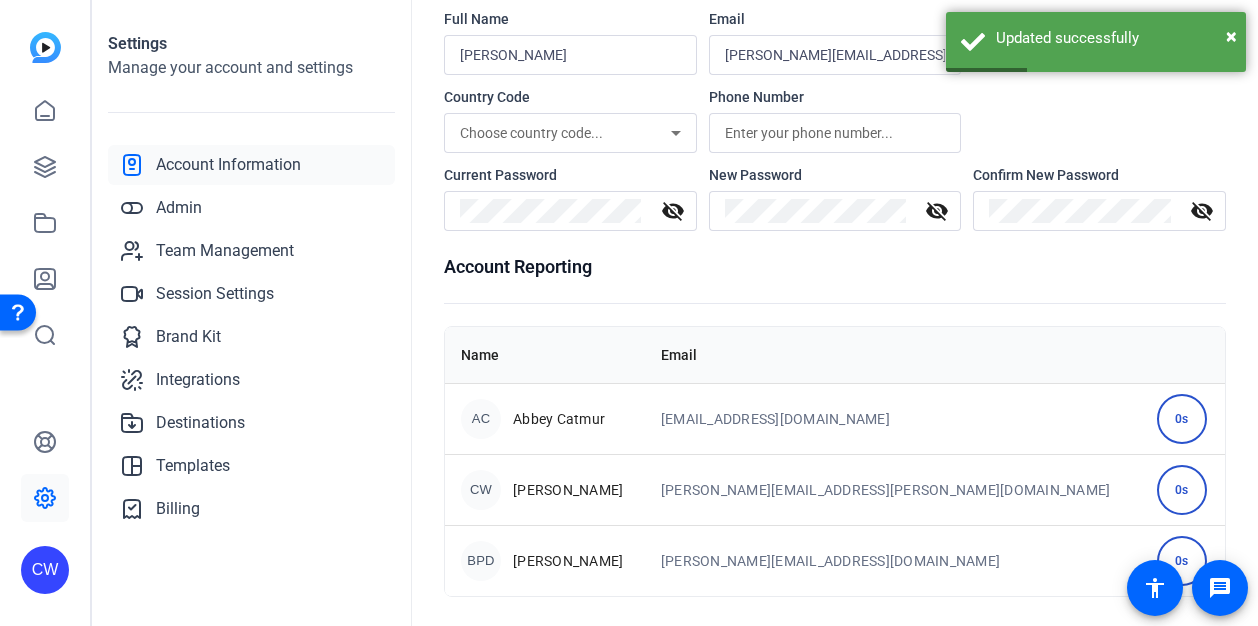 scroll, scrollTop: 113, scrollLeft: 0, axis: vertical 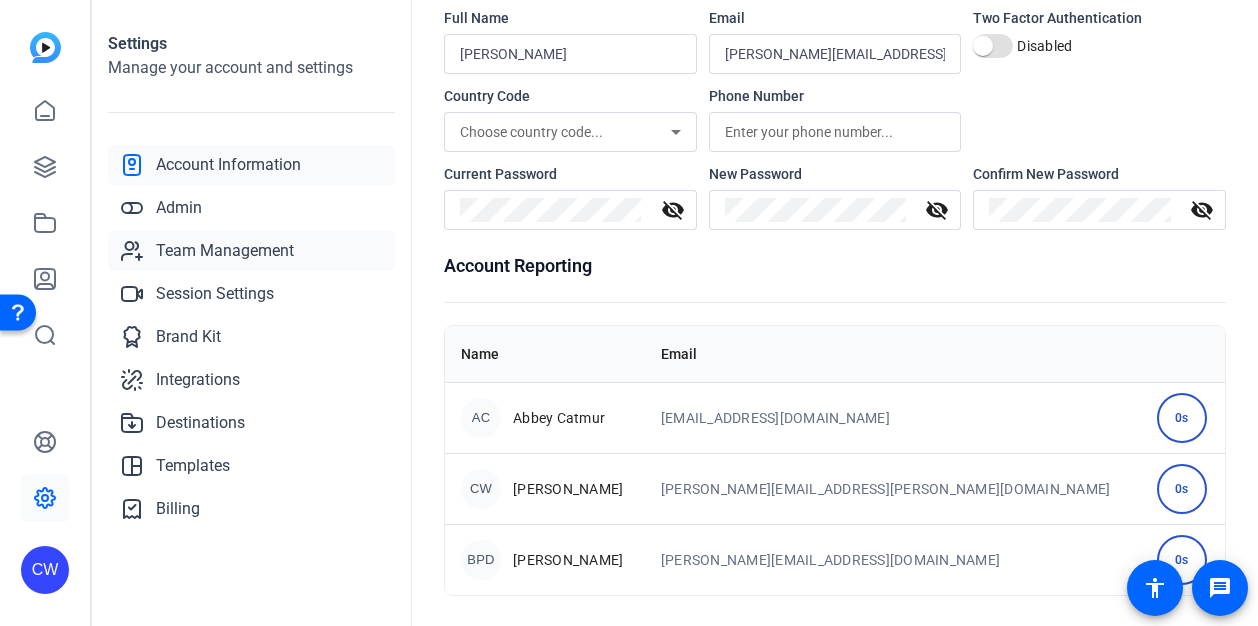 click on "Team Management" 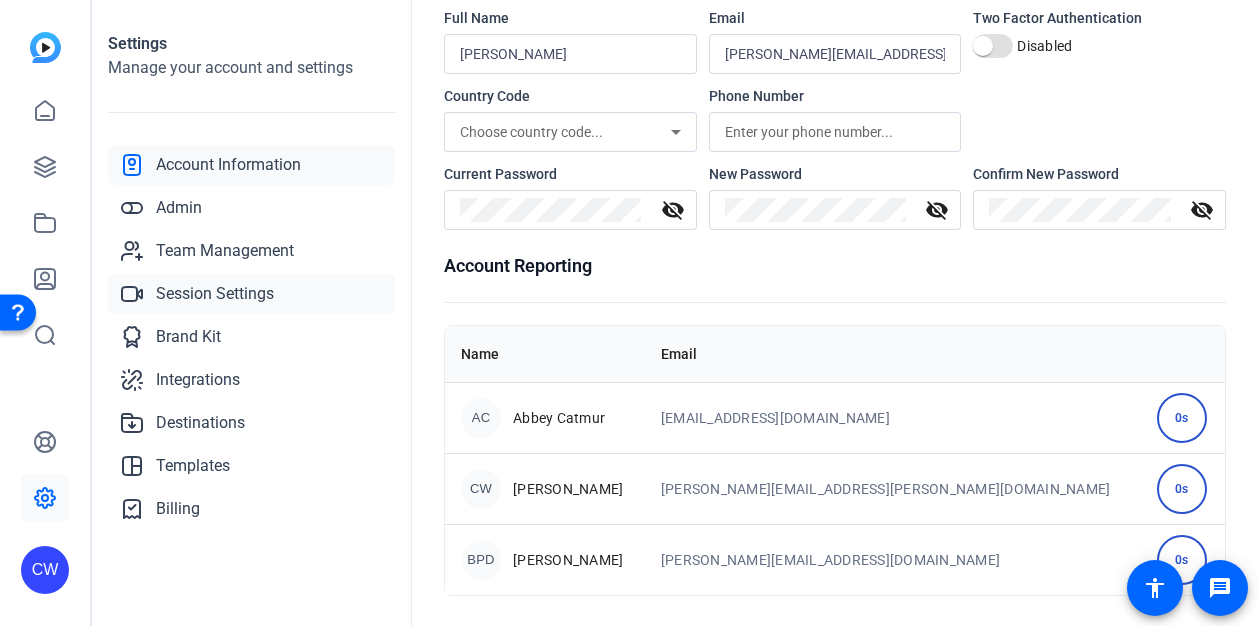 scroll, scrollTop: 76, scrollLeft: 0, axis: vertical 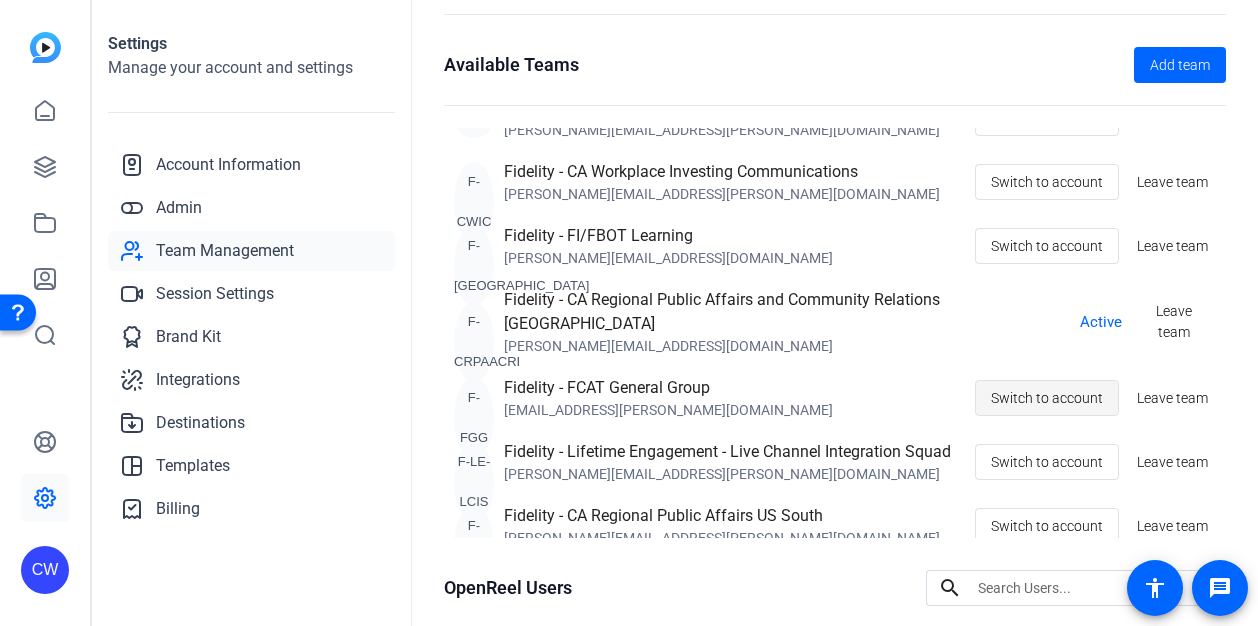click on "Switch to account" 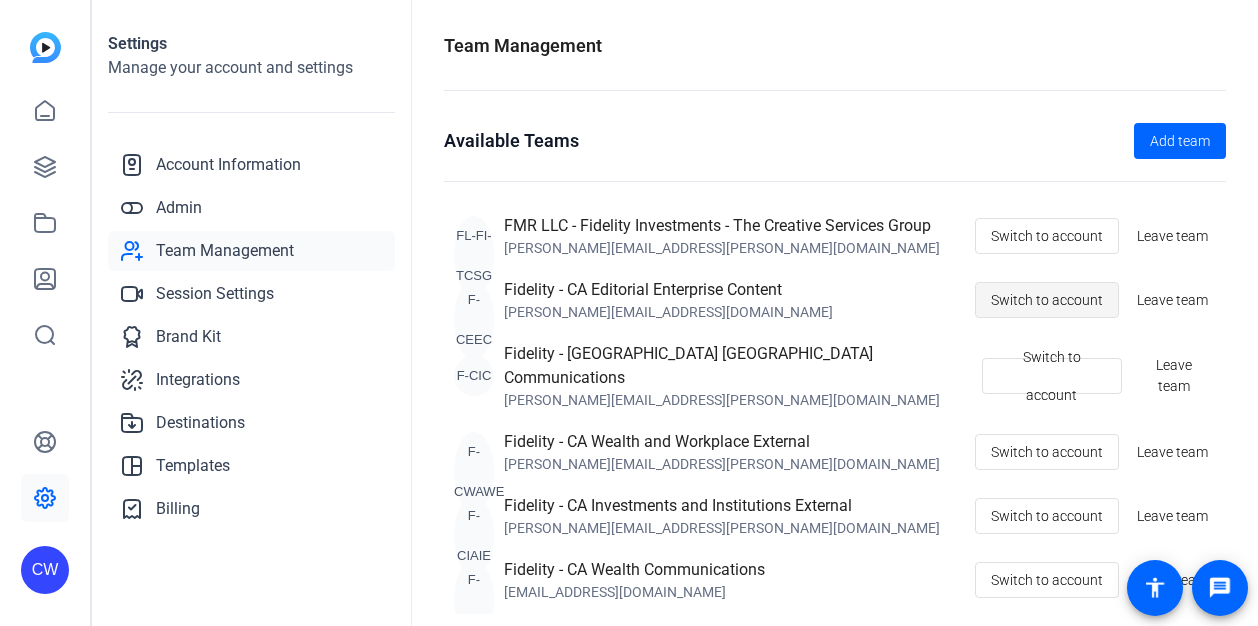 scroll, scrollTop: 0, scrollLeft: 0, axis: both 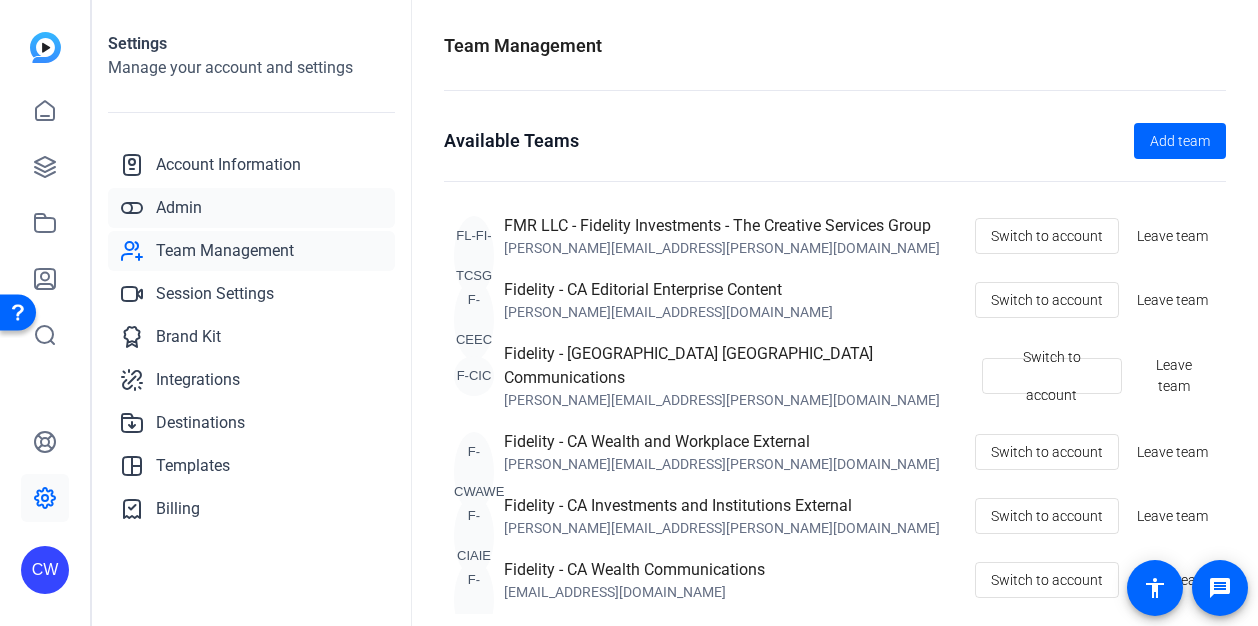 click on "Admin" 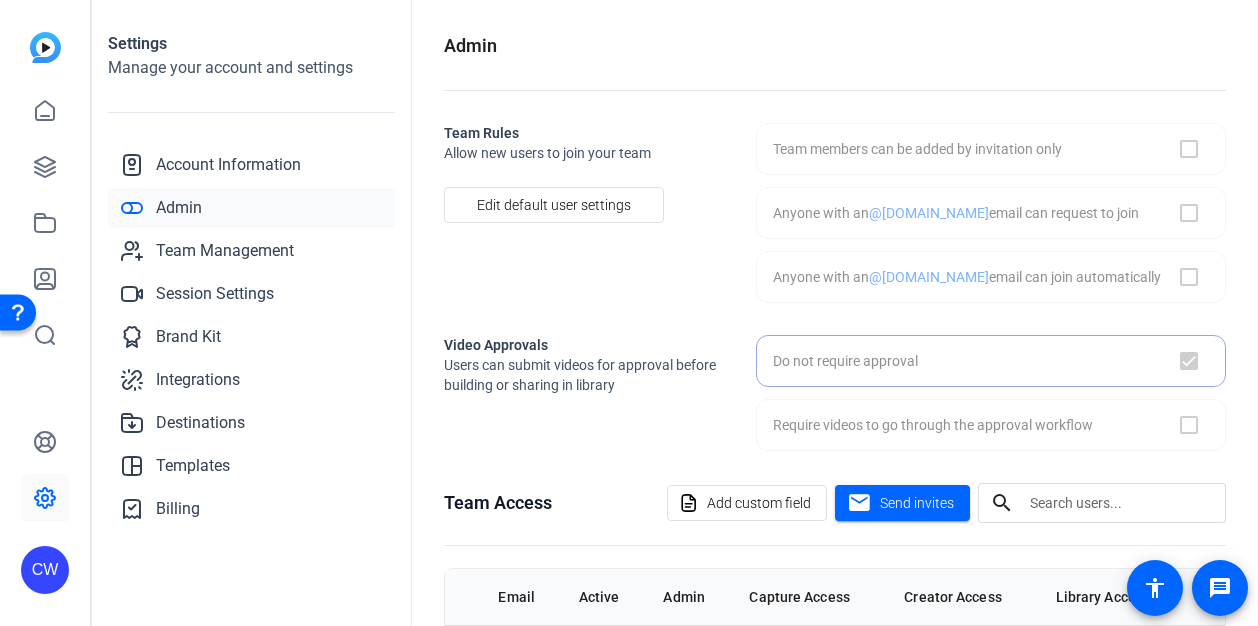 checkbox on "true" 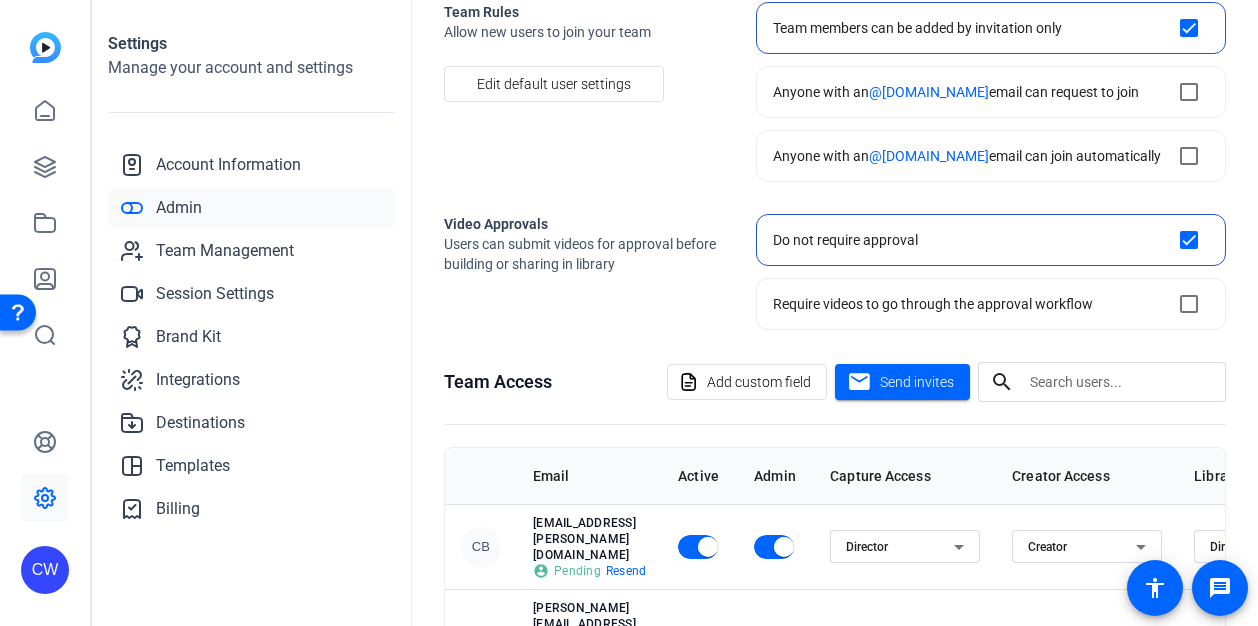 scroll, scrollTop: 276, scrollLeft: 0, axis: vertical 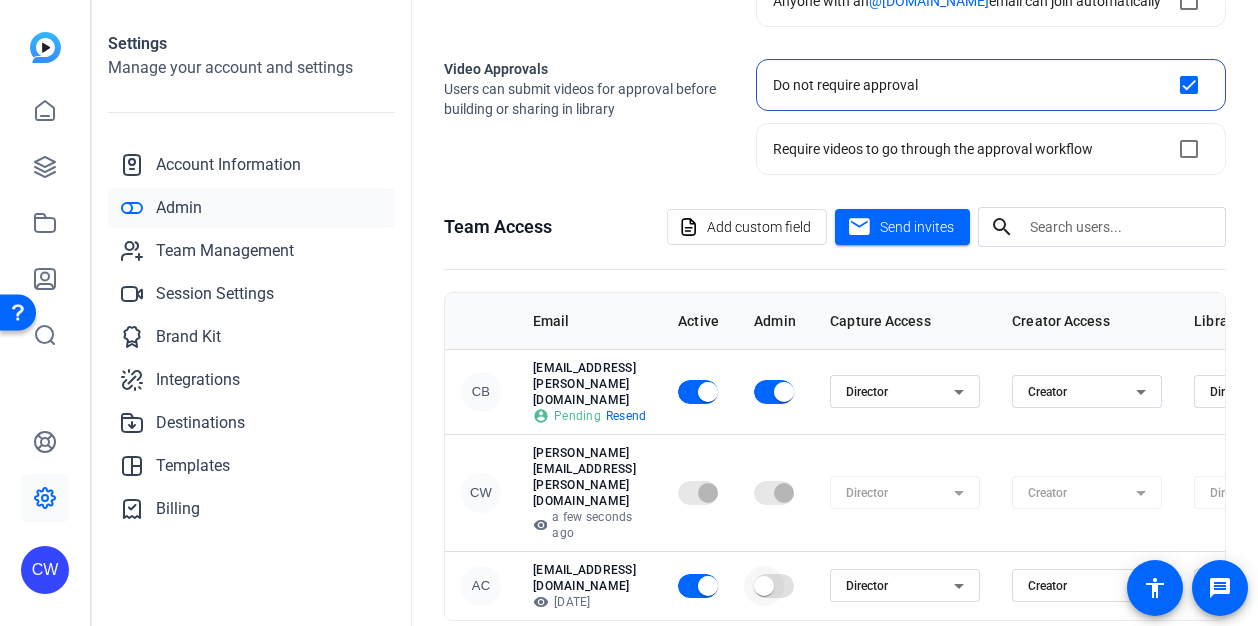 click at bounding box center (764, 586) 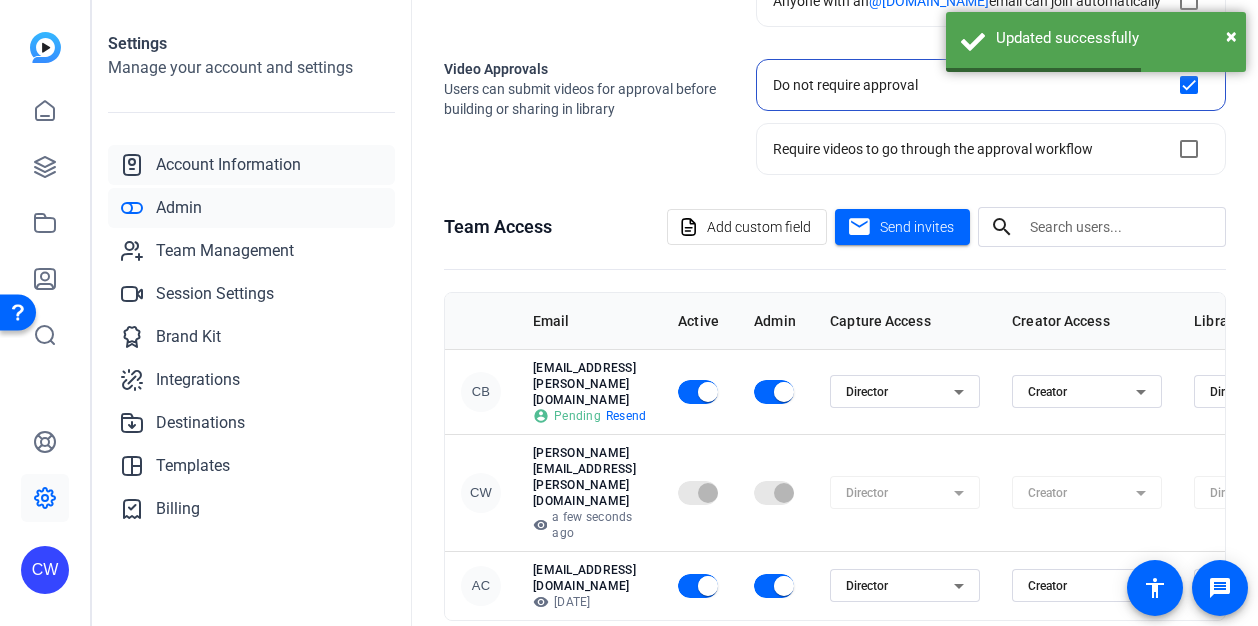 click on "Account Information" 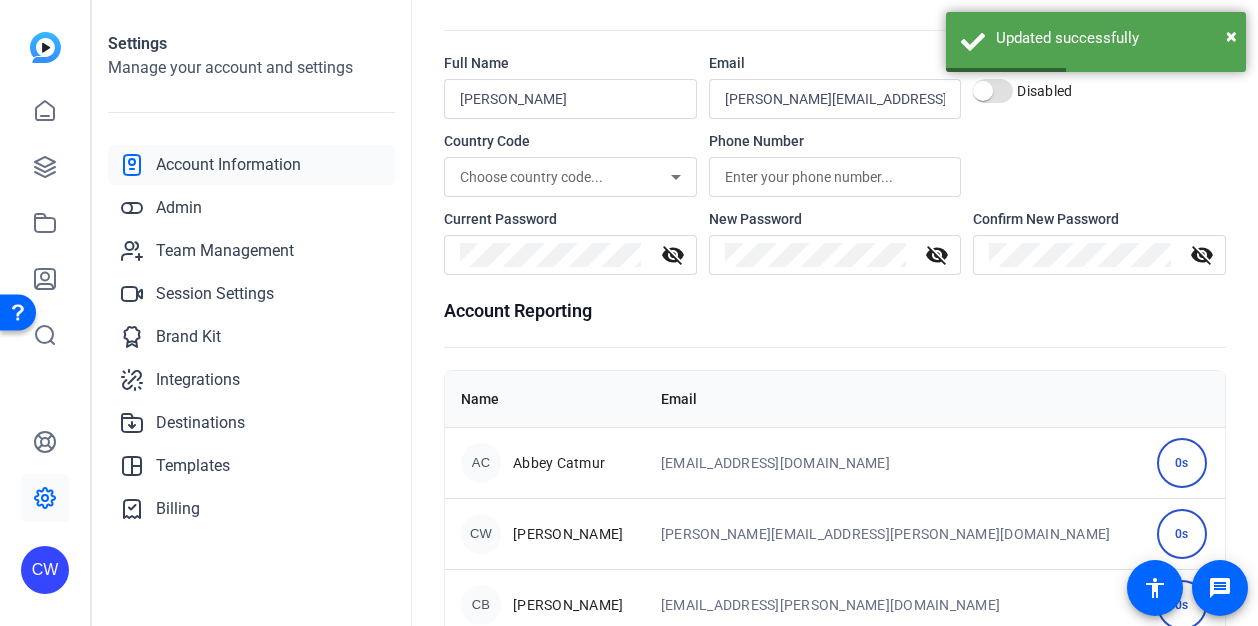 scroll, scrollTop: 113, scrollLeft: 0, axis: vertical 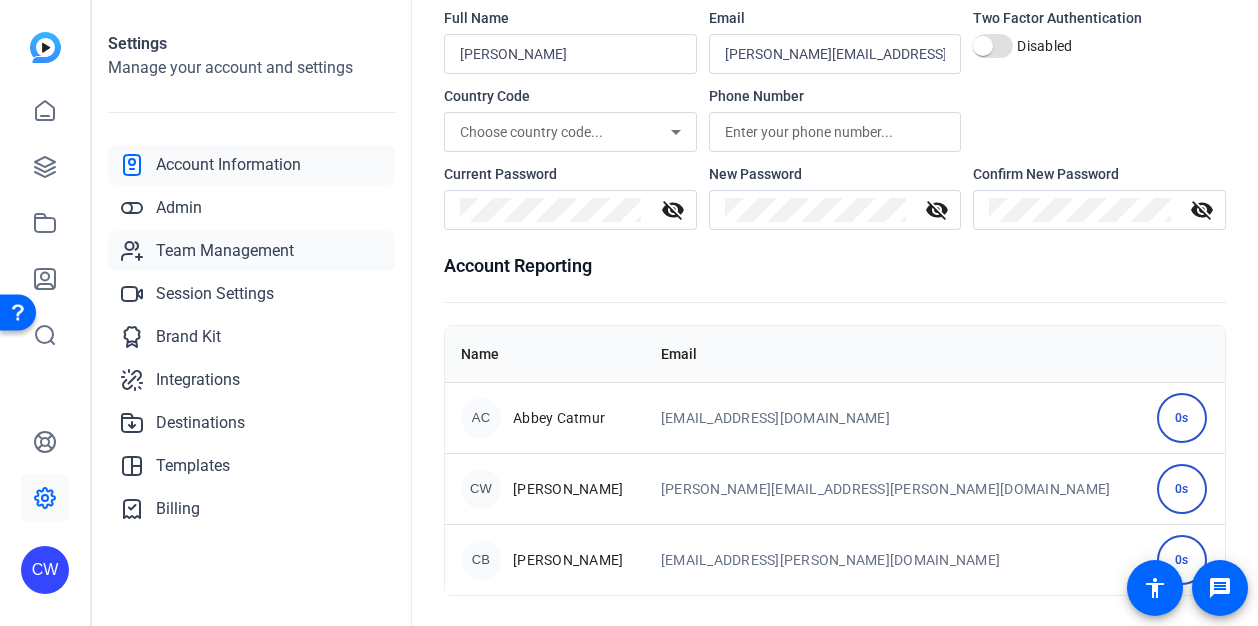 click on "Team Management" 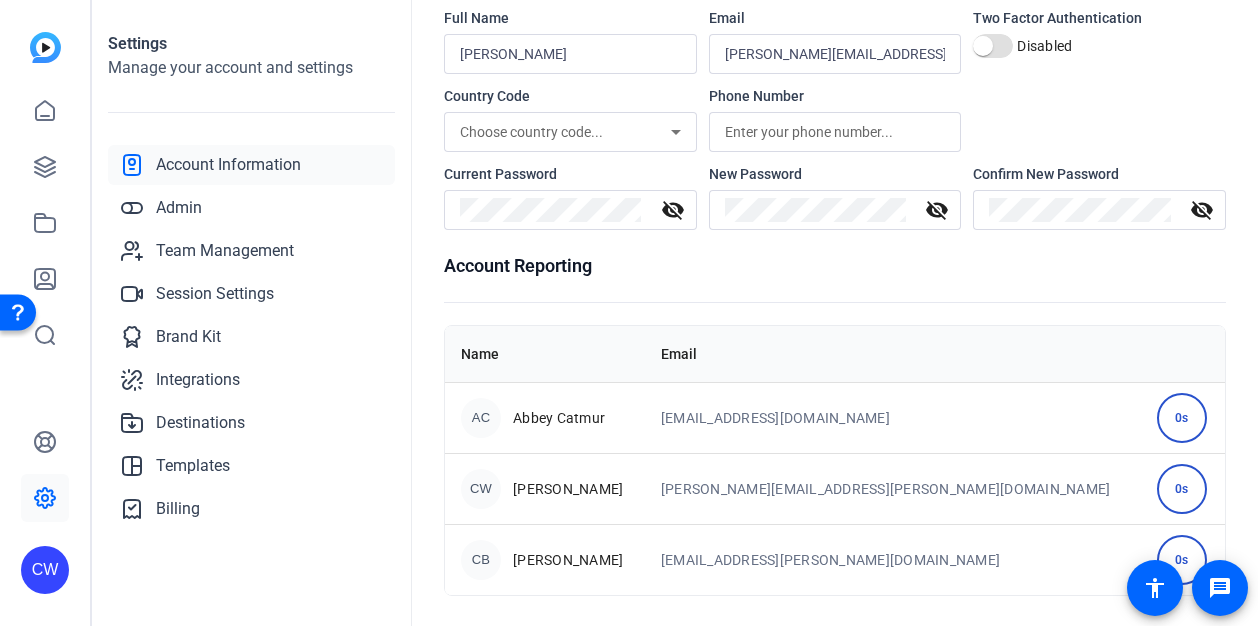 scroll, scrollTop: 76, scrollLeft: 0, axis: vertical 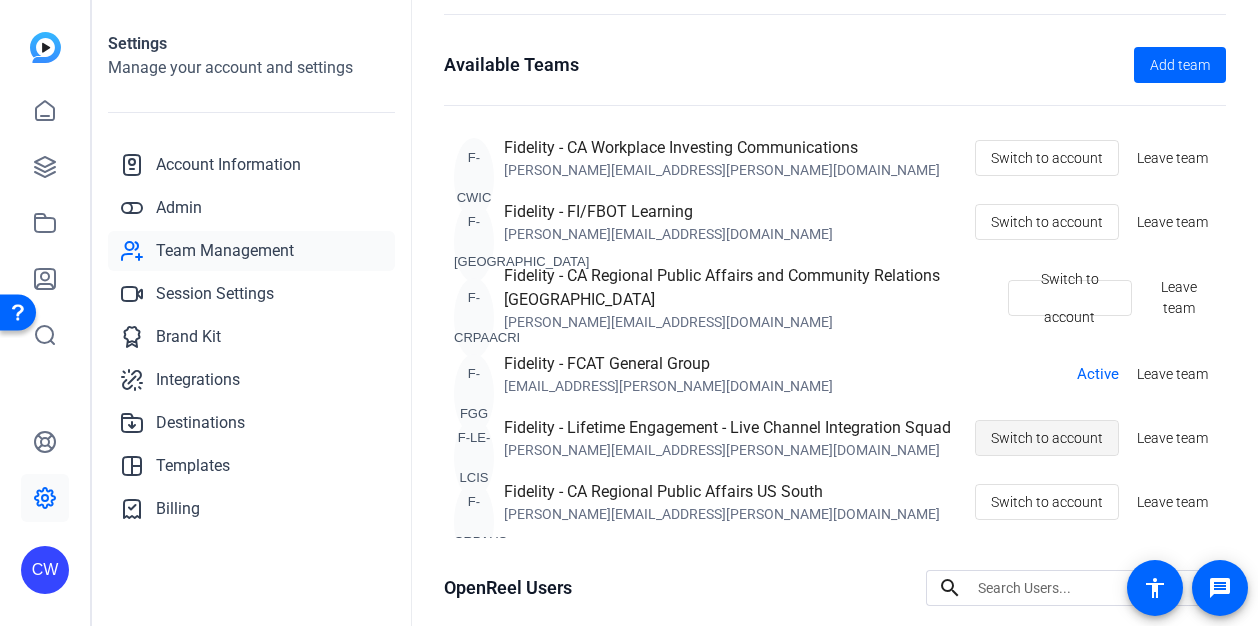 click on "Switch to account" 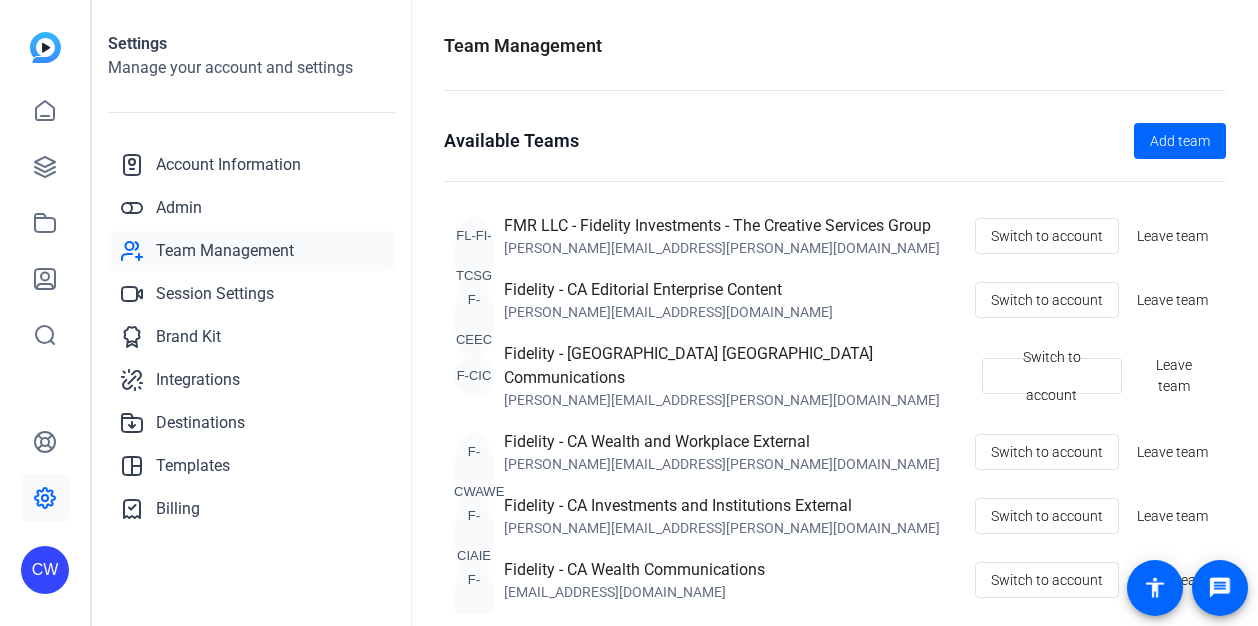 scroll, scrollTop: 0, scrollLeft: 0, axis: both 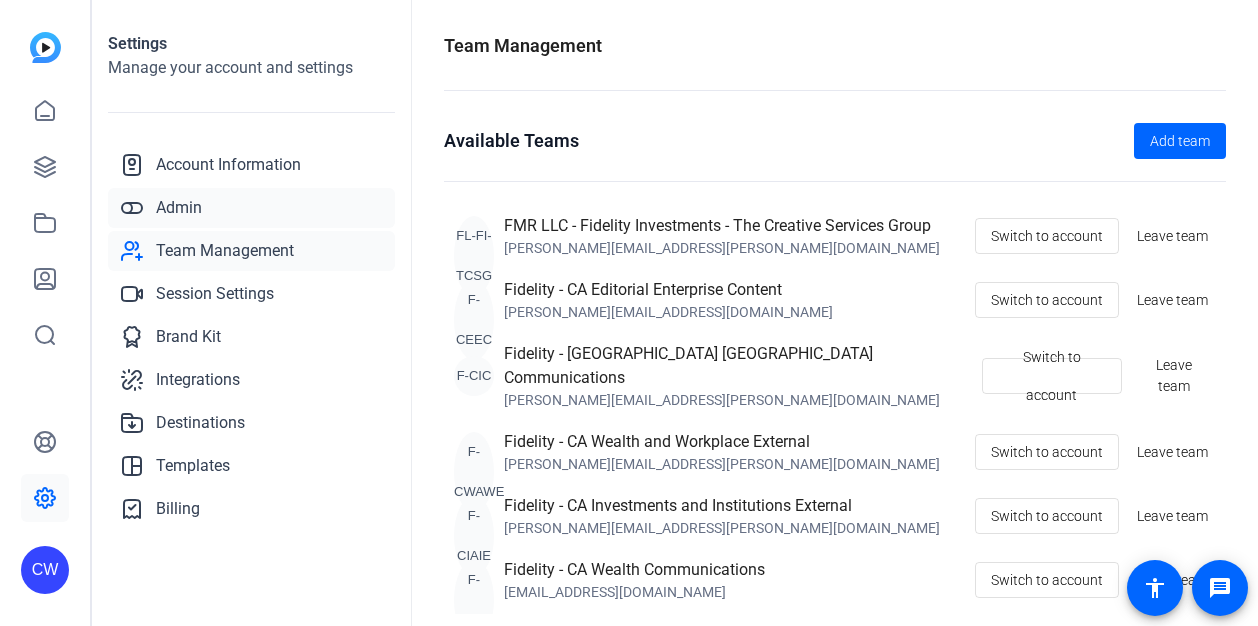 click on "Admin" 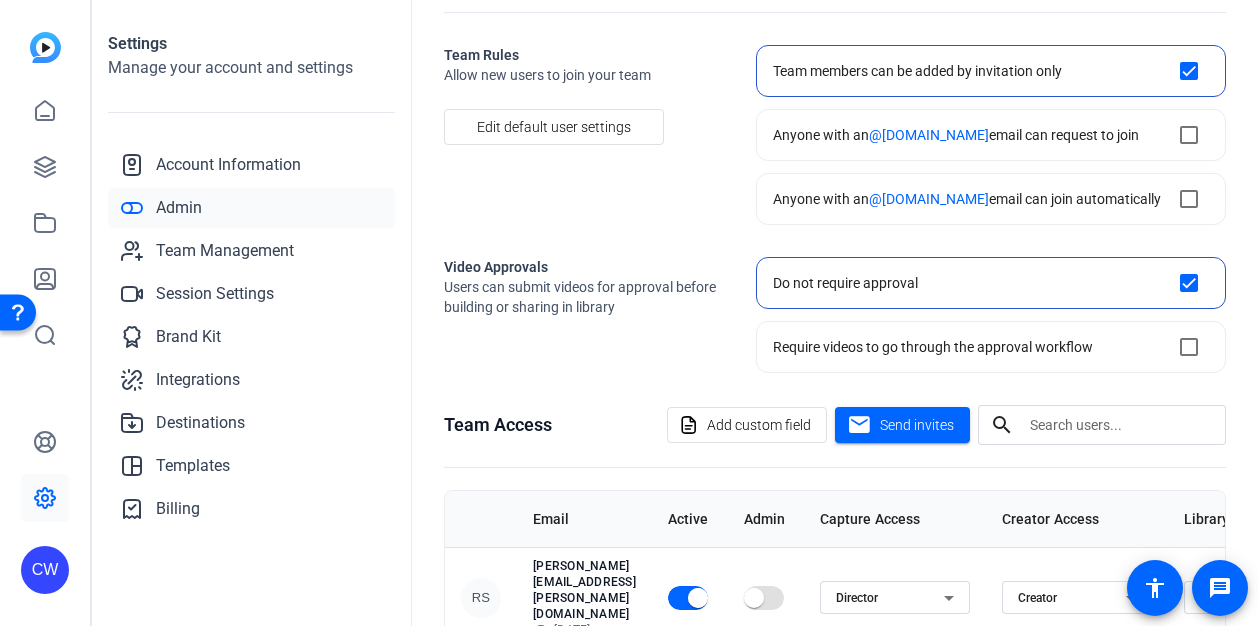 scroll, scrollTop: 276, scrollLeft: 0, axis: vertical 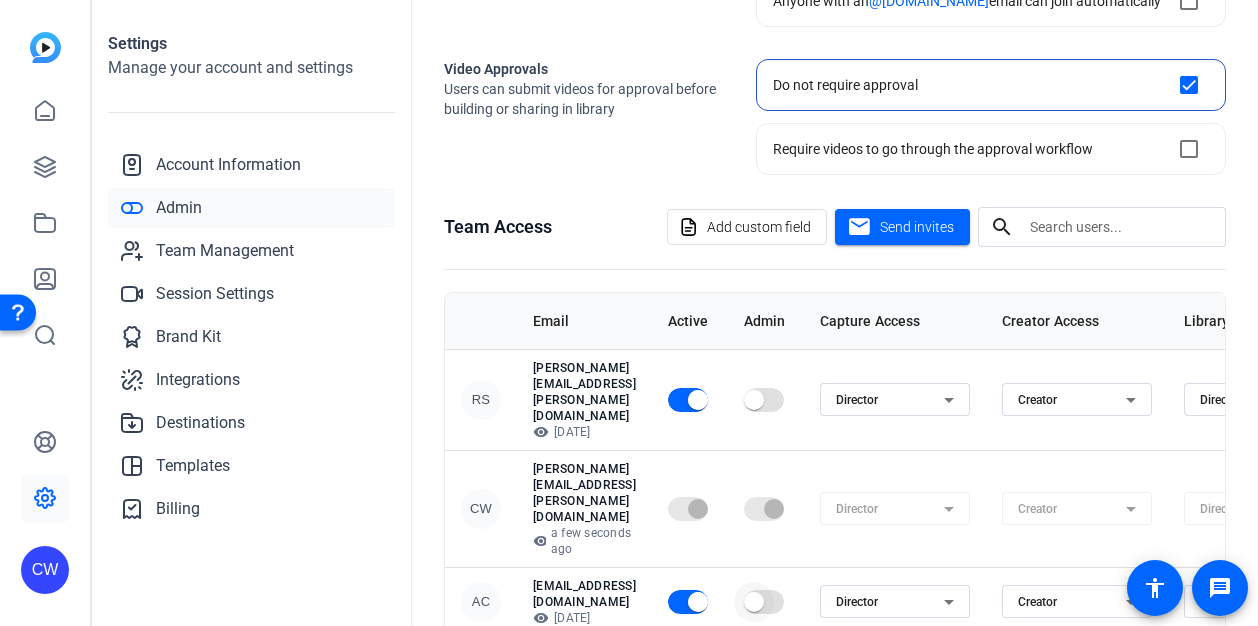 click at bounding box center (754, 602) 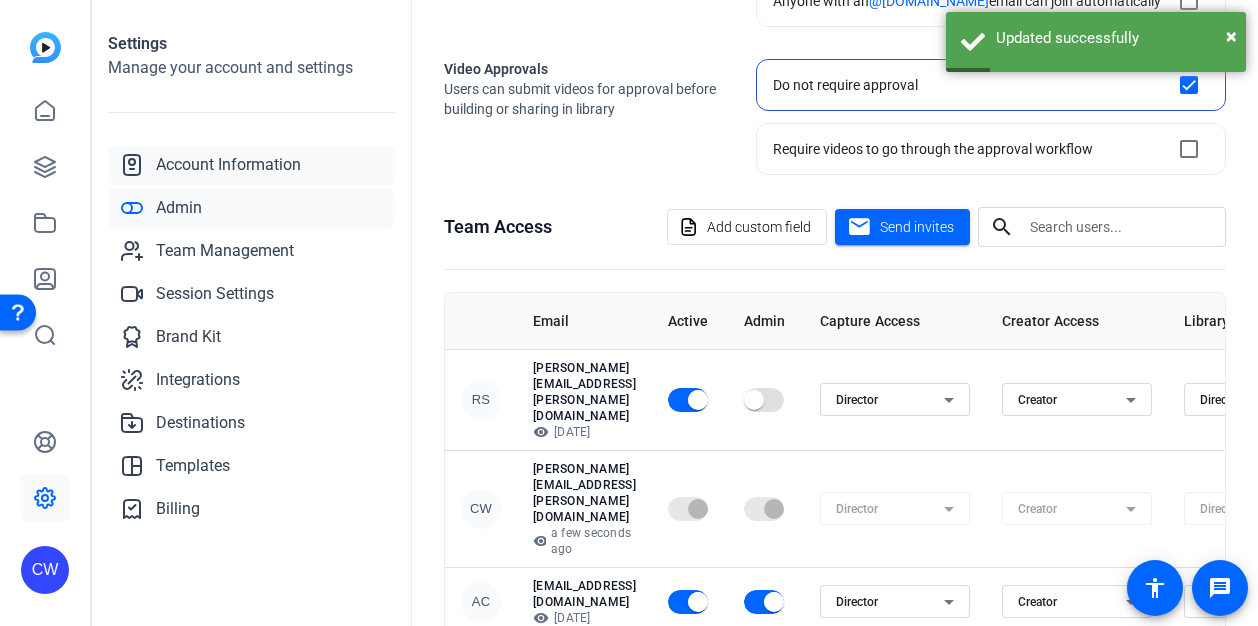 click on "Account Information" 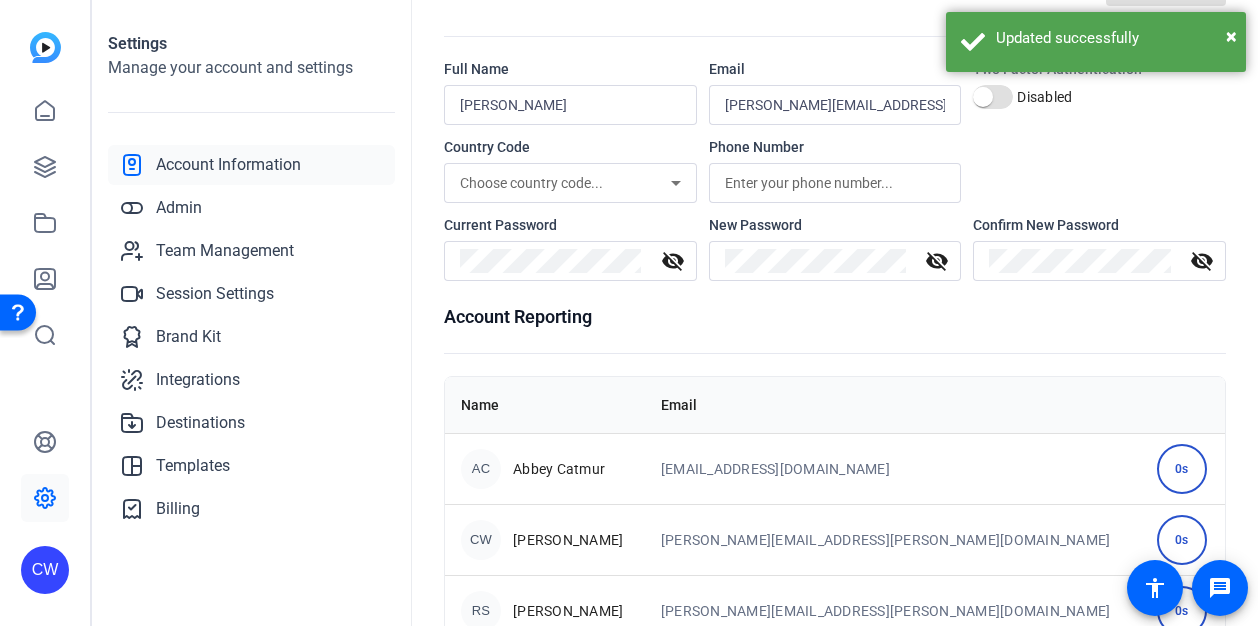 scroll, scrollTop: 113, scrollLeft: 0, axis: vertical 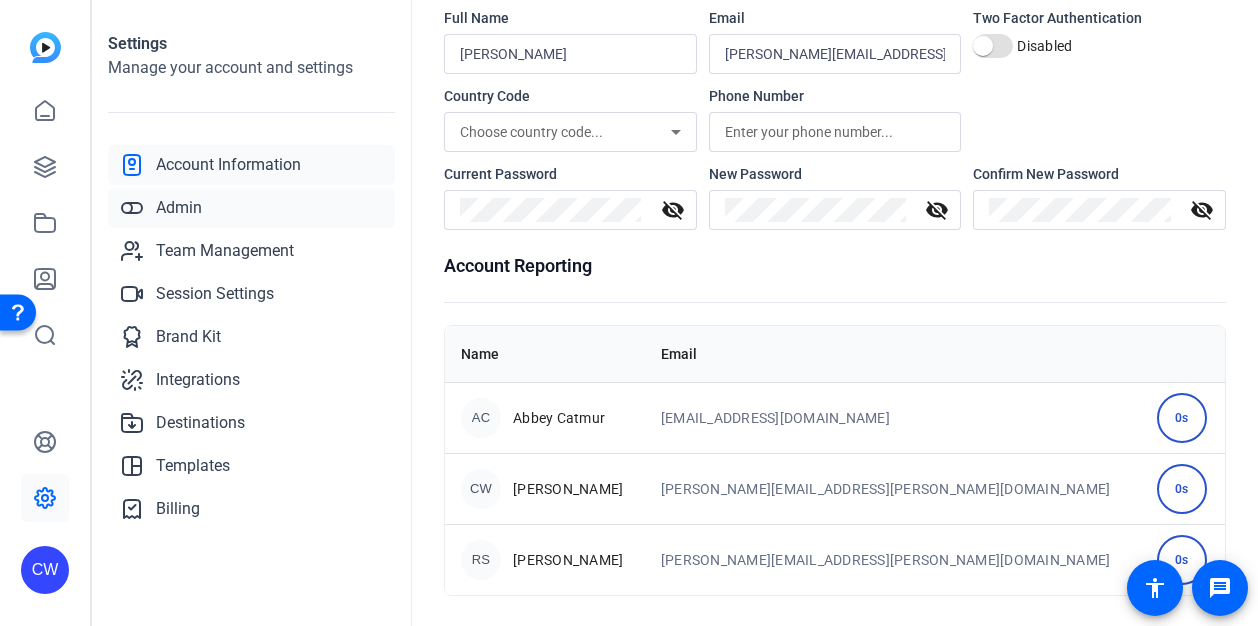 click on "Admin" 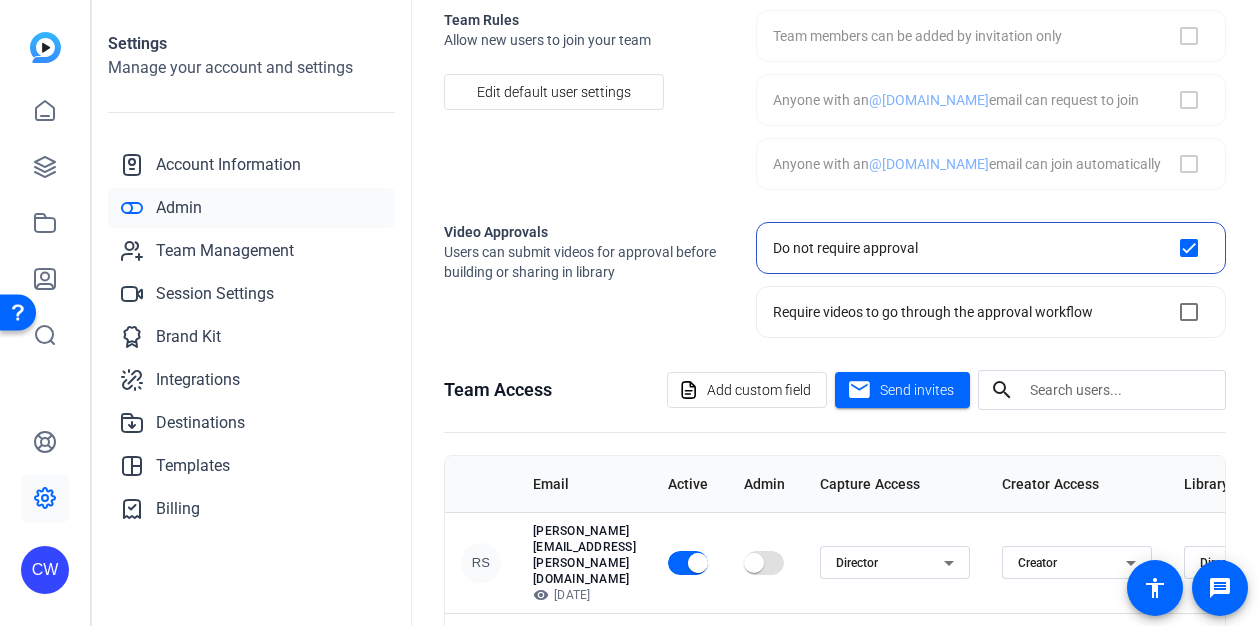 checkbox on "true" 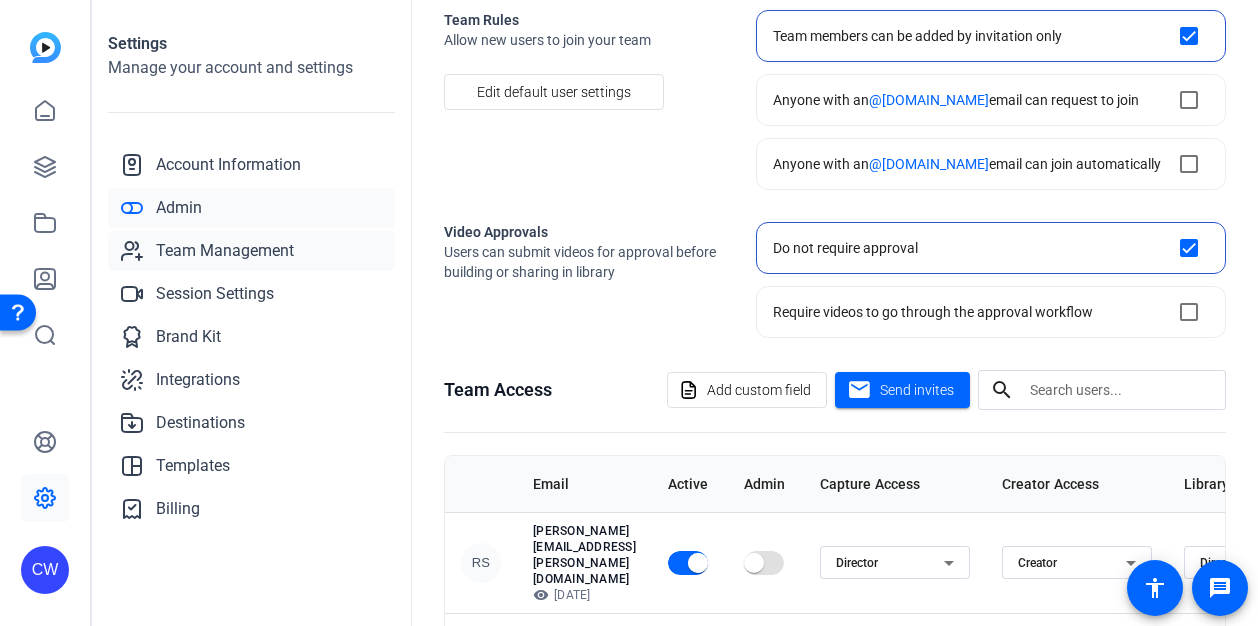 click on "Team Management" 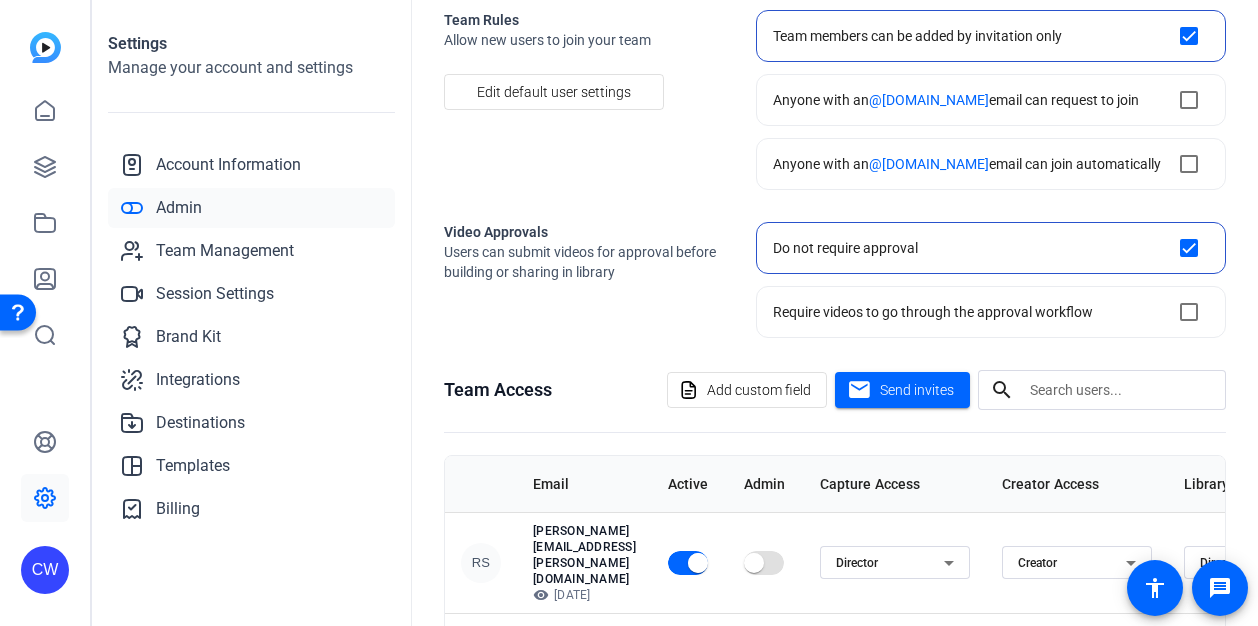 scroll, scrollTop: 76, scrollLeft: 0, axis: vertical 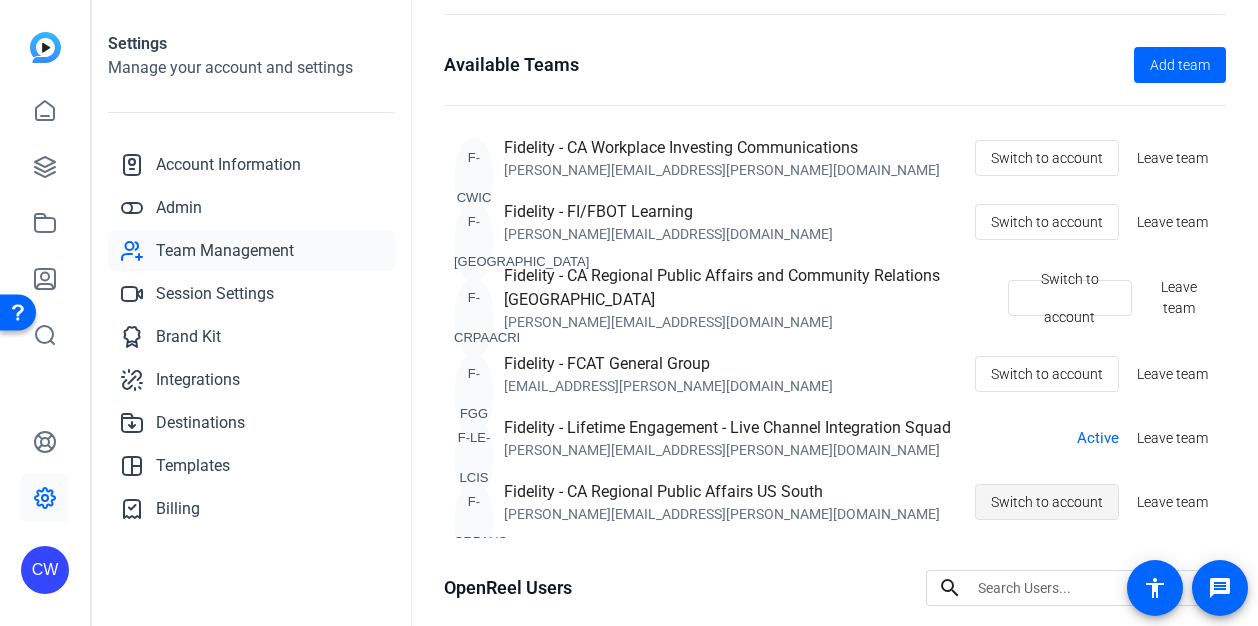 click on "Switch to account" 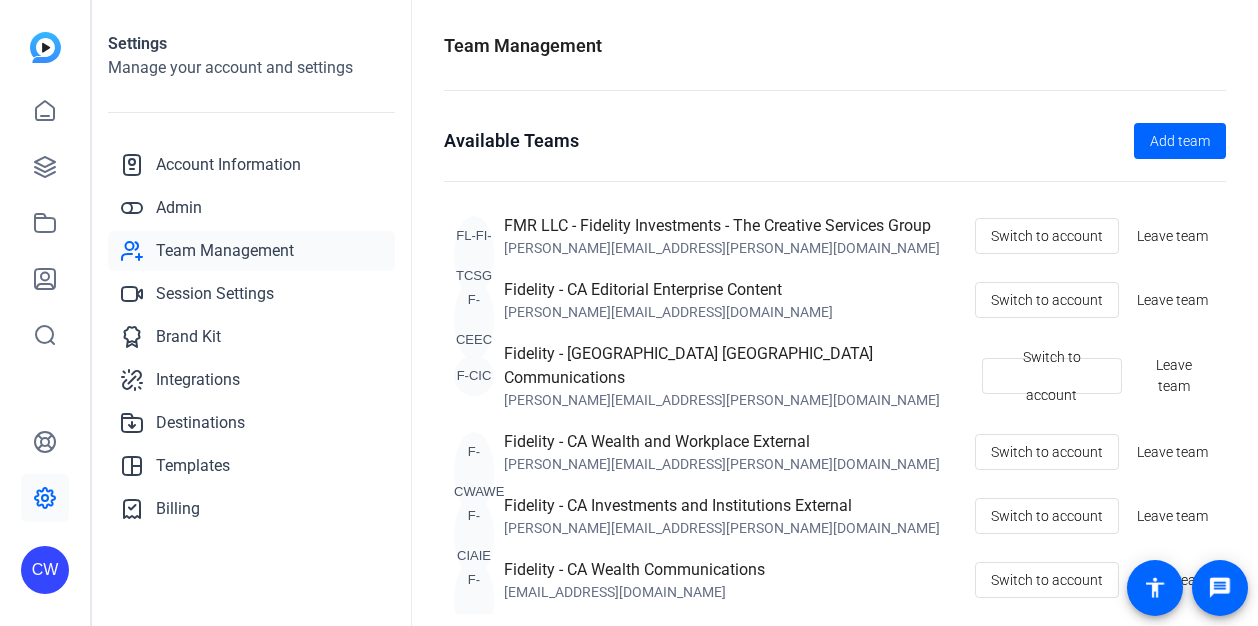 scroll, scrollTop: 0, scrollLeft: 0, axis: both 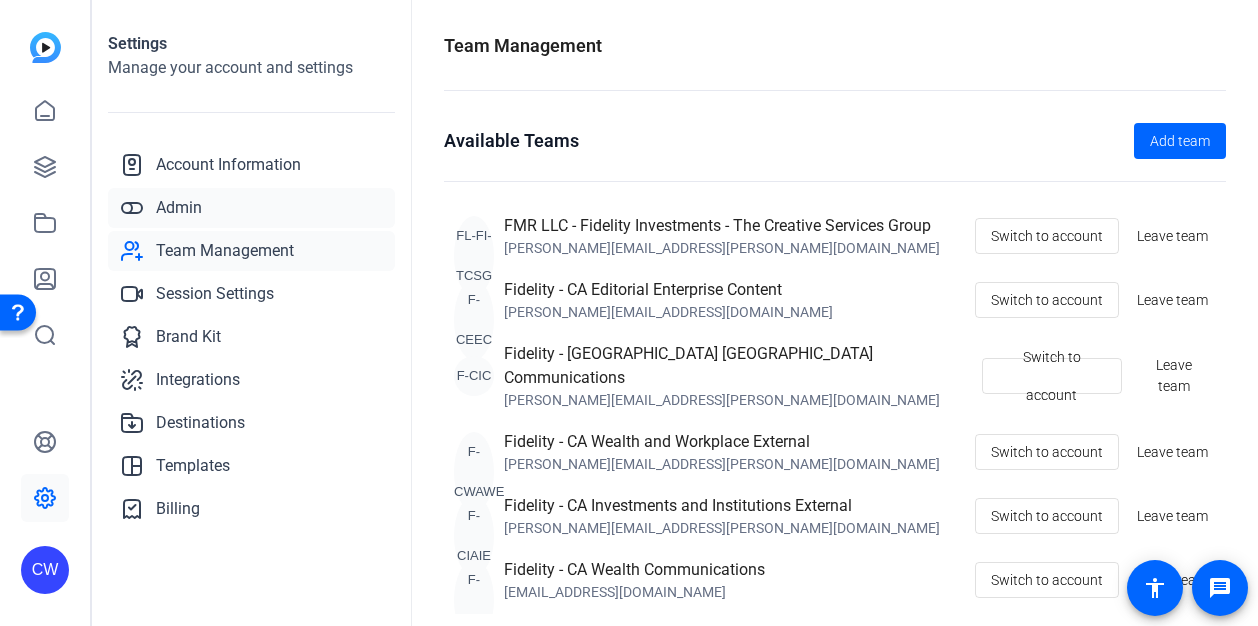 click on "Admin" 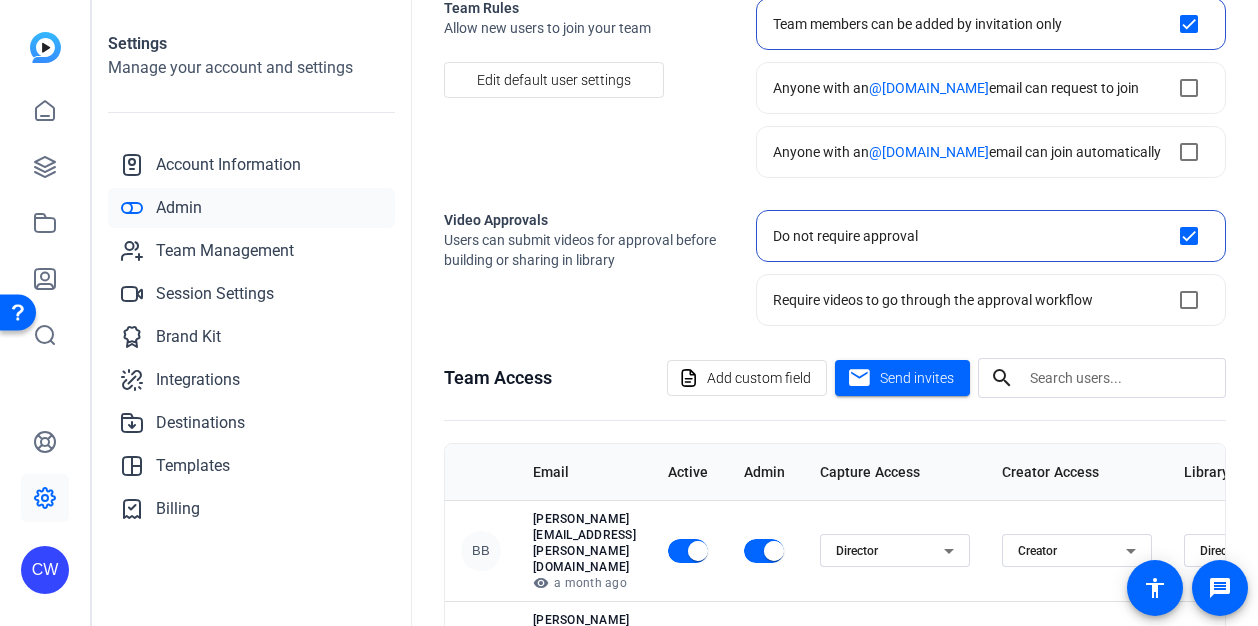 scroll, scrollTop: 276, scrollLeft: 0, axis: vertical 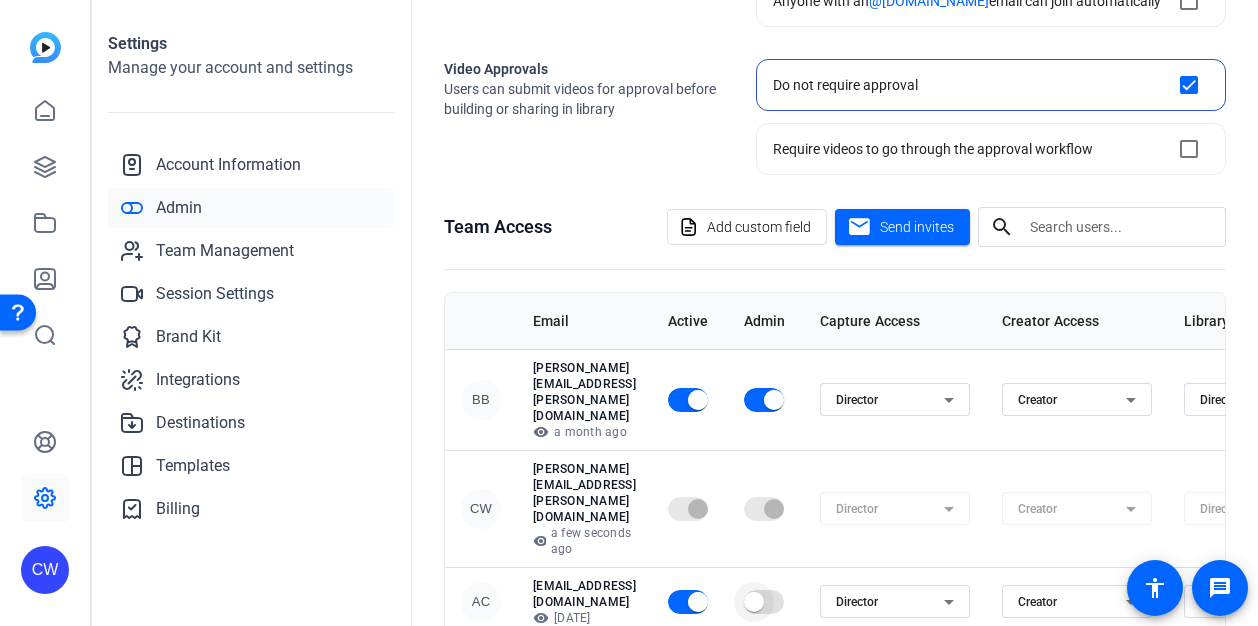 click at bounding box center [764, 602] 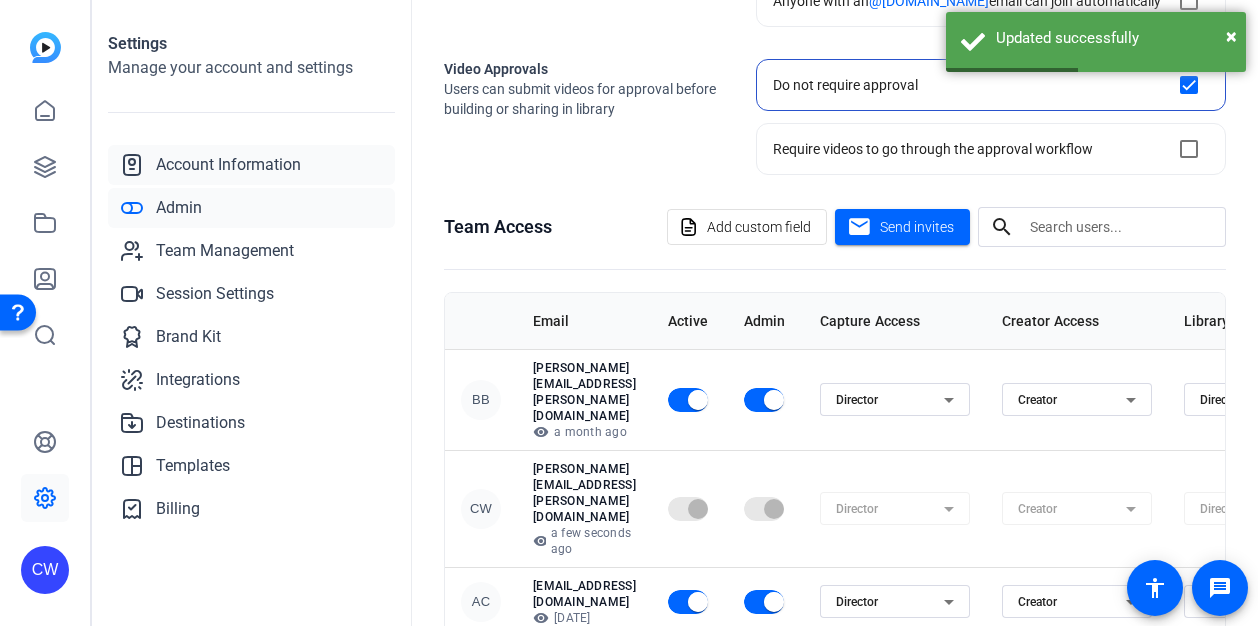 click on "Account Information" 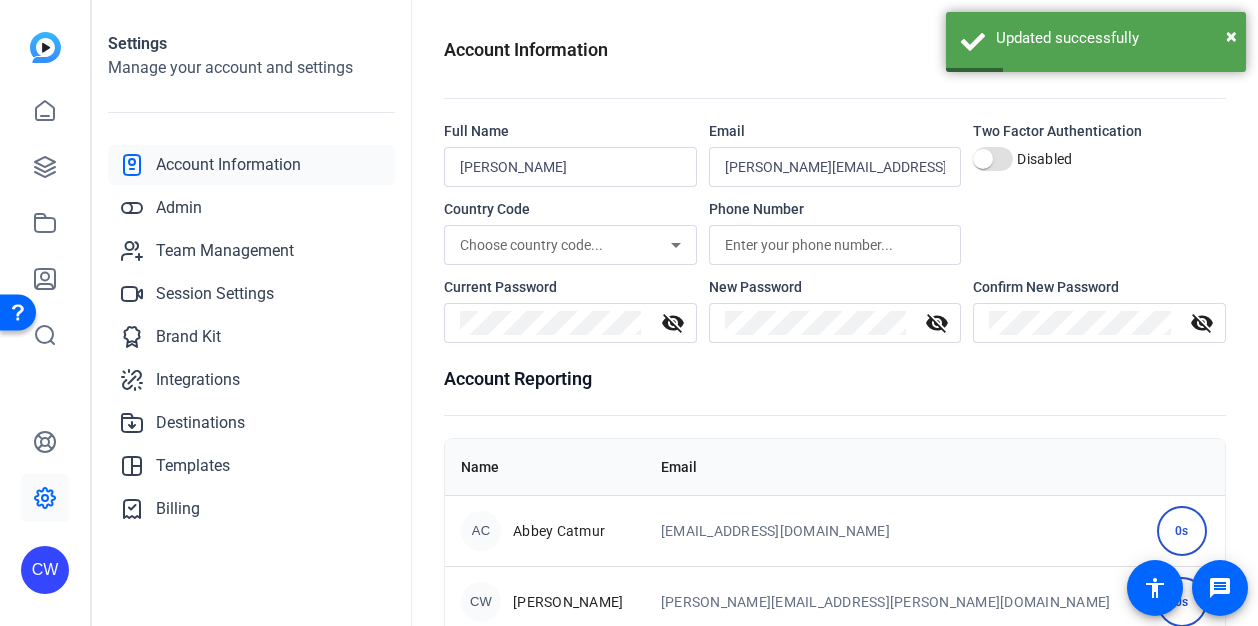 scroll, scrollTop: 113, scrollLeft: 0, axis: vertical 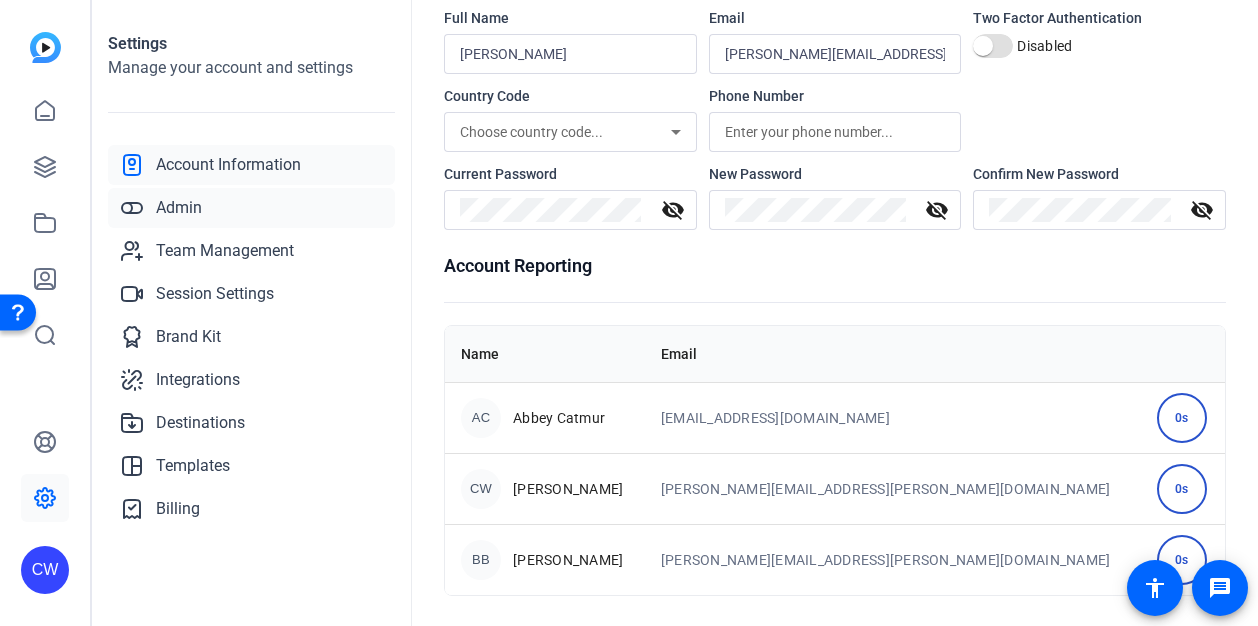 click on "Admin" 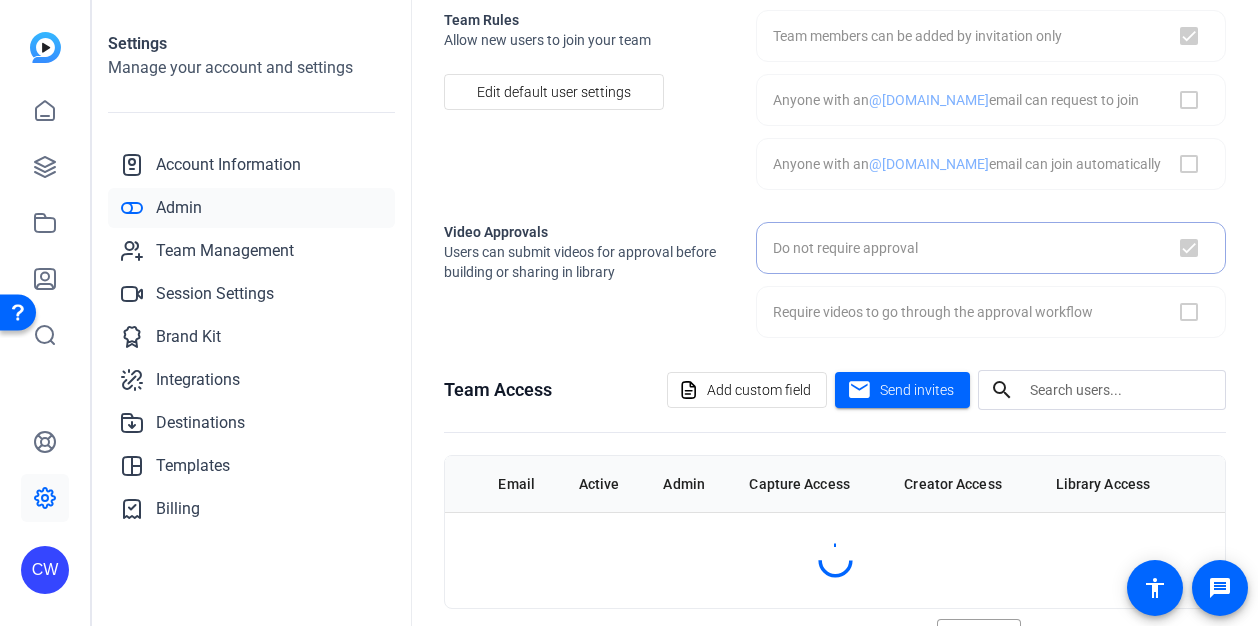 checkbox on "true" 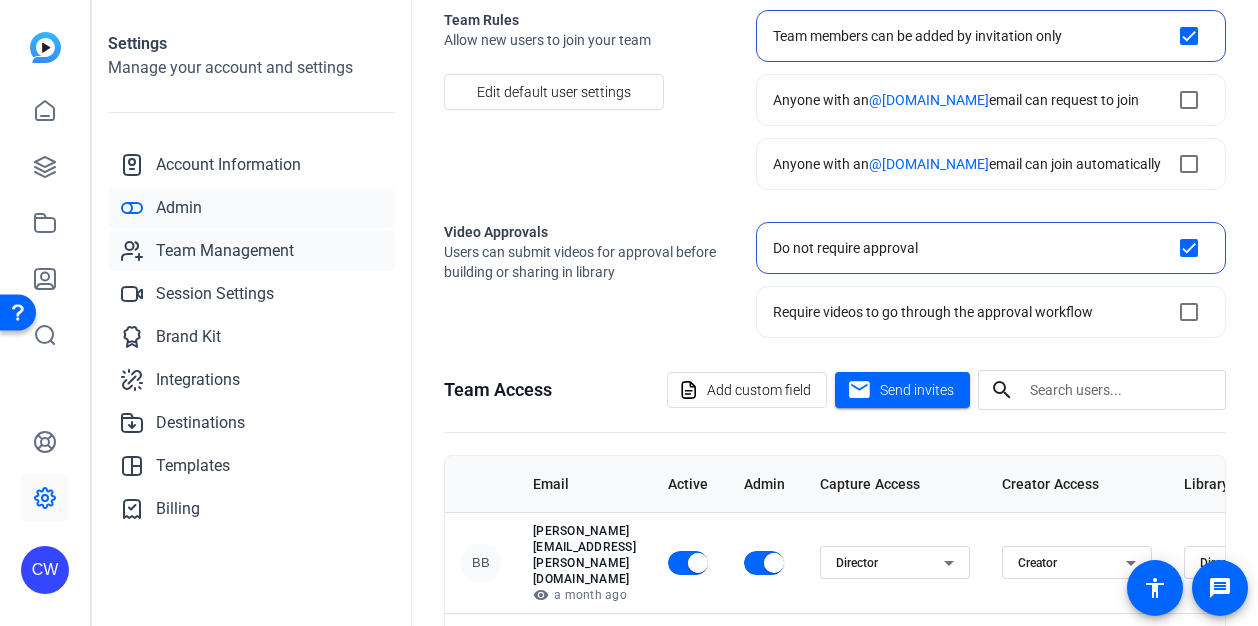 click on "Team Management" 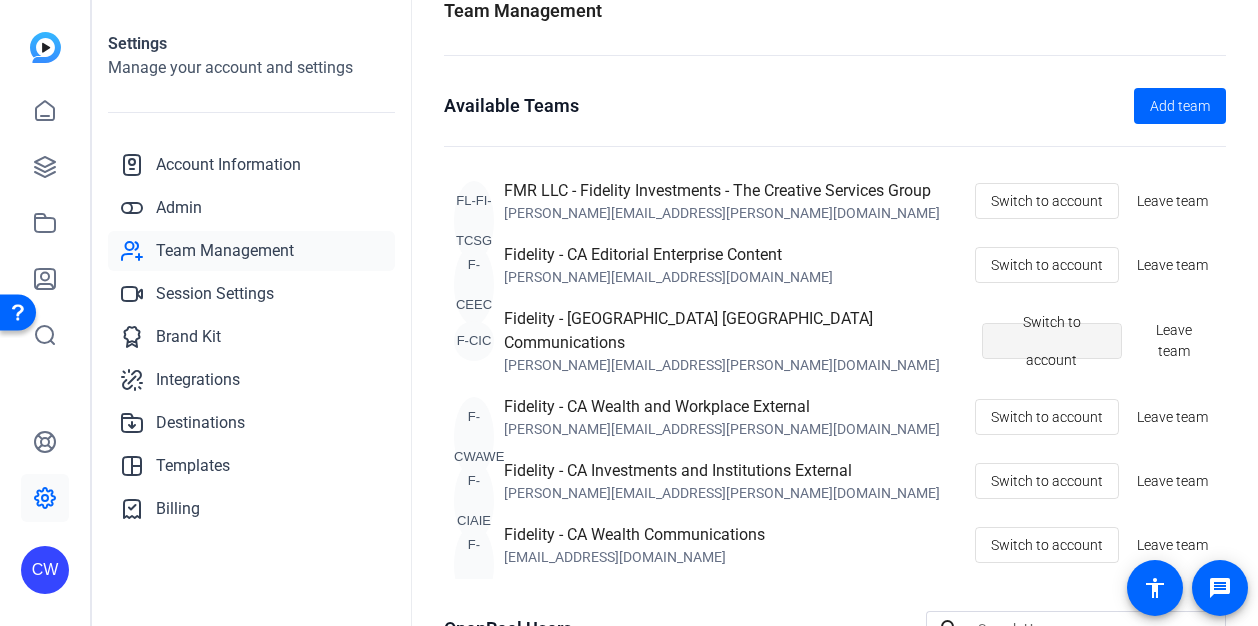 scroll, scrollTop: 0, scrollLeft: 0, axis: both 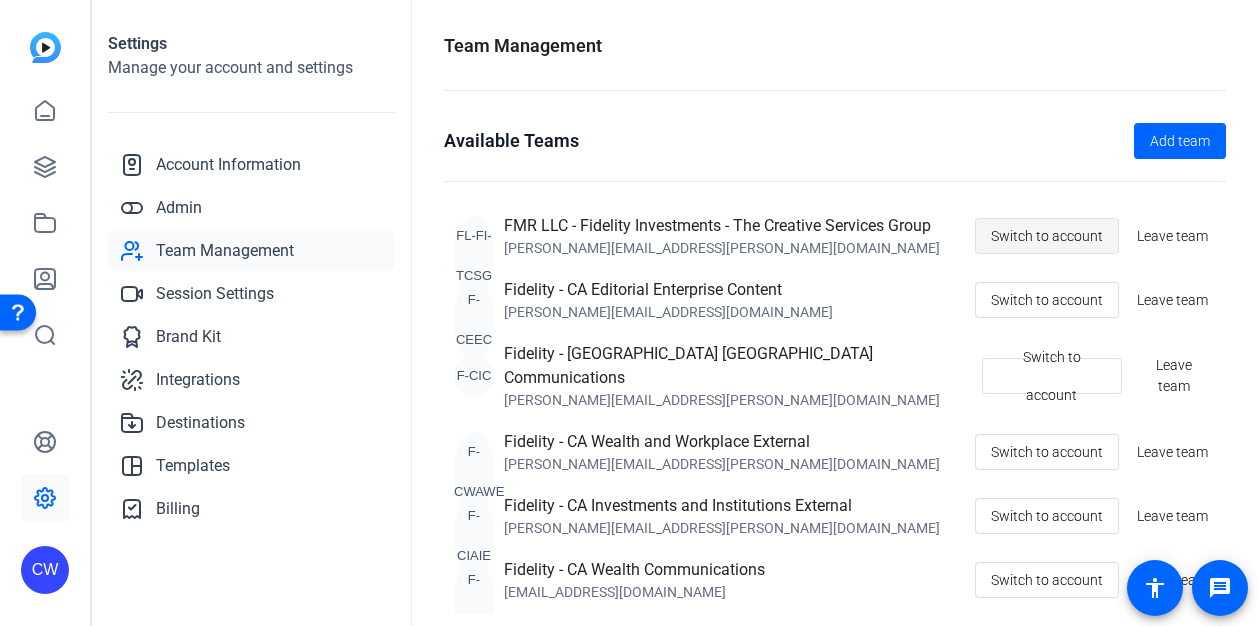 click on "Switch to account" 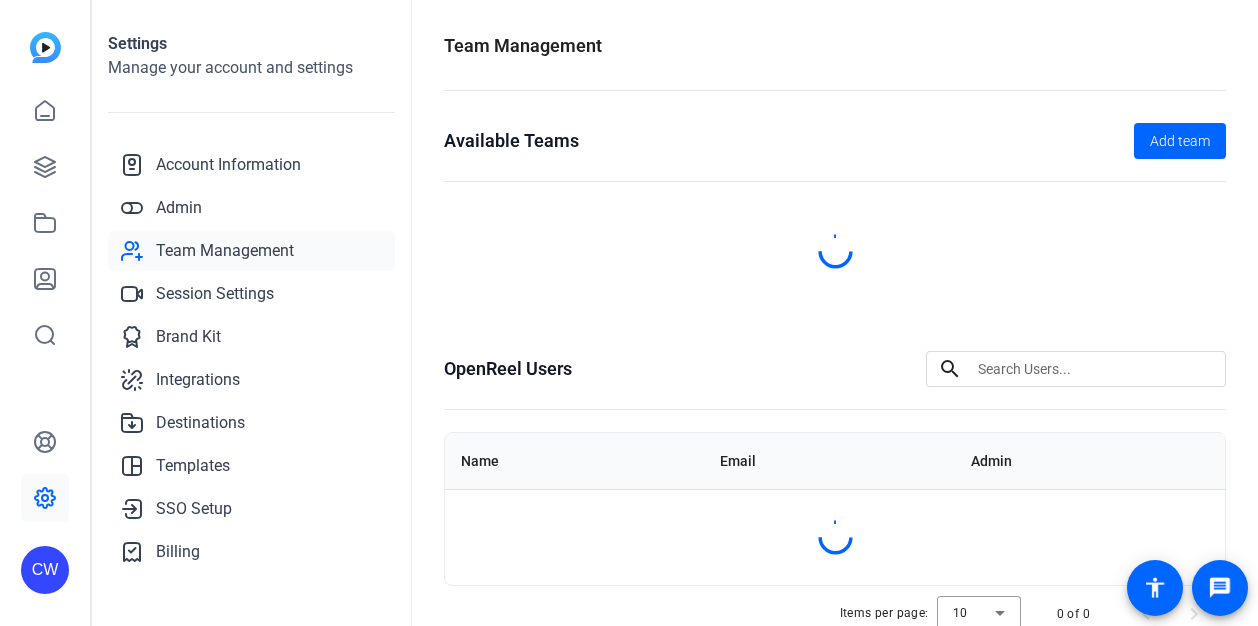 scroll, scrollTop: 0, scrollLeft: 0, axis: both 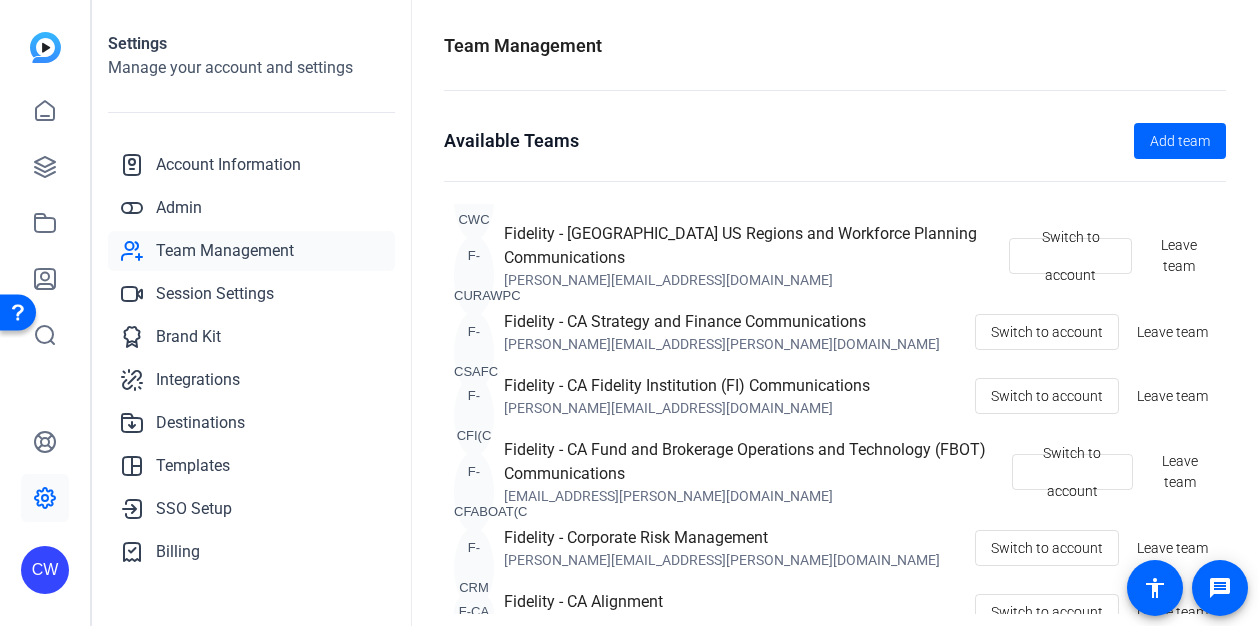 click on "Team Management" 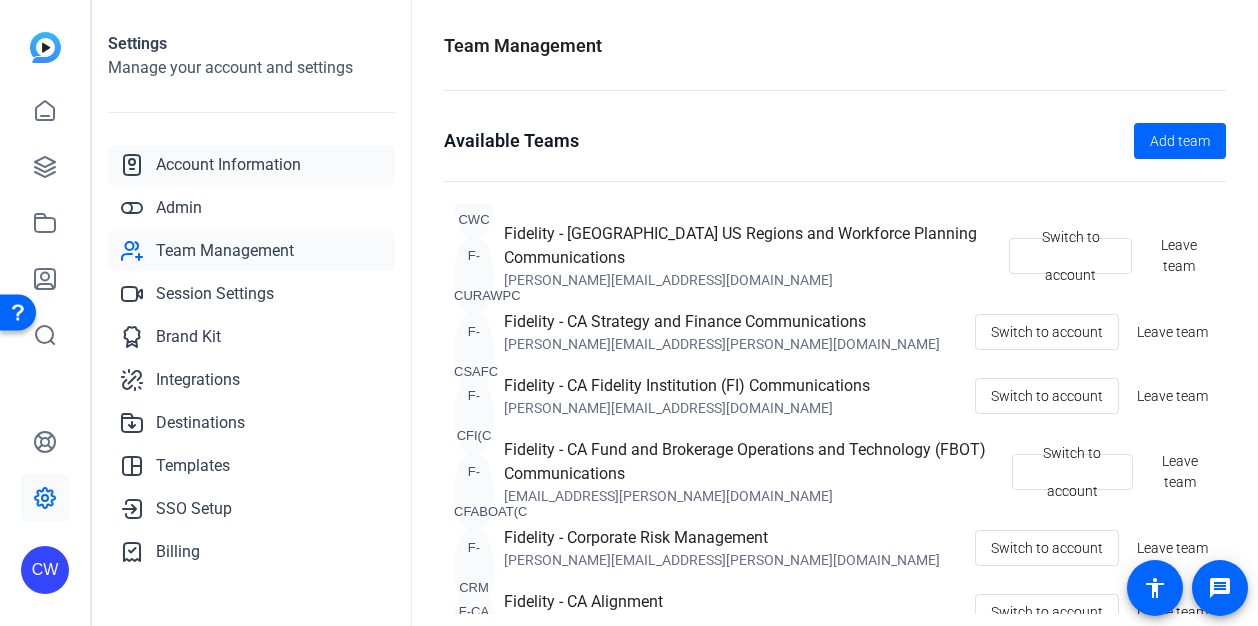 click on "Account Information" 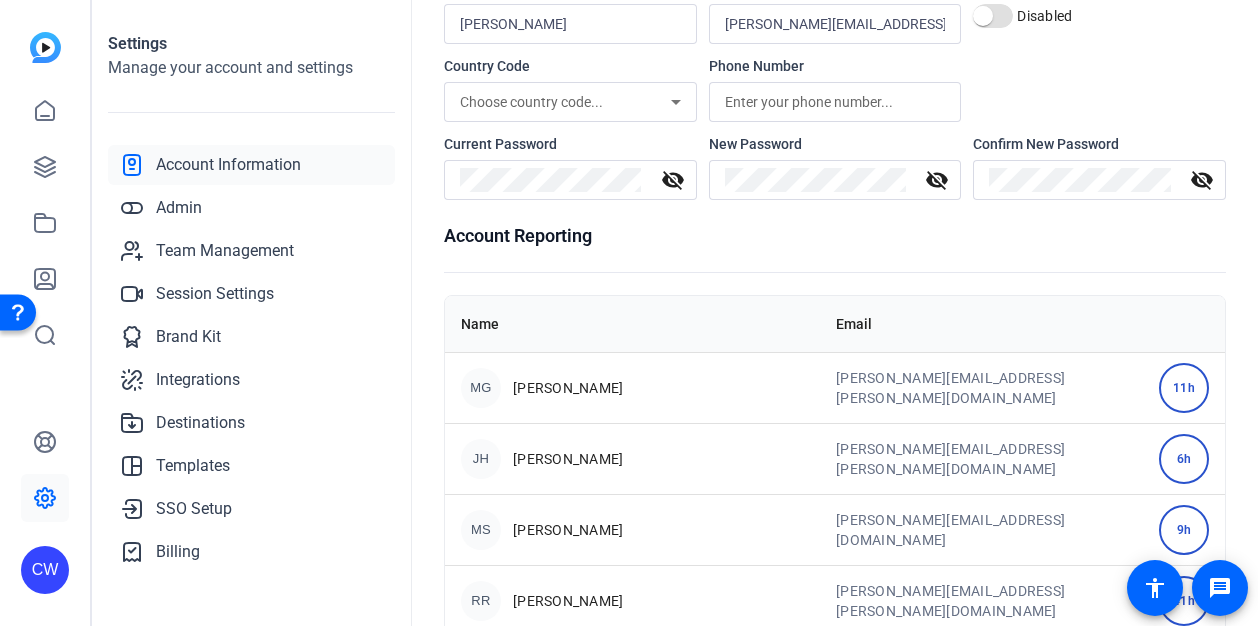 scroll, scrollTop: 200, scrollLeft: 0, axis: vertical 